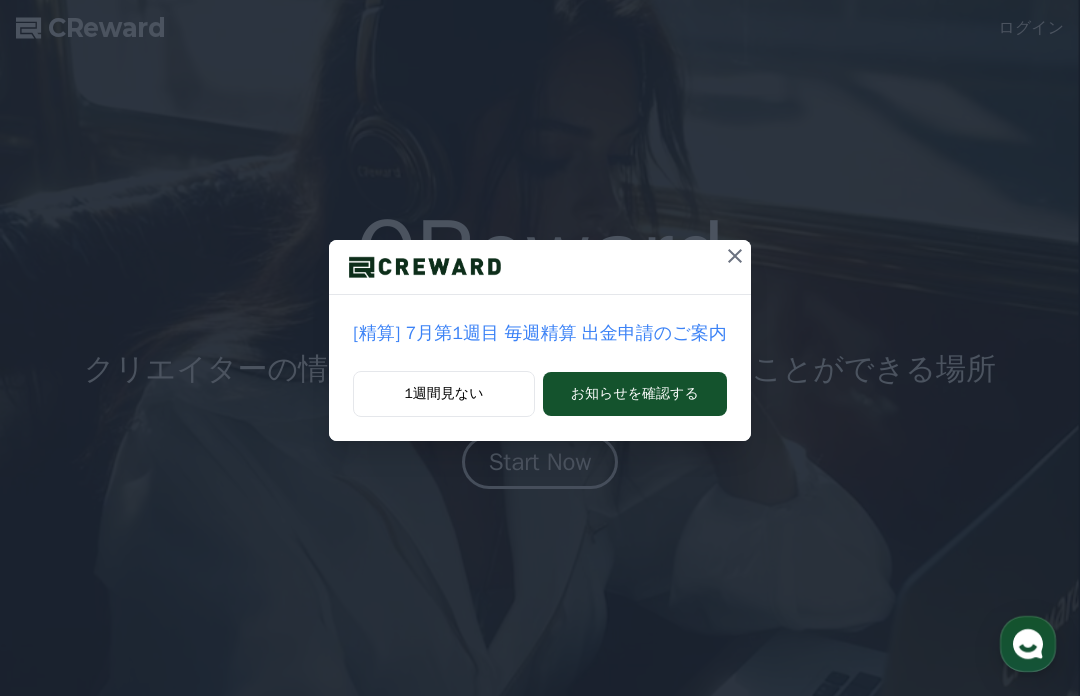 scroll, scrollTop: 0, scrollLeft: 0, axis: both 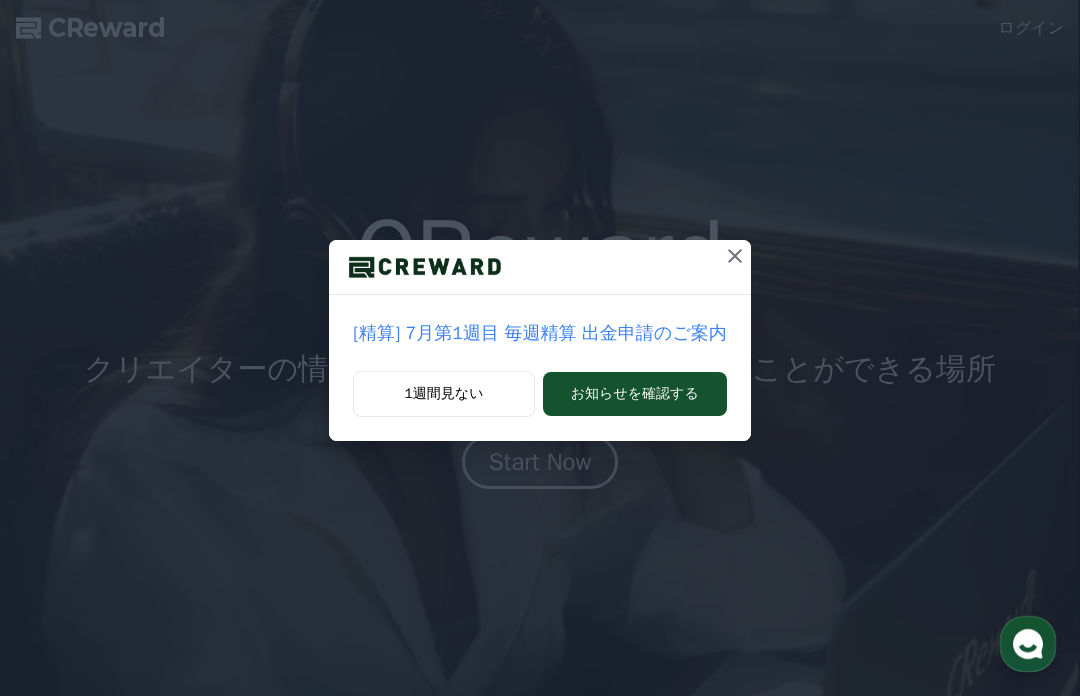 click on "お知らせを確認する" at bounding box center (635, 394) 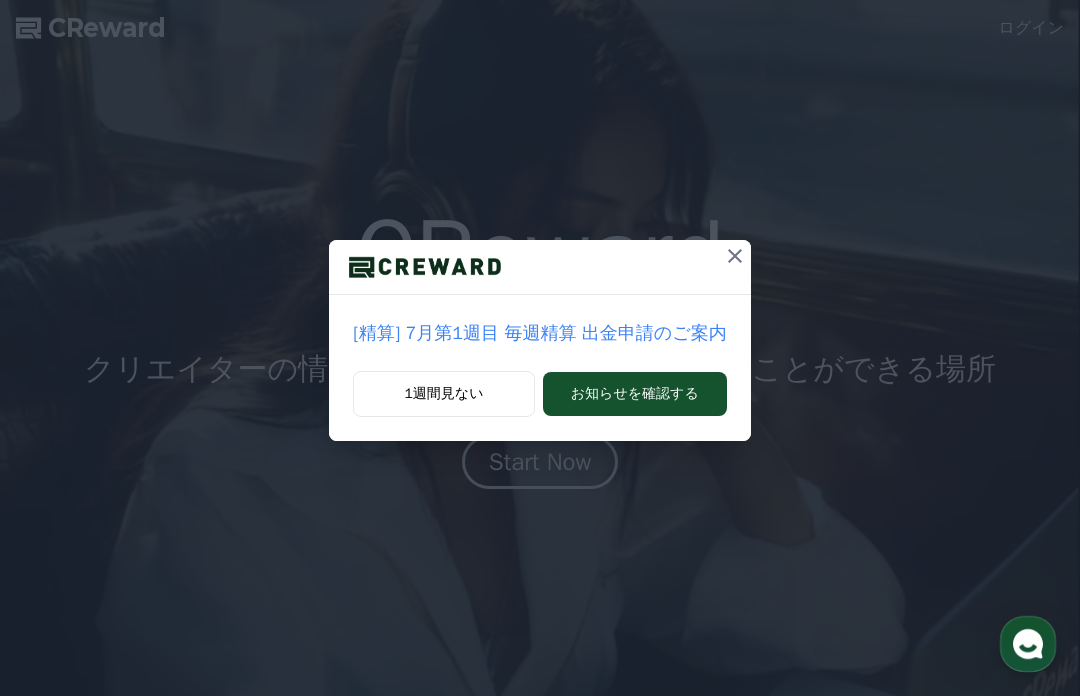 click on "[精算] 7月第1週目 毎週精算 出金申請のご案内       1週間見ない     お知らせを確認する" at bounding box center (540, 236) 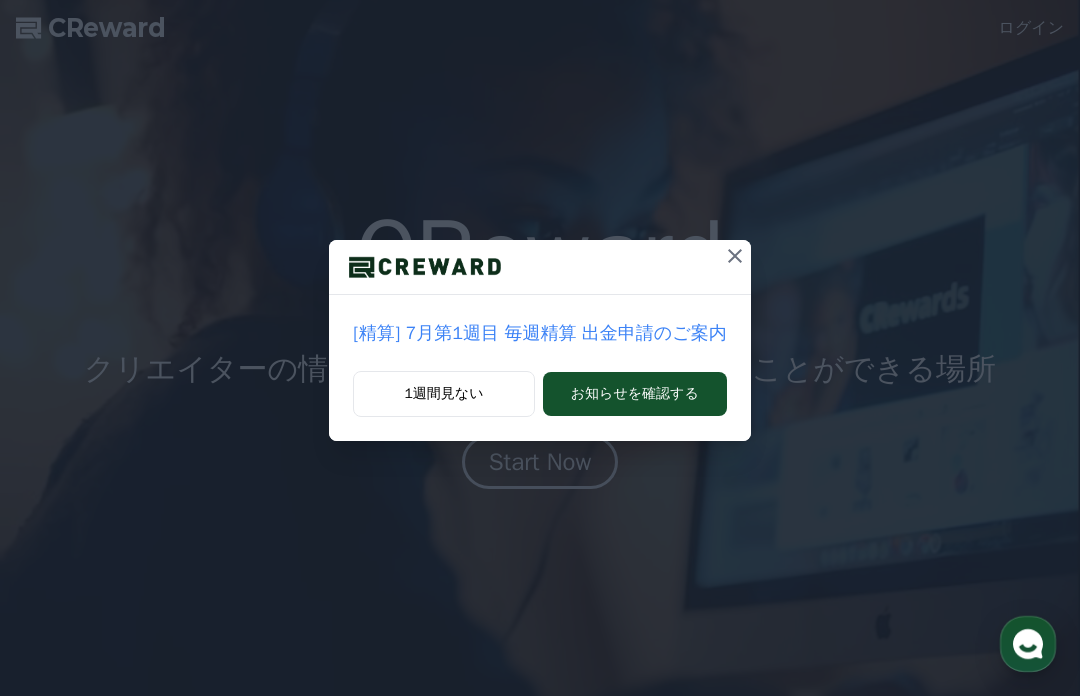 click on "[精算] 7月第1週目 毎週精算 出金申請のご案内       1週間見ない     お知らせを確認する" at bounding box center (540, 236) 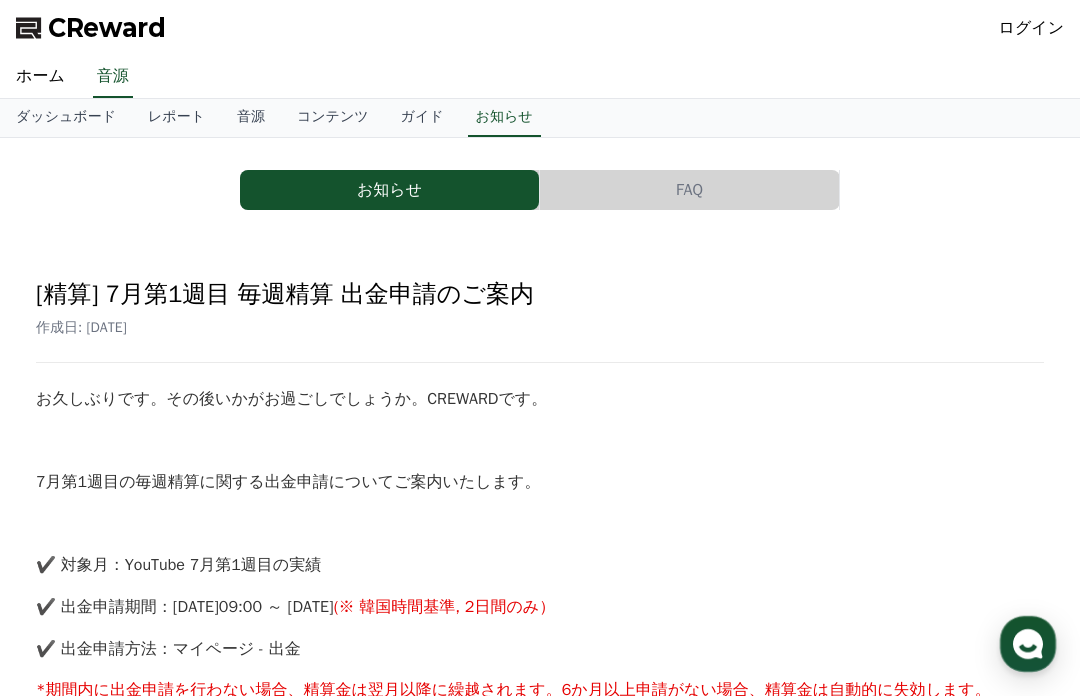 scroll, scrollTop: 0, scrollLeft: 0, axis: both 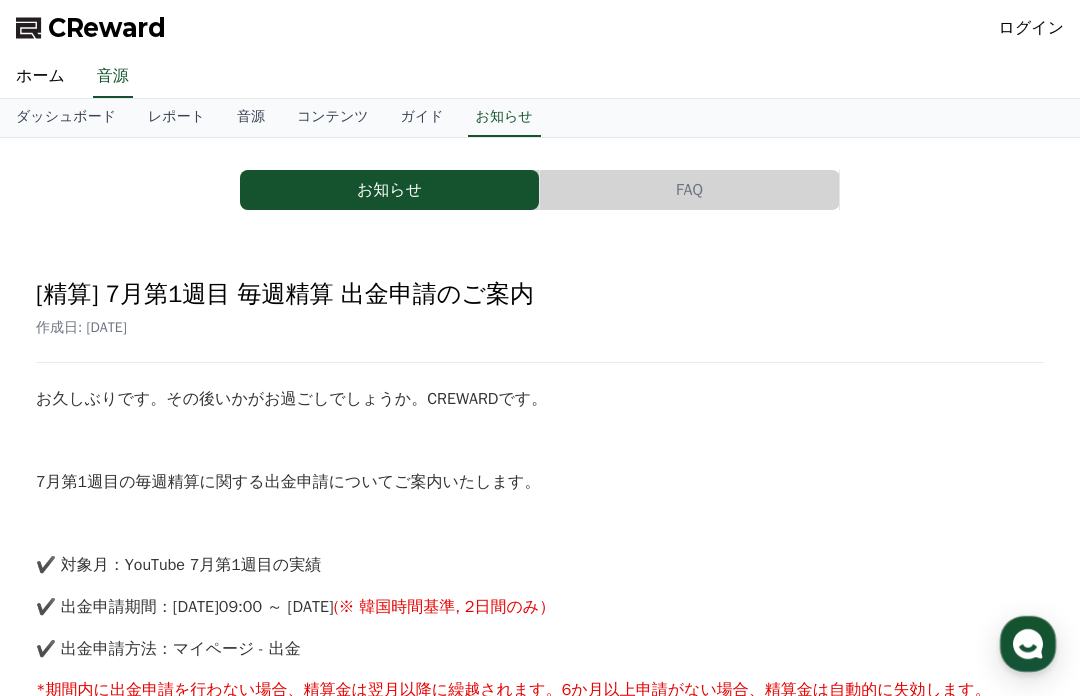 click on "ログイン" at bounding box center [1032, 28] 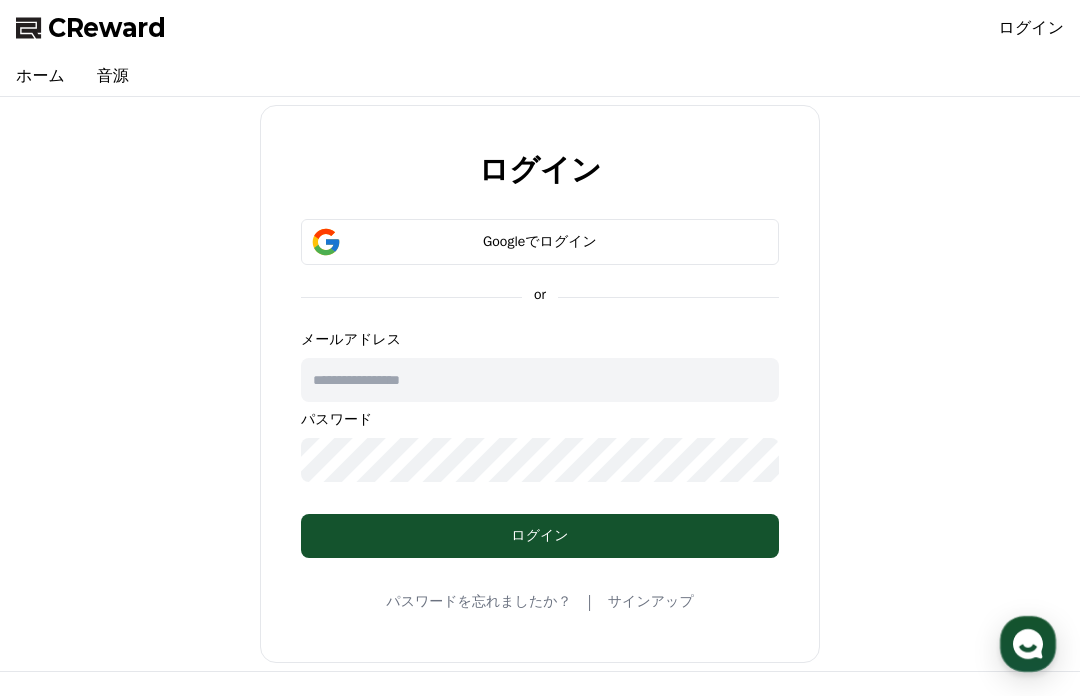 click on "ログイン" at bounding box center (1032, 28) 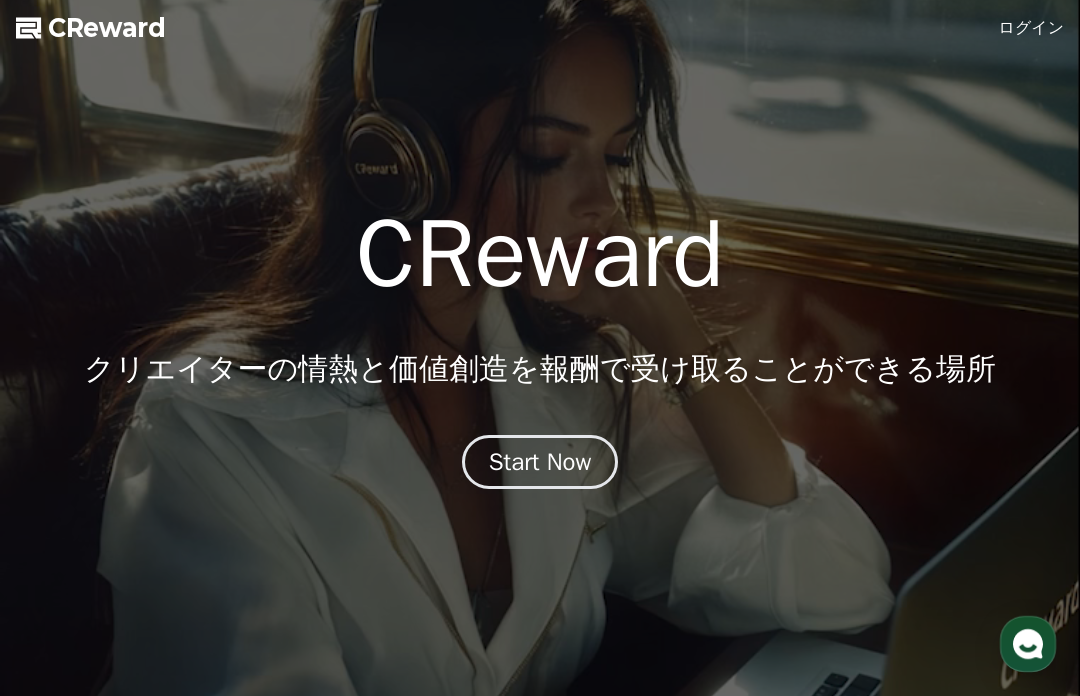 scroll, scrollTop: 0, scrollLeft: 0, axis: both 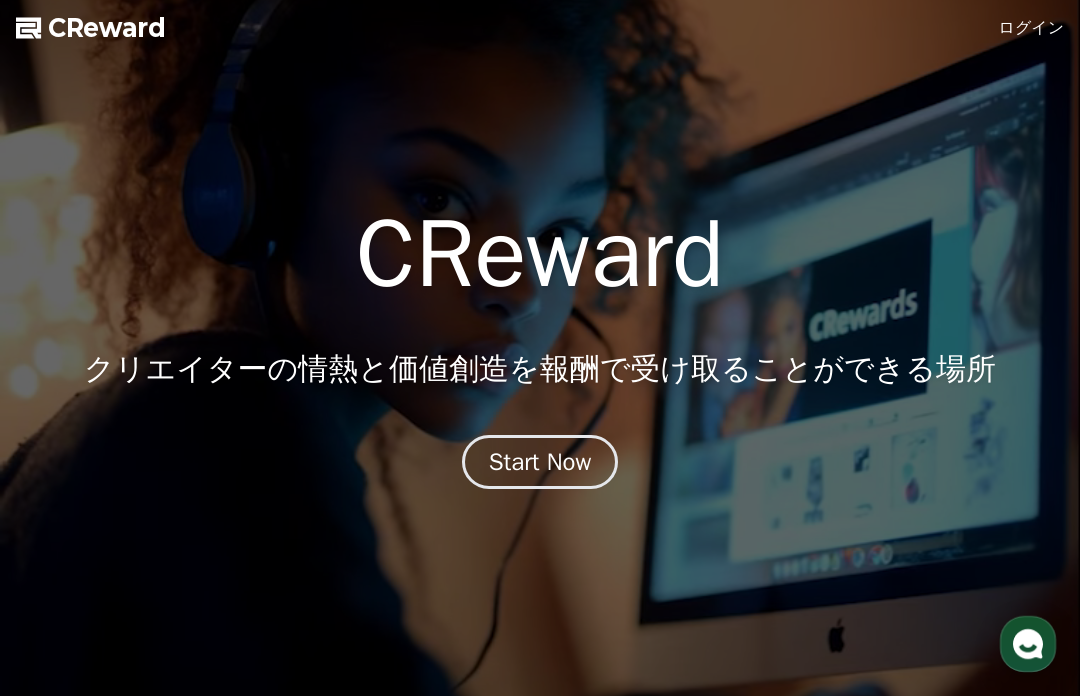 click on "Start Now" at bounding box center (540, 462) 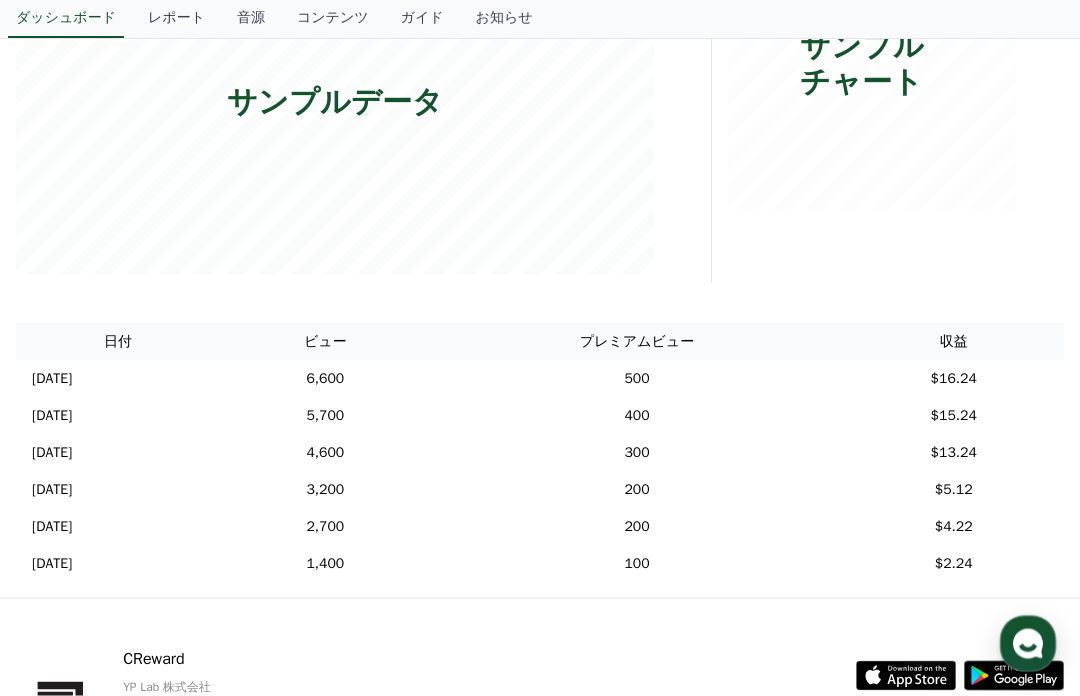 scroll, scrollTop: 409, scrollLeft: 0, axis: vertical 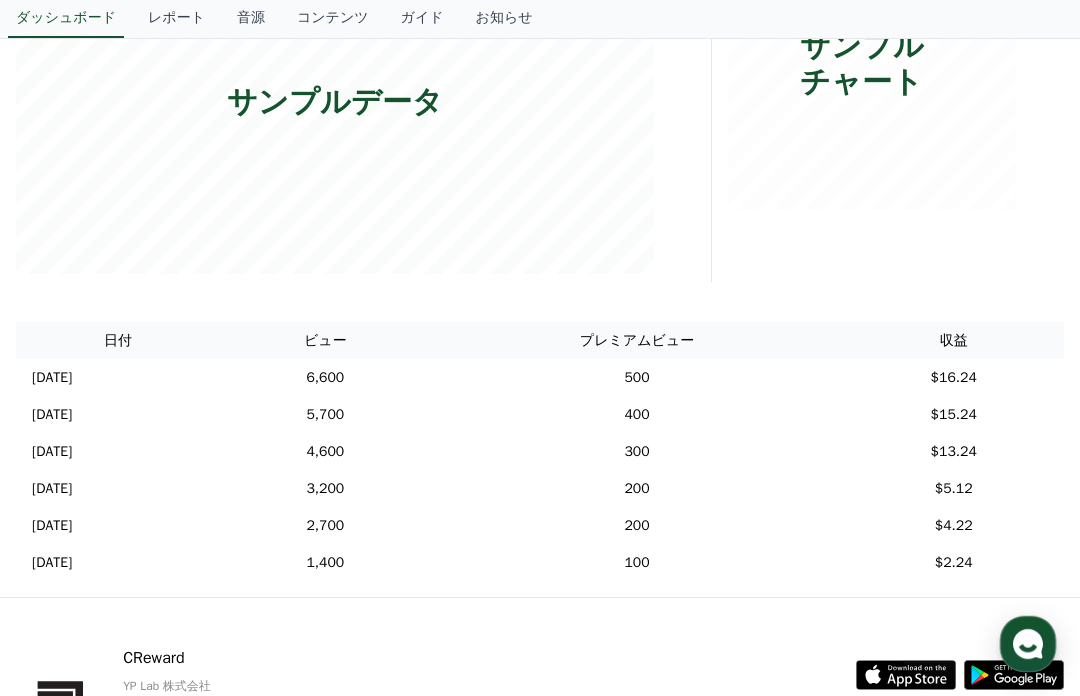click on "$4.22" at bounding box center [953, 525] 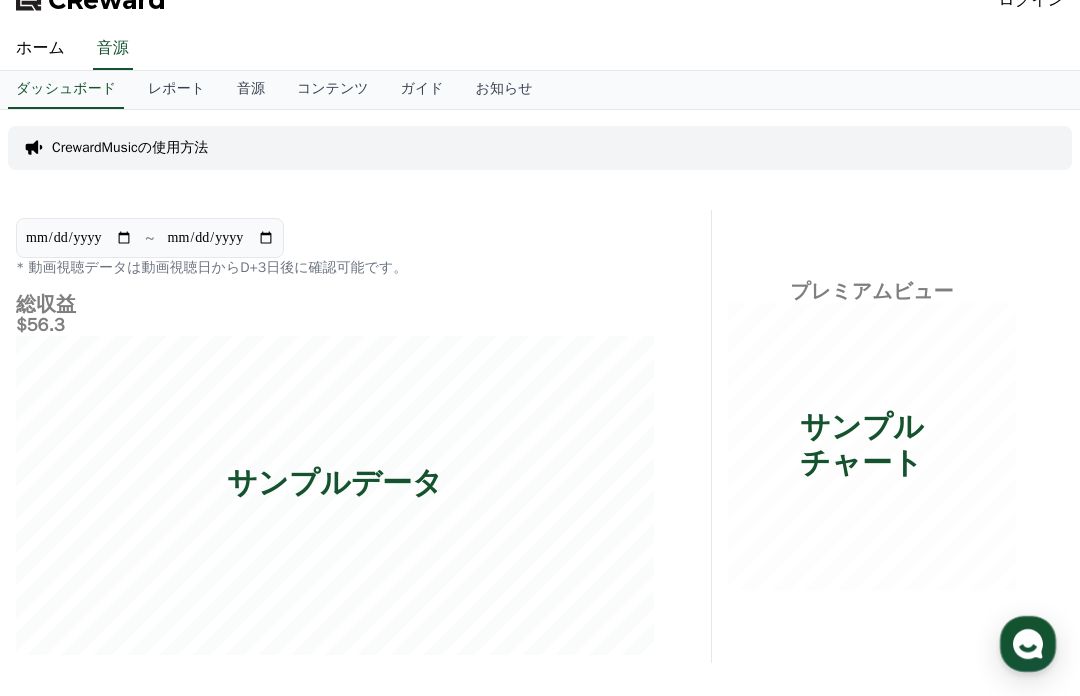 scroll, scrollTop: 0, scrollLeft: 0, axis: both 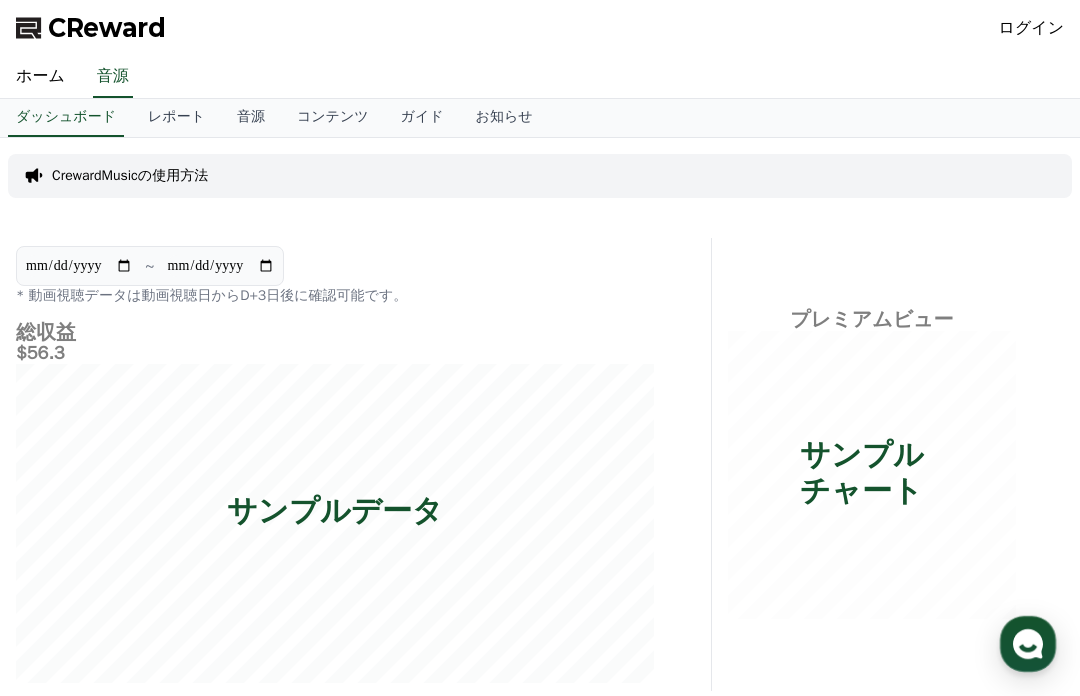 click on "ダッシュボード" at bounding box center [66, 118] 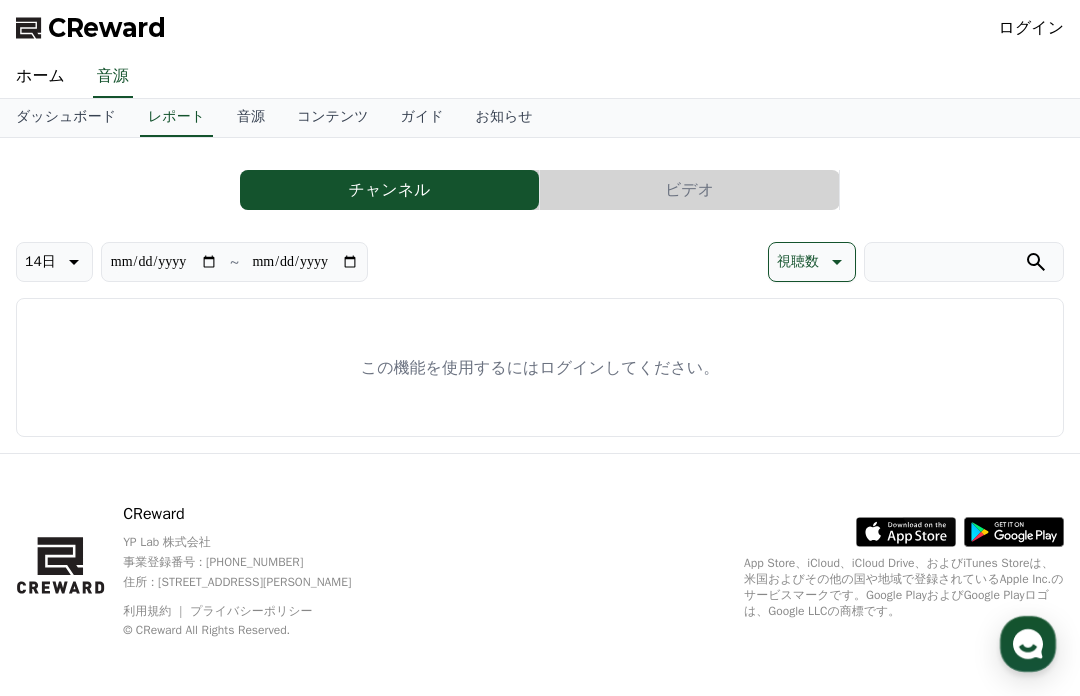 click on "ガイド" at bounding box center [422, 118] 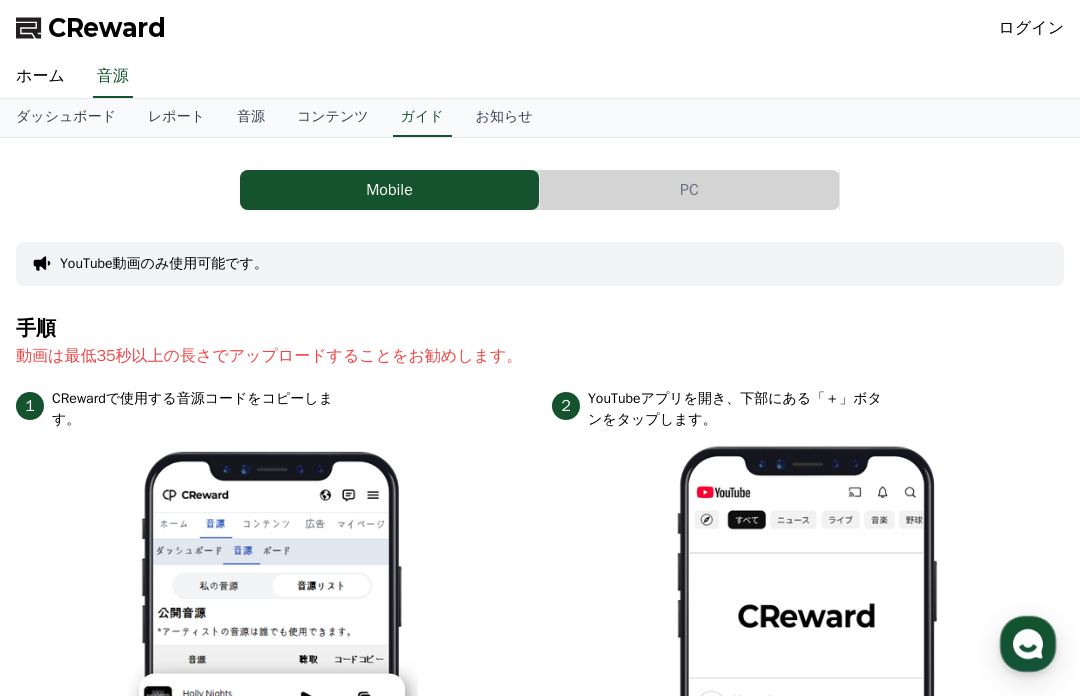 click on "ガイド" at bounding box center (422, 118) 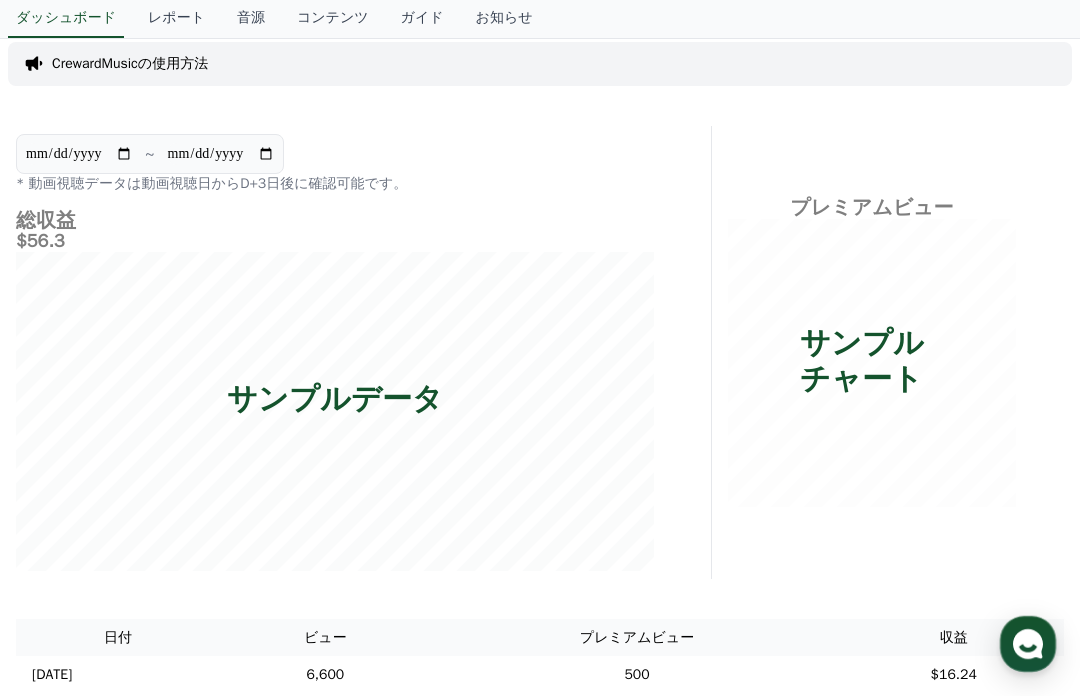 scroll, scrollTop: 100, scrollLeft: 0, axis: vertical 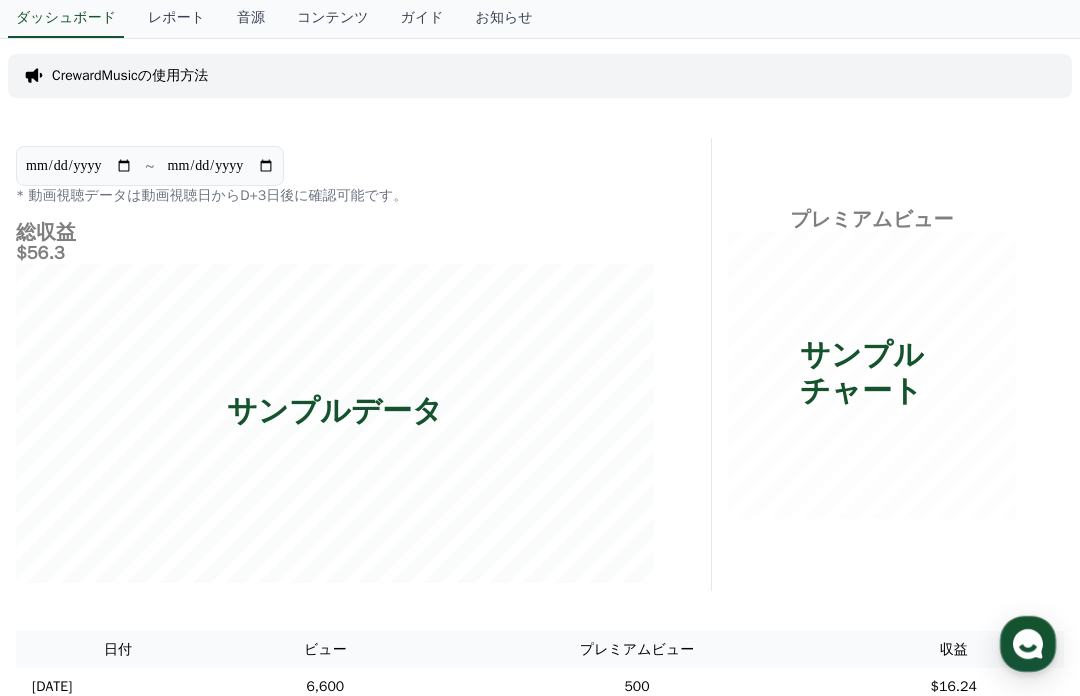 click on "**********" at bounding box center (540, 364) 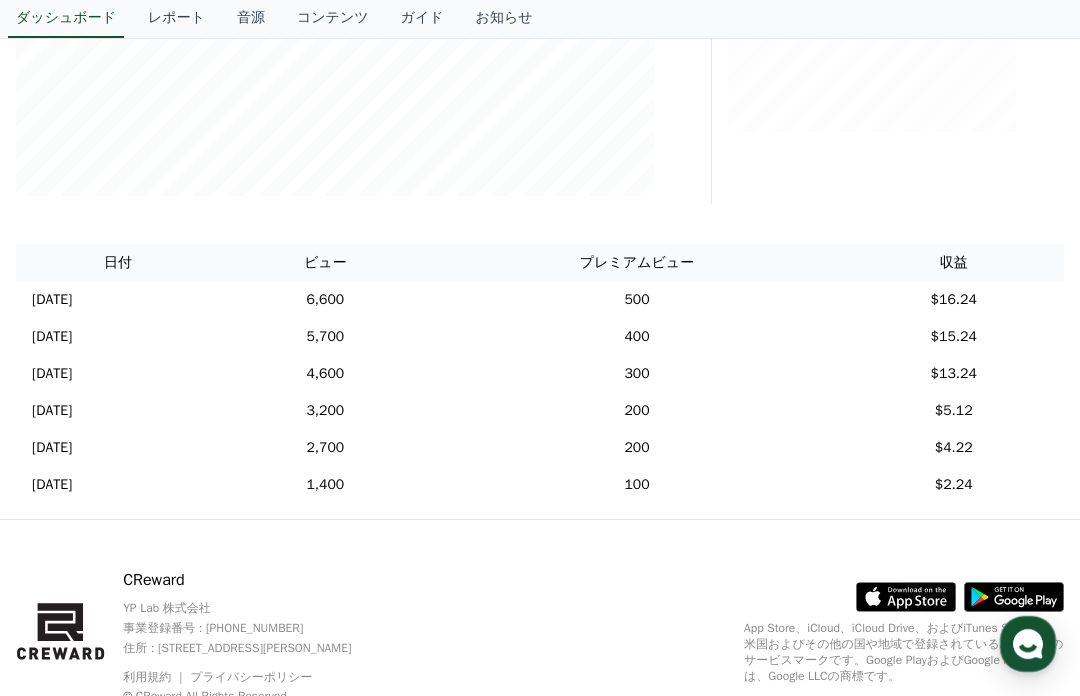 click on "$15.24" at bounding box center (953, 336) 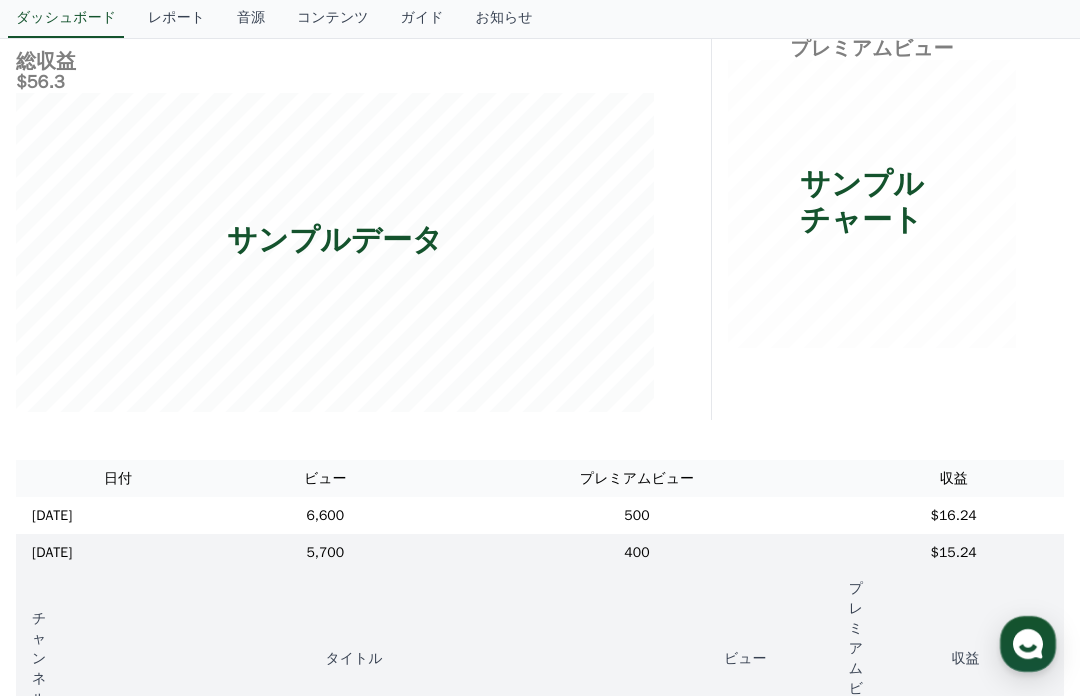 scroll, scrollTop: 0, scrollLeft: 0, axis: both 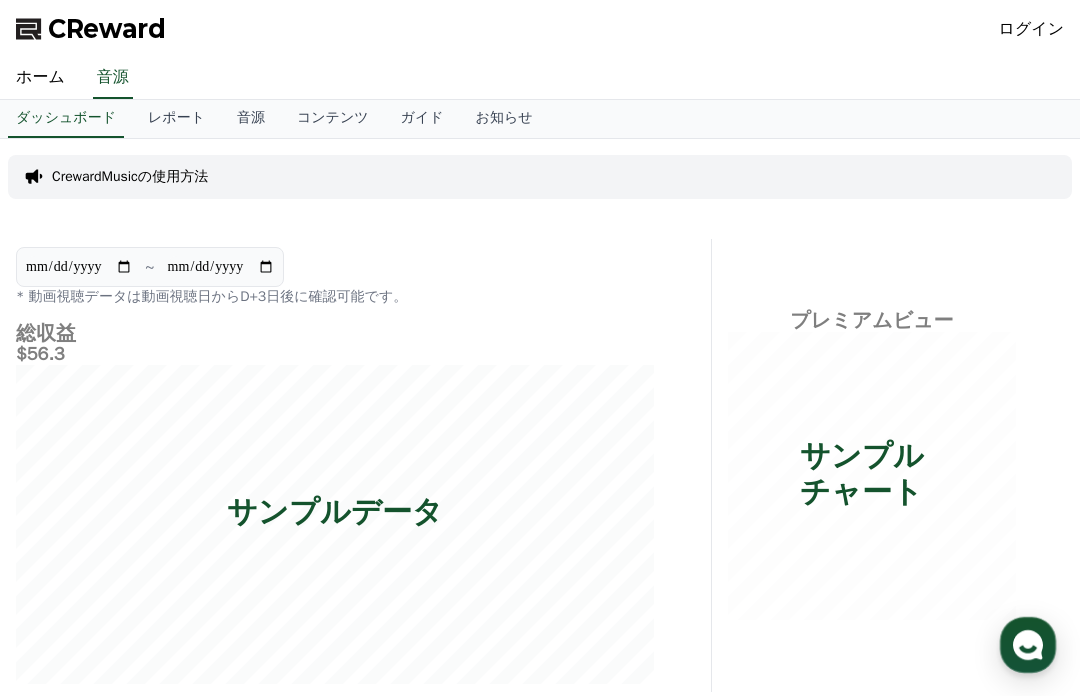click on "お知らせ" at bounding box center [504, 118] 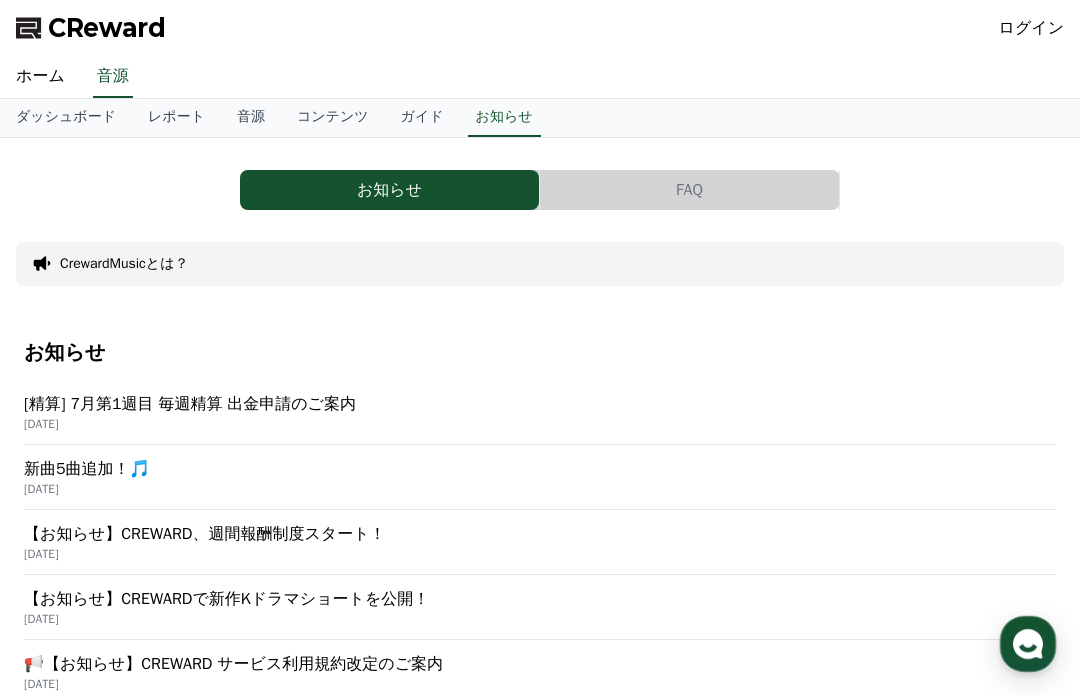 click on "音源" at bounding box center (251, 118) 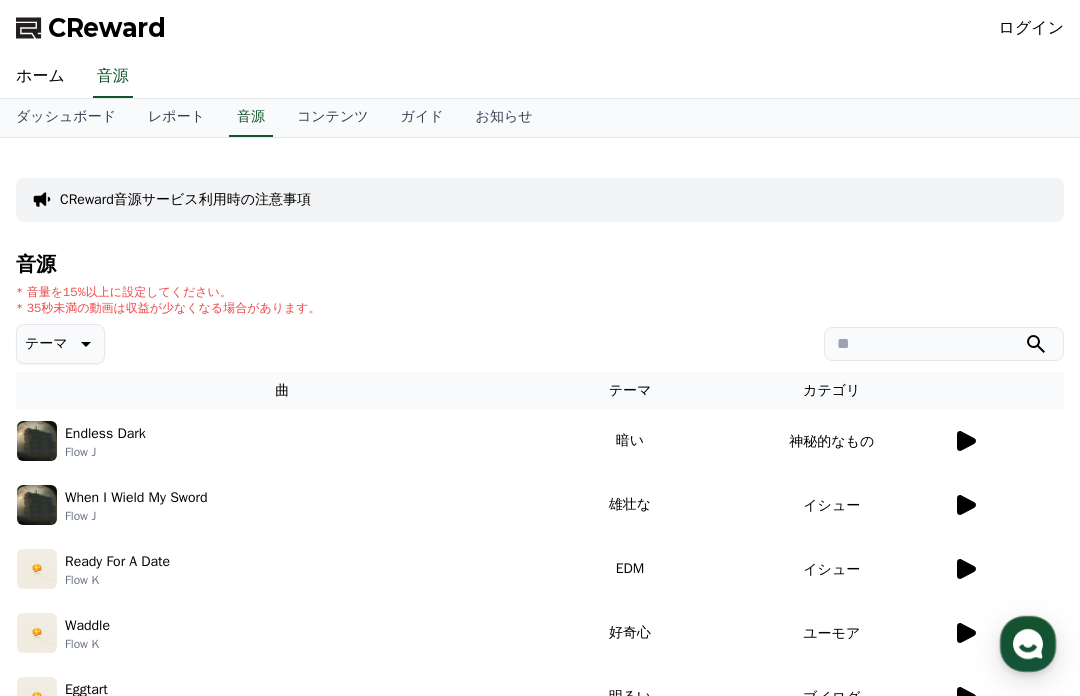 click on "ホーム" at bounding box center [40, 77] 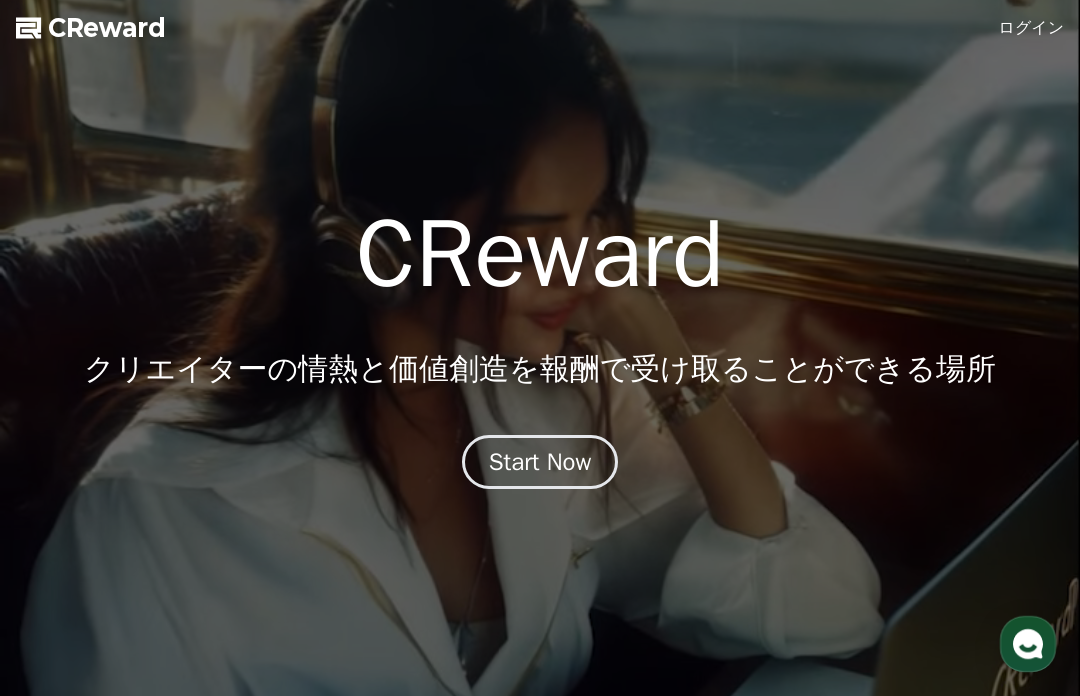 click on "Start Now" at bounding box center (540, 462) 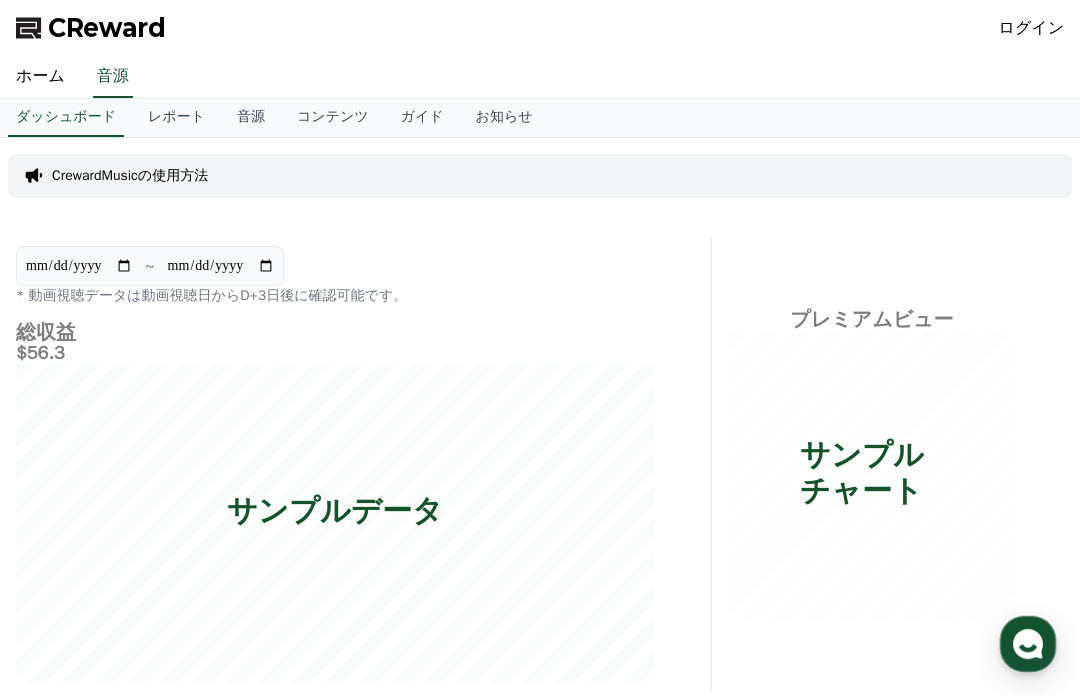 click on "ホーム" at bounding box center [40, 77] 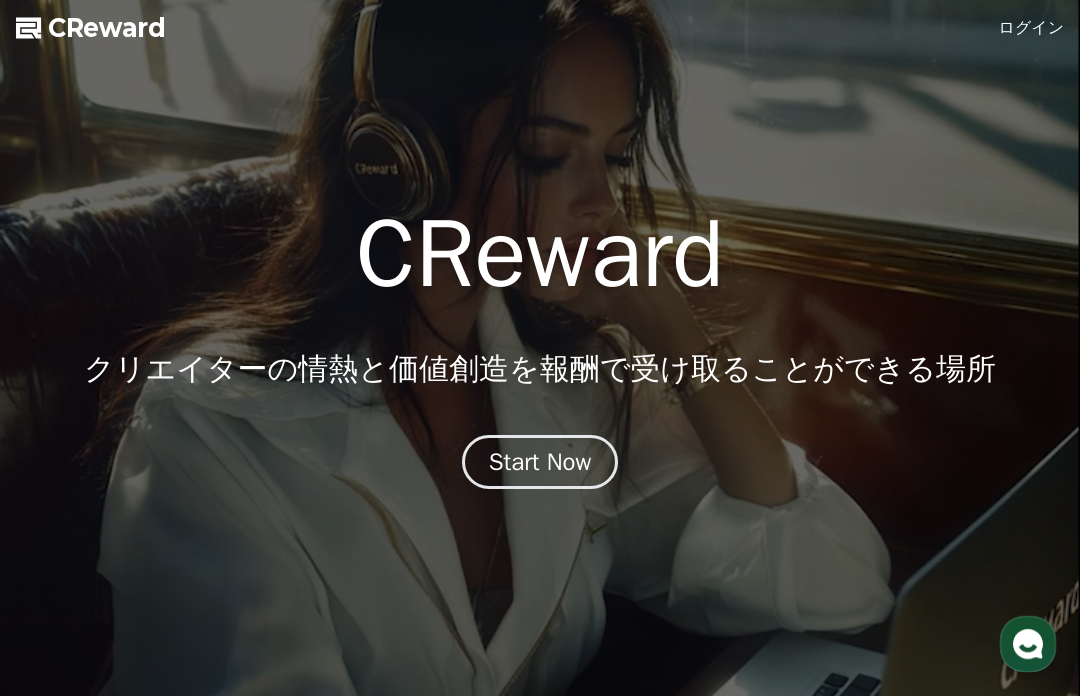 click on "Start Now" at bounding box center [540, 462] 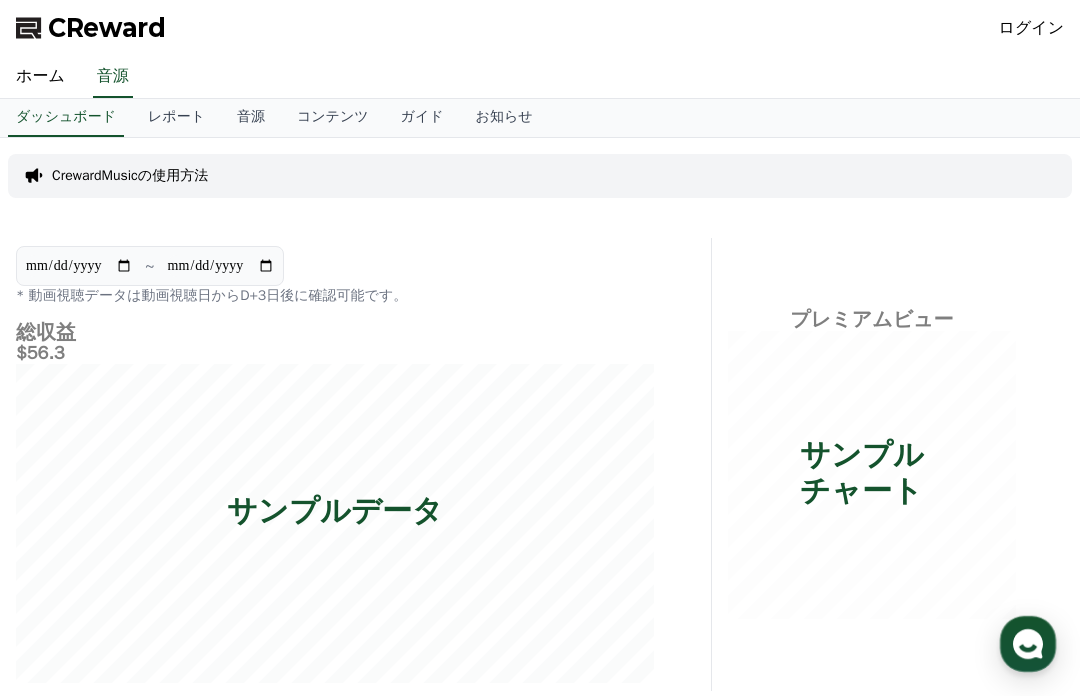 click on "レポート" at bounding box center [176, 118] 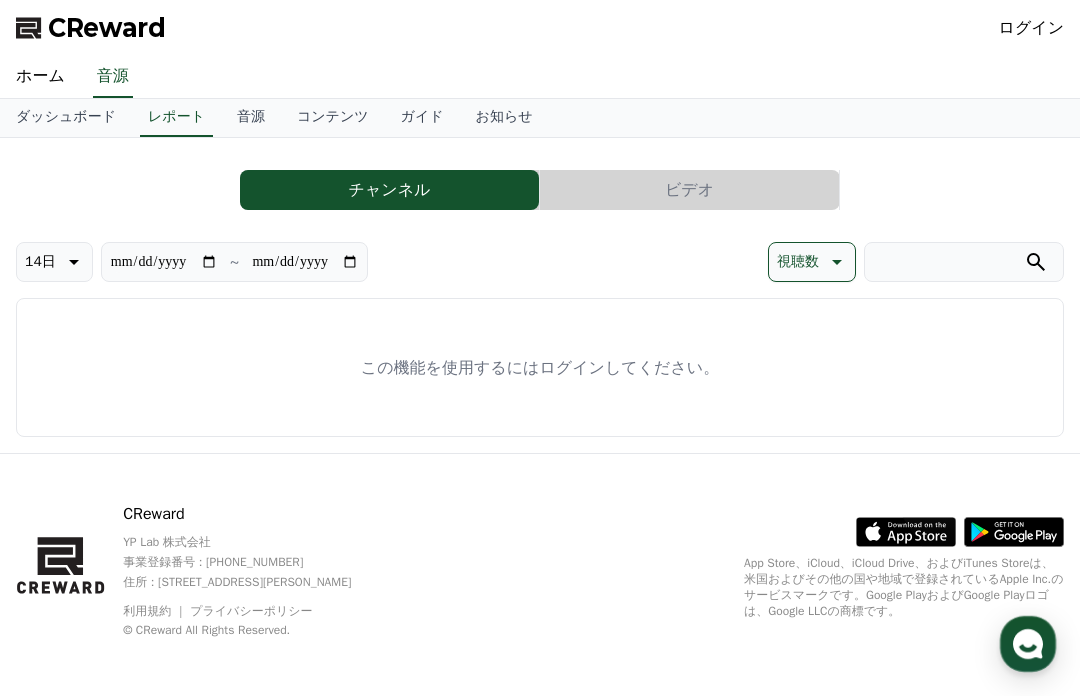 click on "ビデオ" at bounding box center (689, 190) 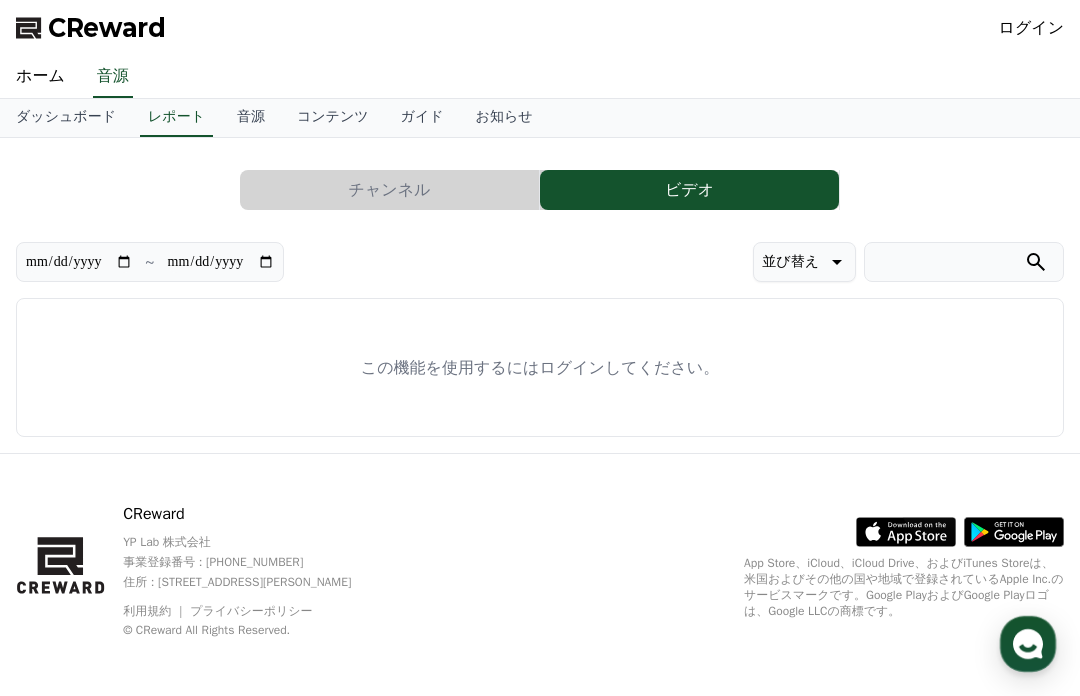 click on "チャンネル" at bounding box center [389, 190] 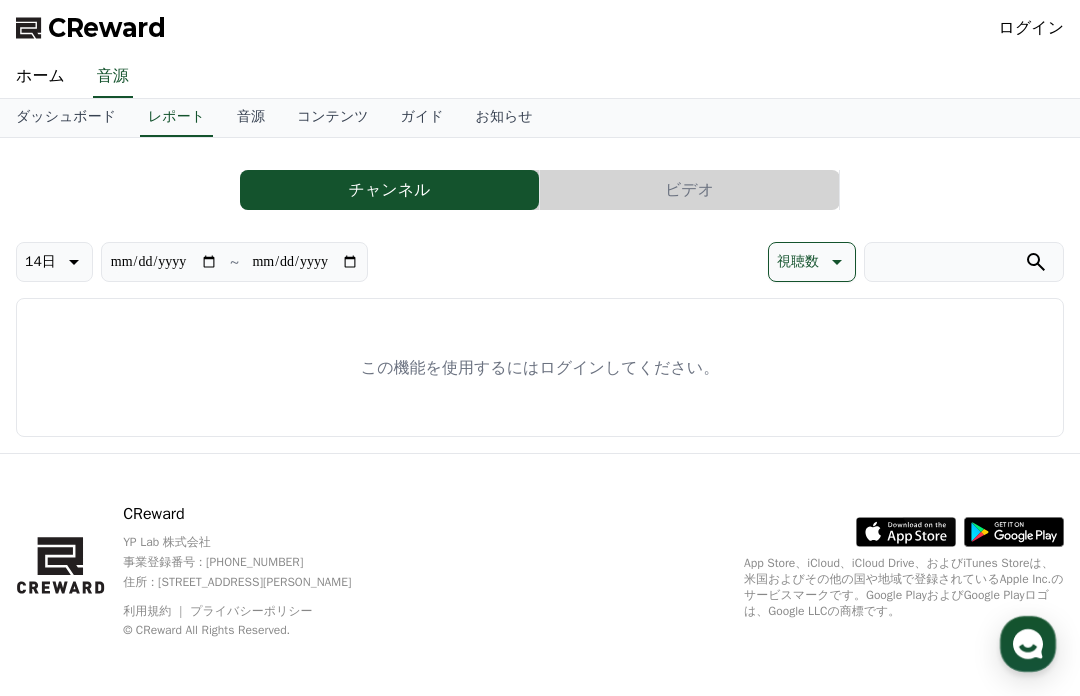 click on "ログイン" at bounding box center [1032, 28] 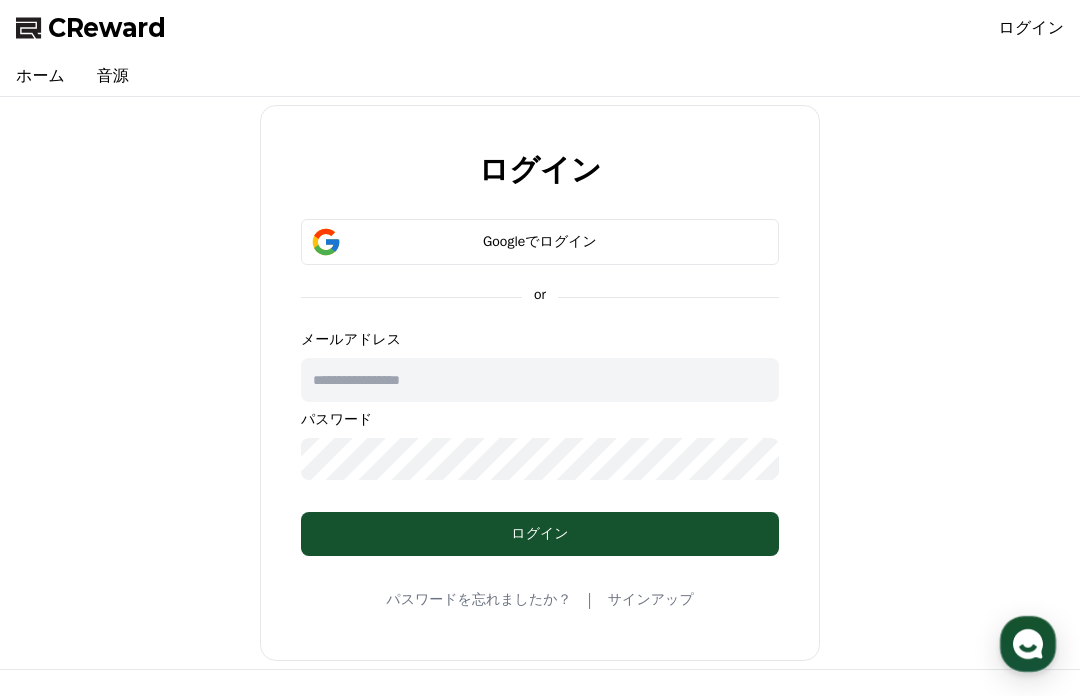 click on "ログイン" at bounding box center (1032, 28) 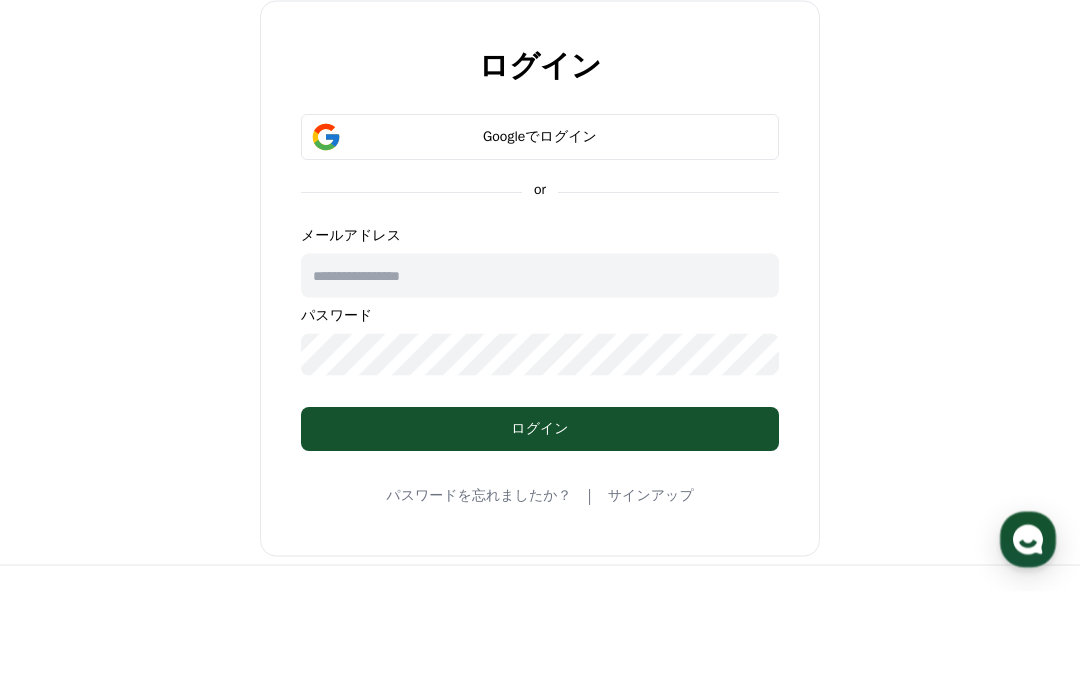 click on "Googleでログイン" at bounding box center (540, 242) 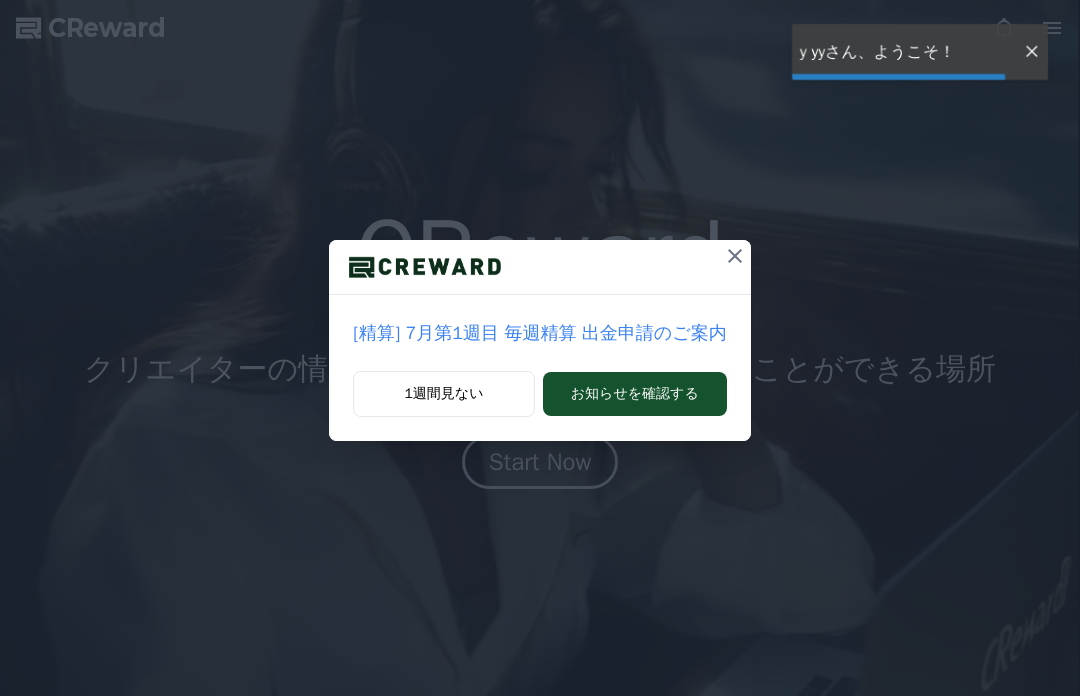 scroll, scrollTop: 0, scrollLeft: 0, axis: both 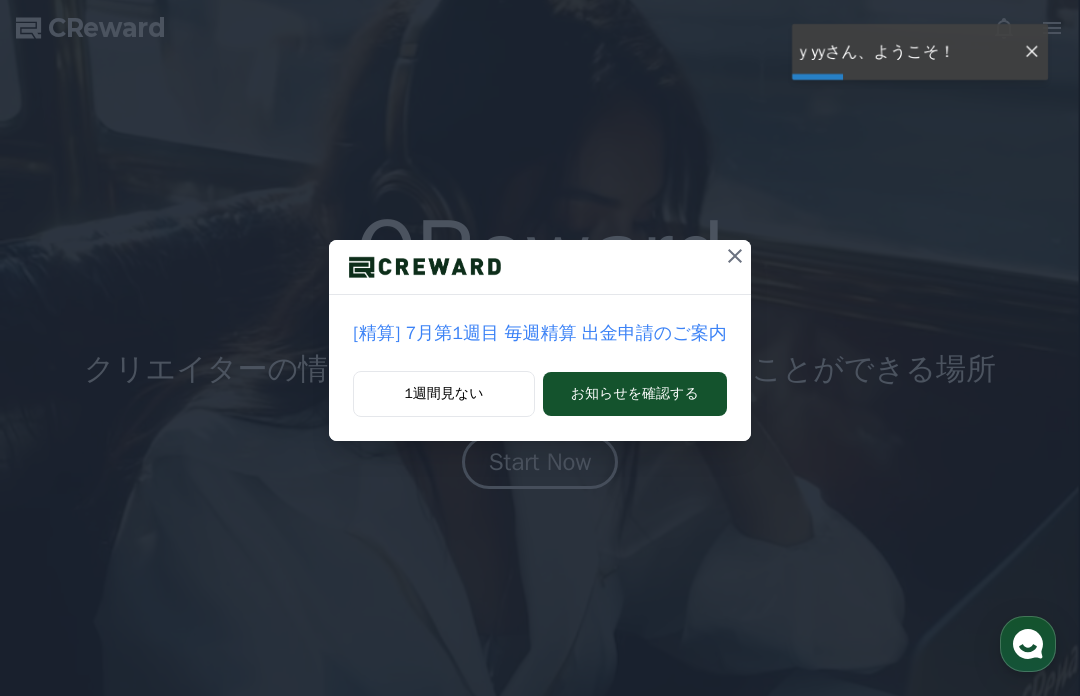 click on "お知らせを確認する" at bounding box center (635, 394) 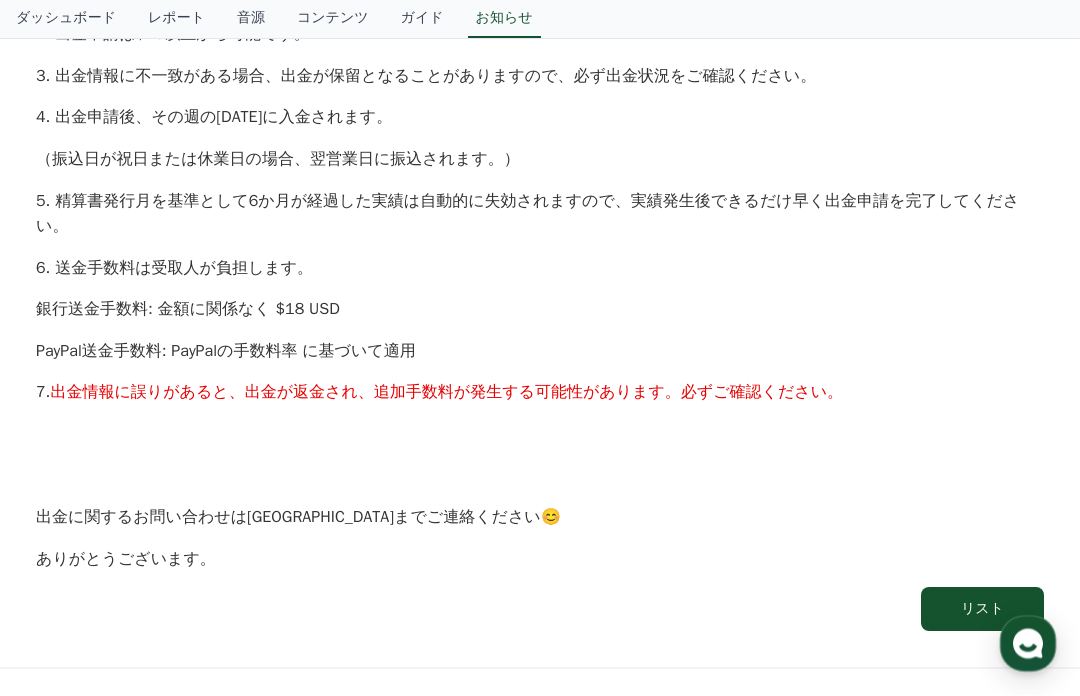 scroll, scrollTop: 976, scrollLeft: 0, axis: vertical 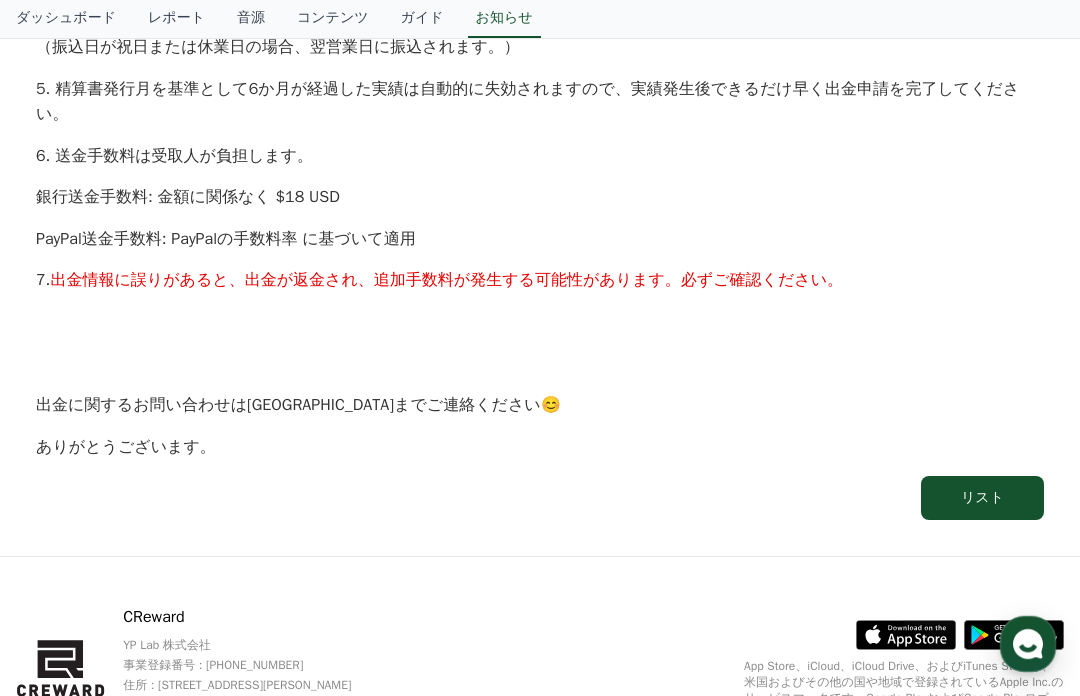 click on "リスト" at bounding box center (982, 498) 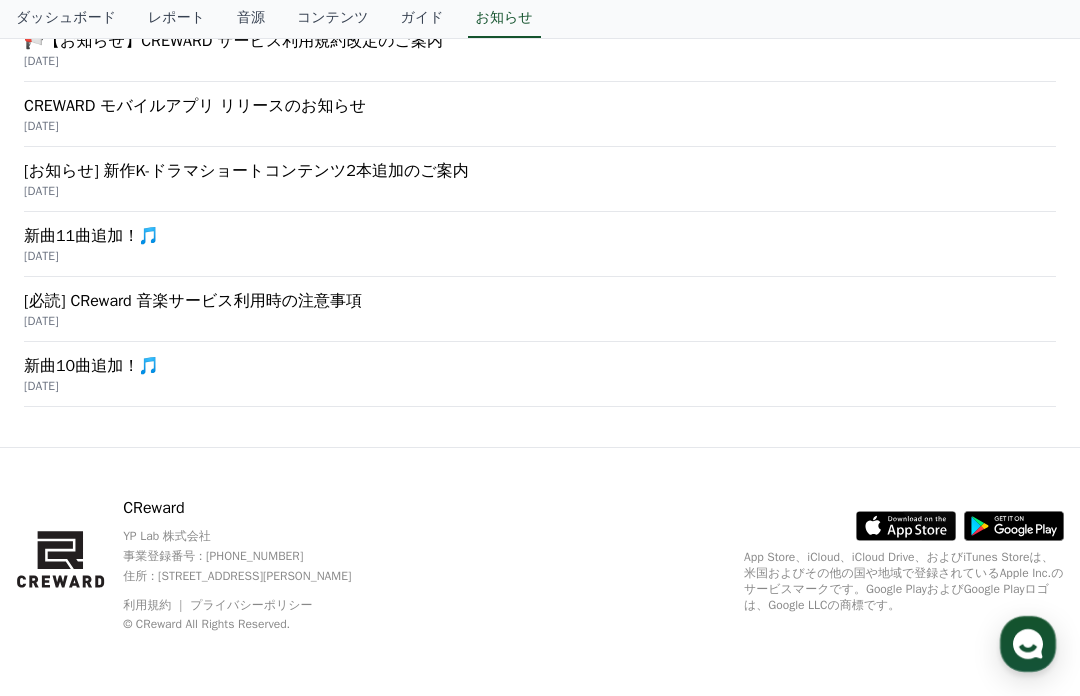 scroll, scrollTop: 0, scrollLeft: 0, axis: both 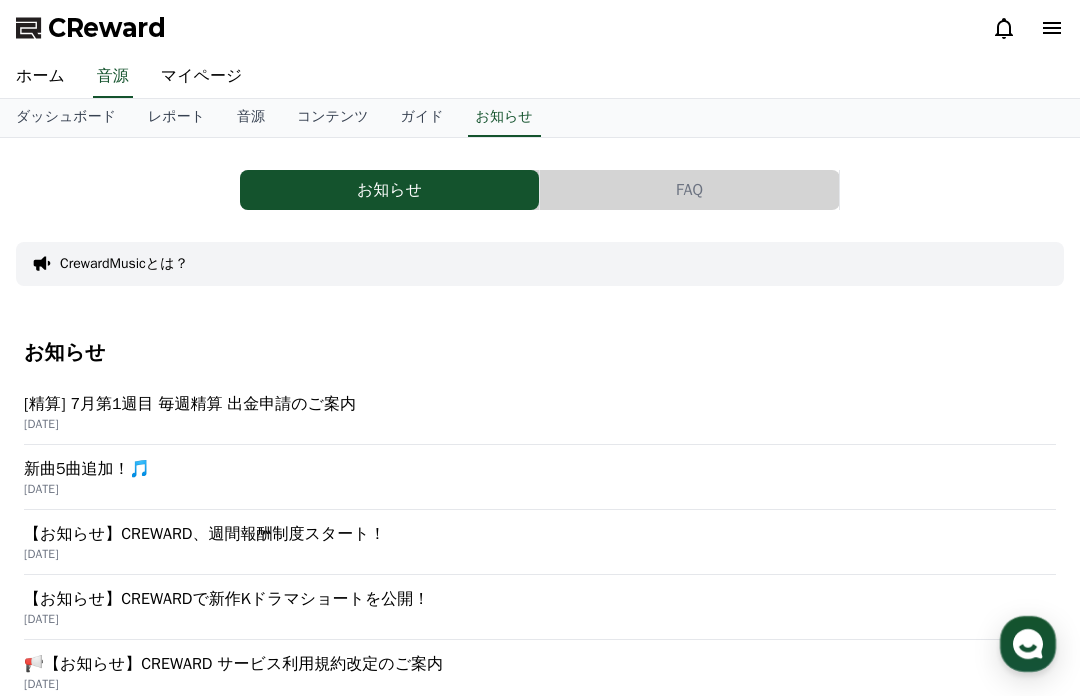 click on "新曲5曲追加！🎵" at bounding box center [540, 469] 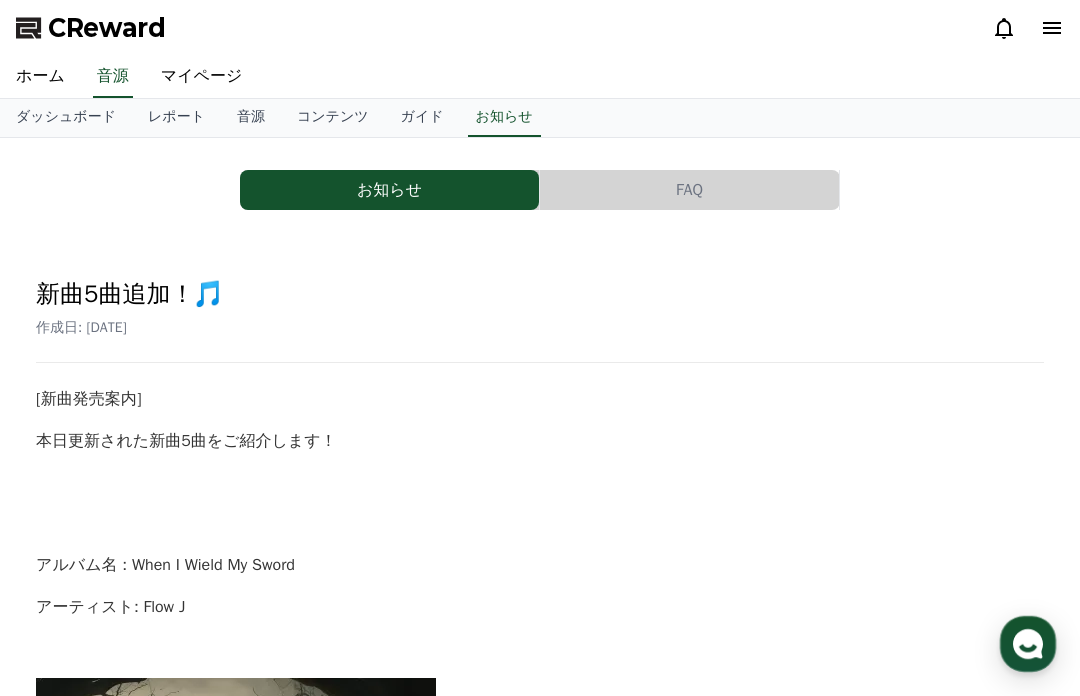 click on "レポート" at bounding box center [176, 118] 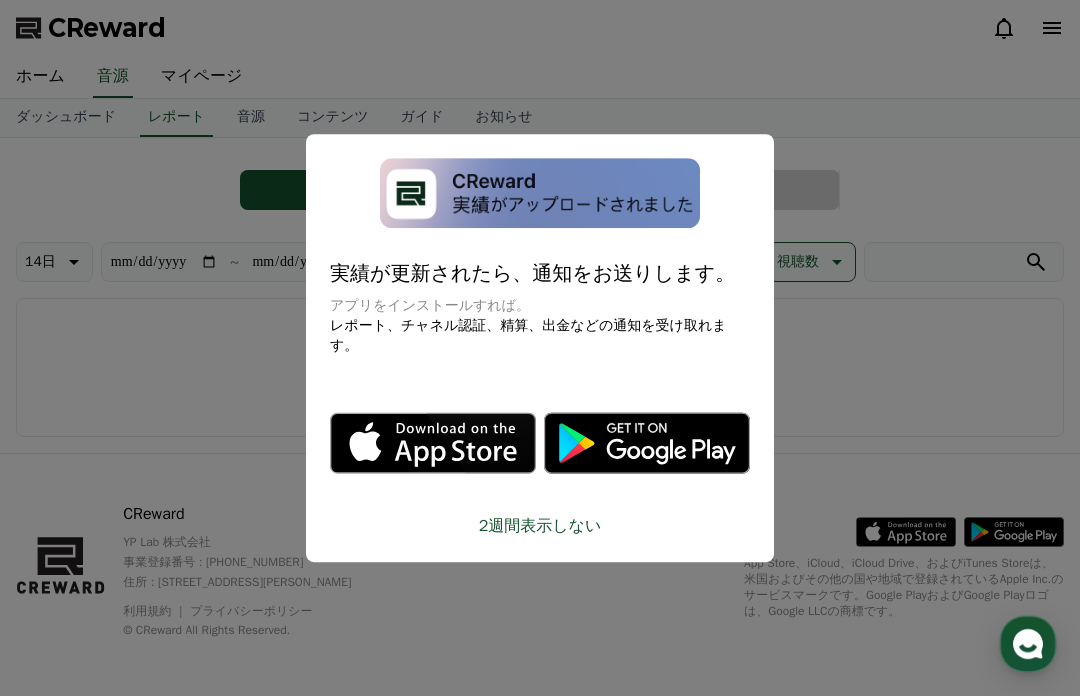 click at bounding box center [540, 348] 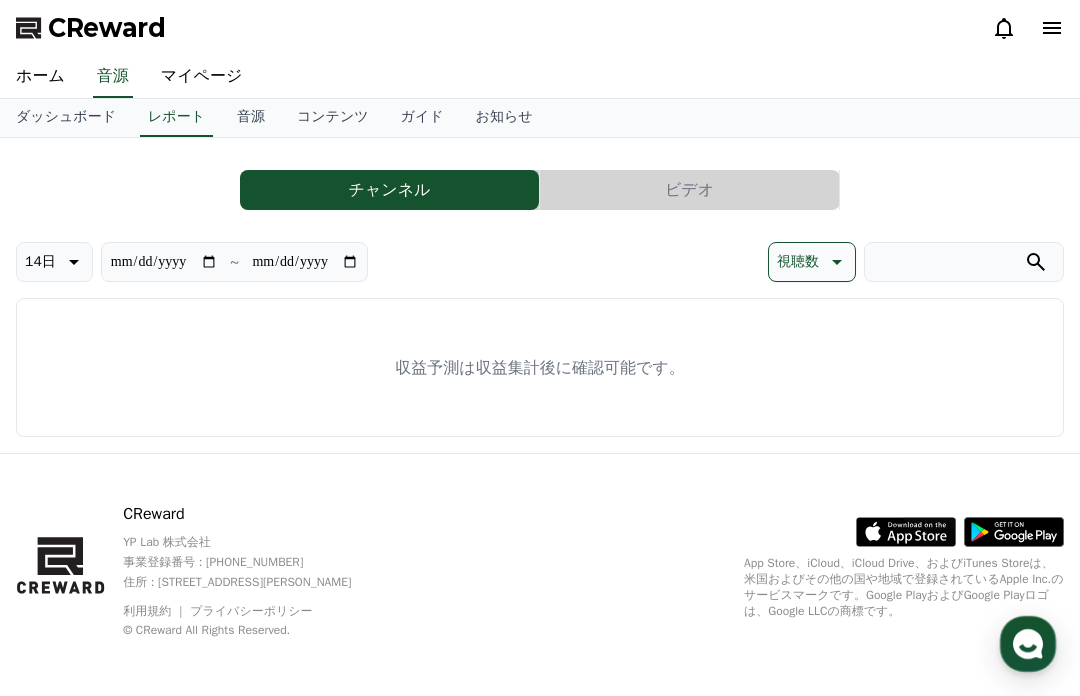 click on "**********" at bounding box center (305, 262) 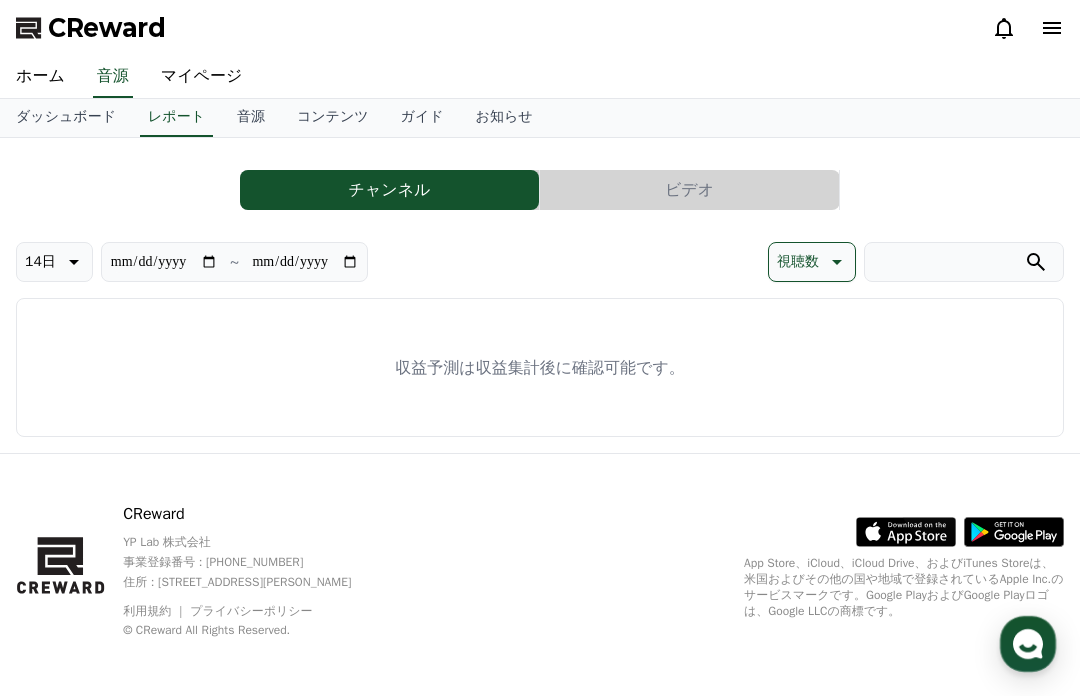 click on "ビデオ" at bounding box center (689, 190) 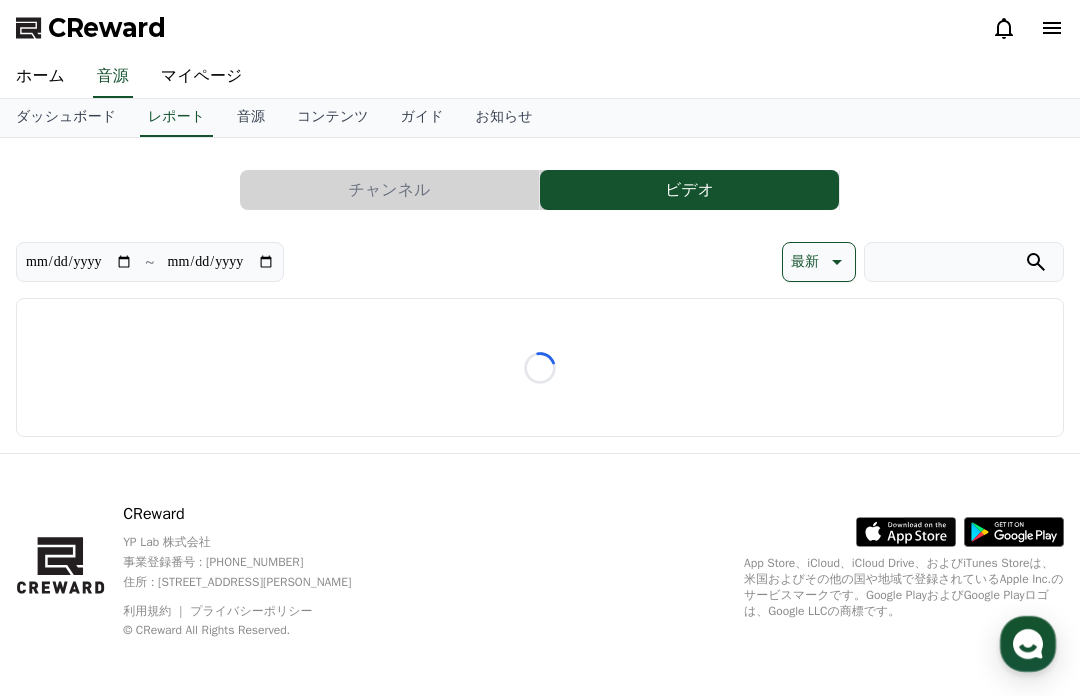 click on "ビデオ" at bounding box center (689, 190) 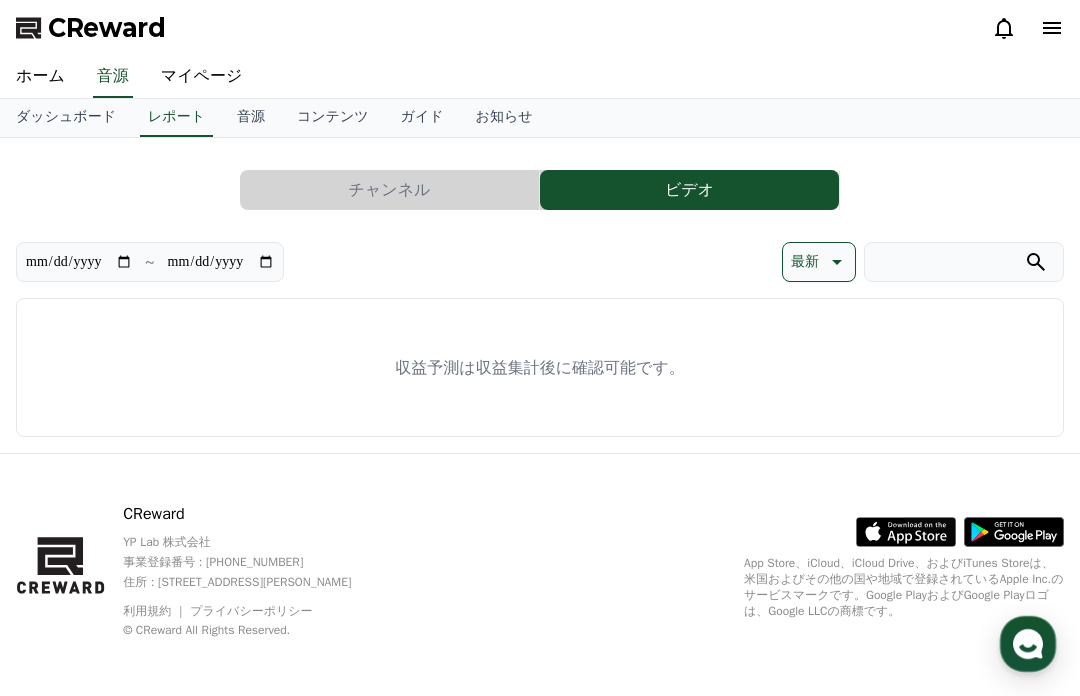 click on "**********" at bounding box center [540, 339] 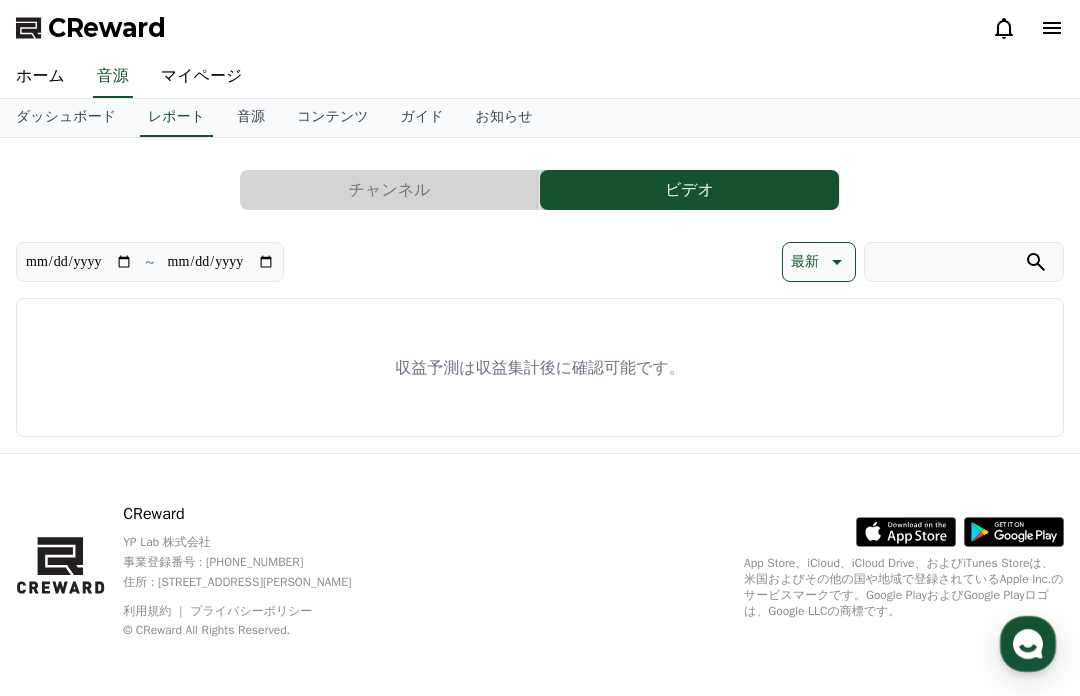 click on "**********" at bounding box center [221, 262] 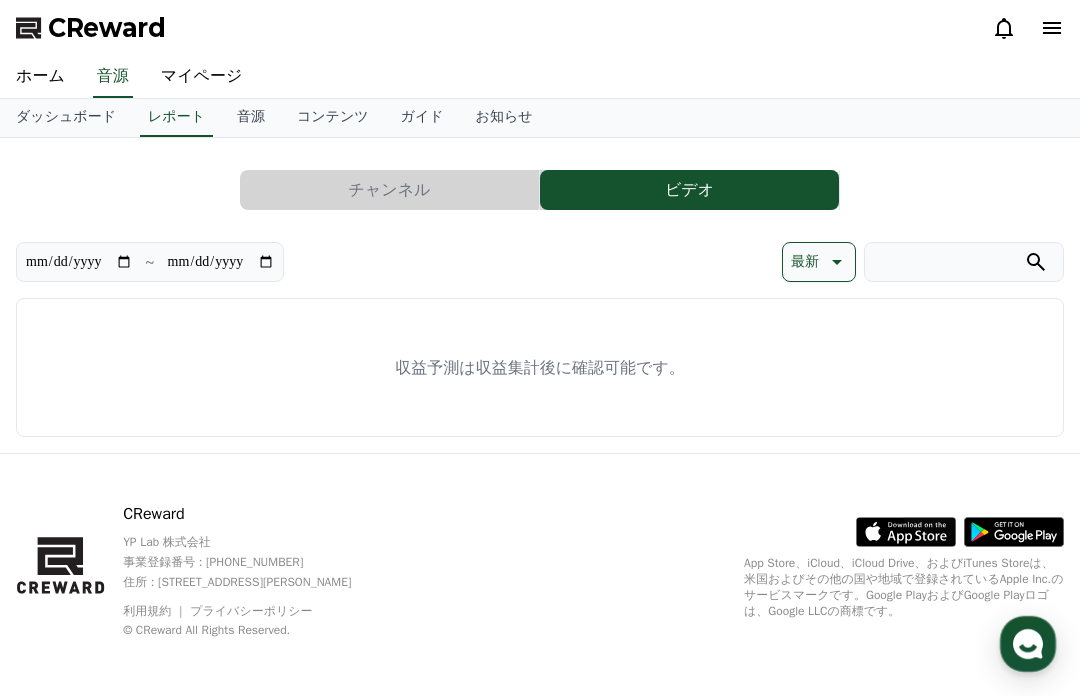 click on "**********" at bounding box center (221, 262) 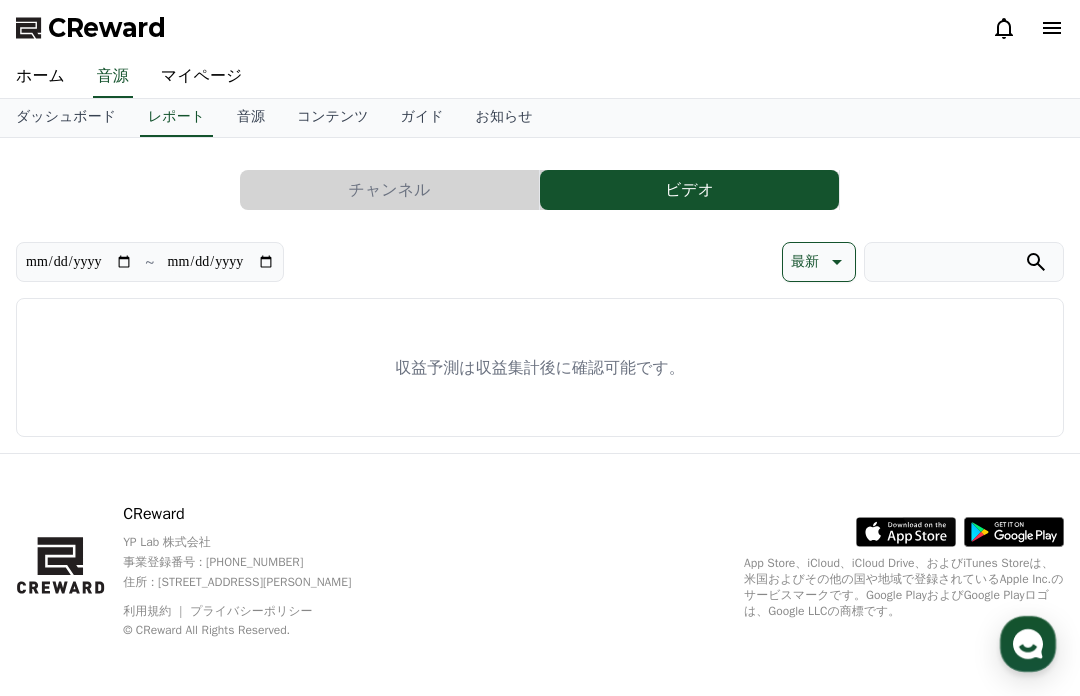 type on "**********" 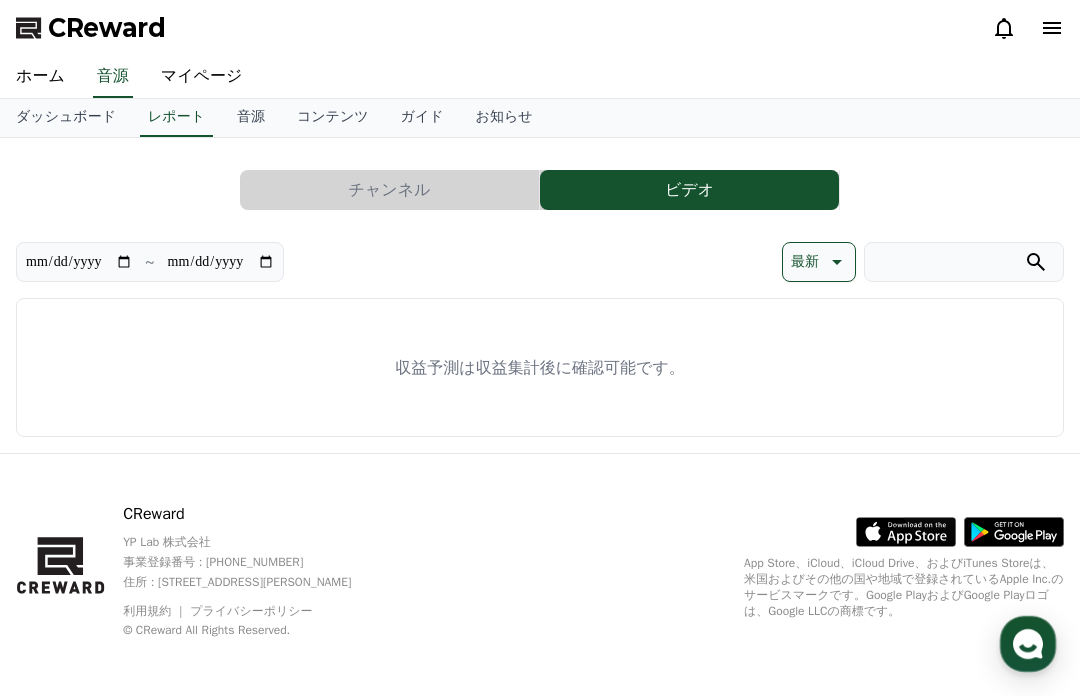 click on "**********" at bounding box center [150, 262] 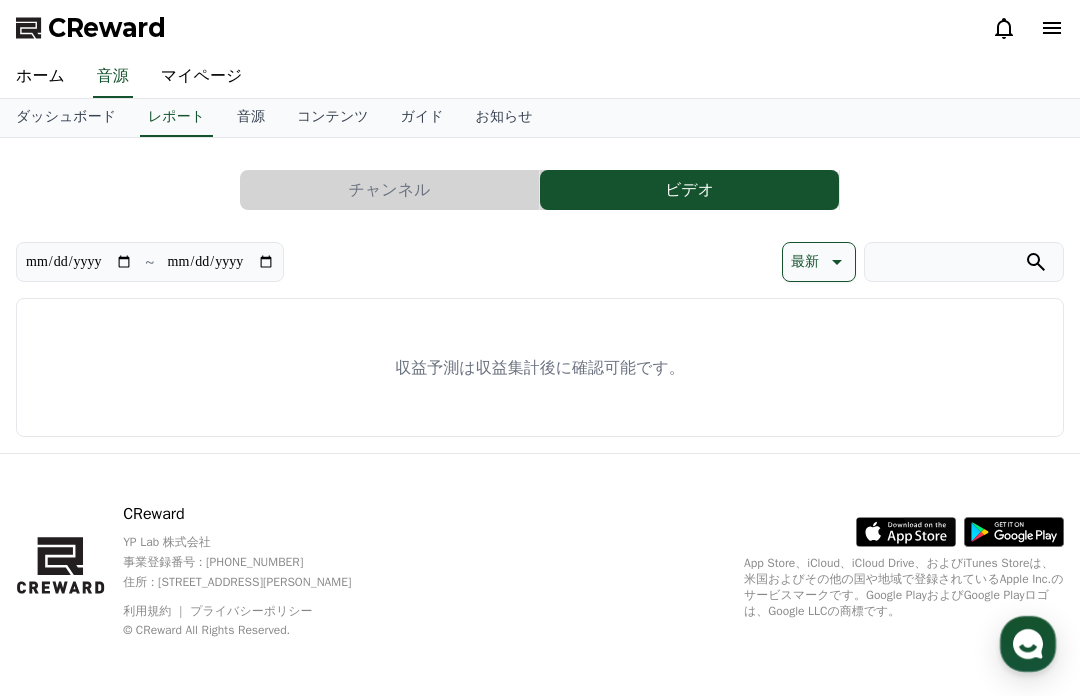 type on "**********" 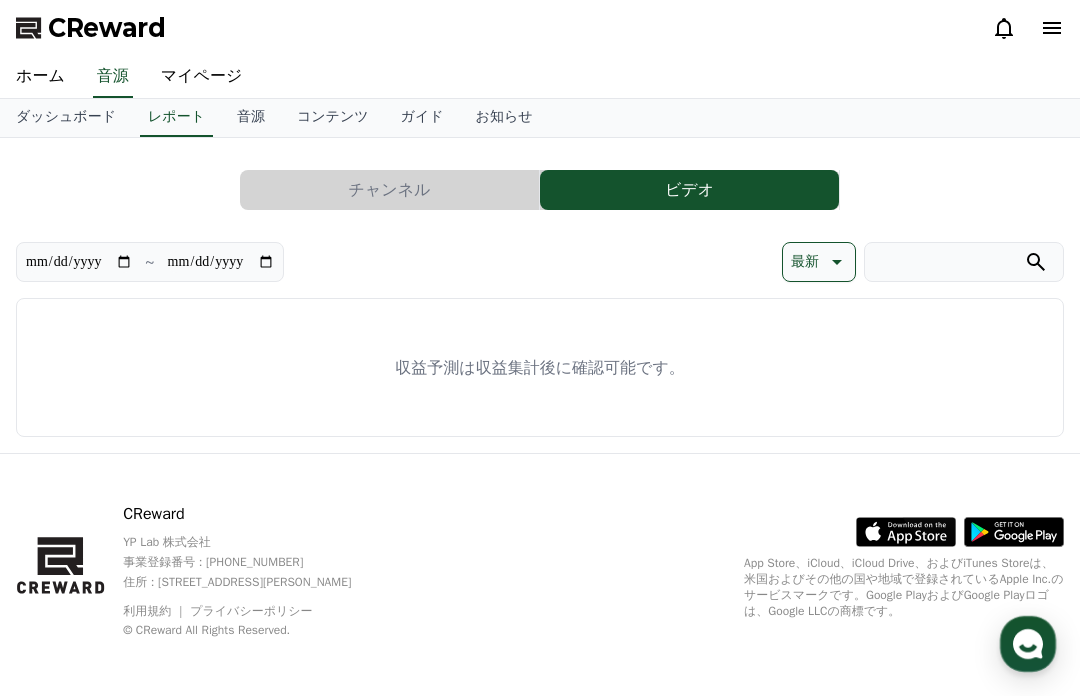 click on "チャンネル" at bounding box center [389, 190] 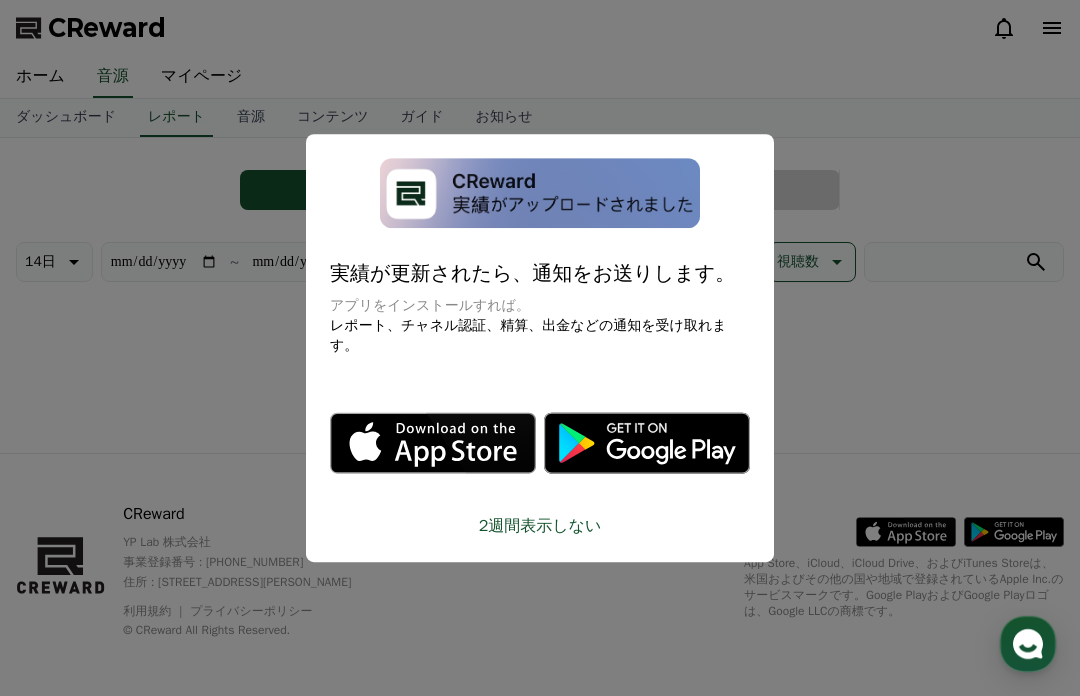 click at bounding box center (540, 348) 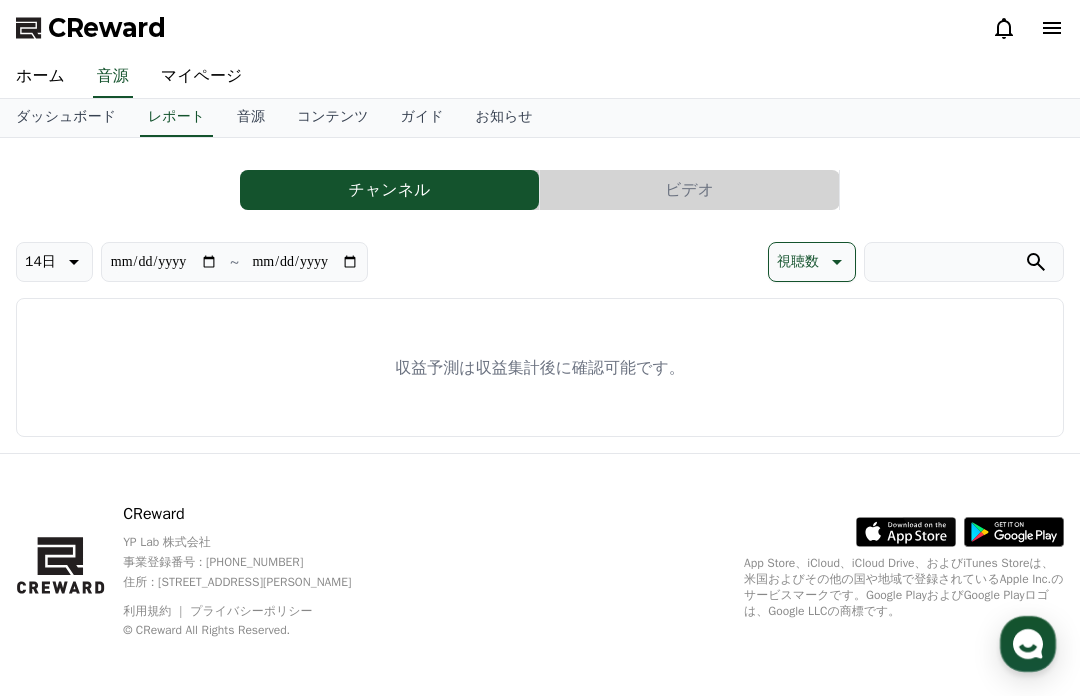 click on "ダッシュボード" at bounding box center (66, 118) 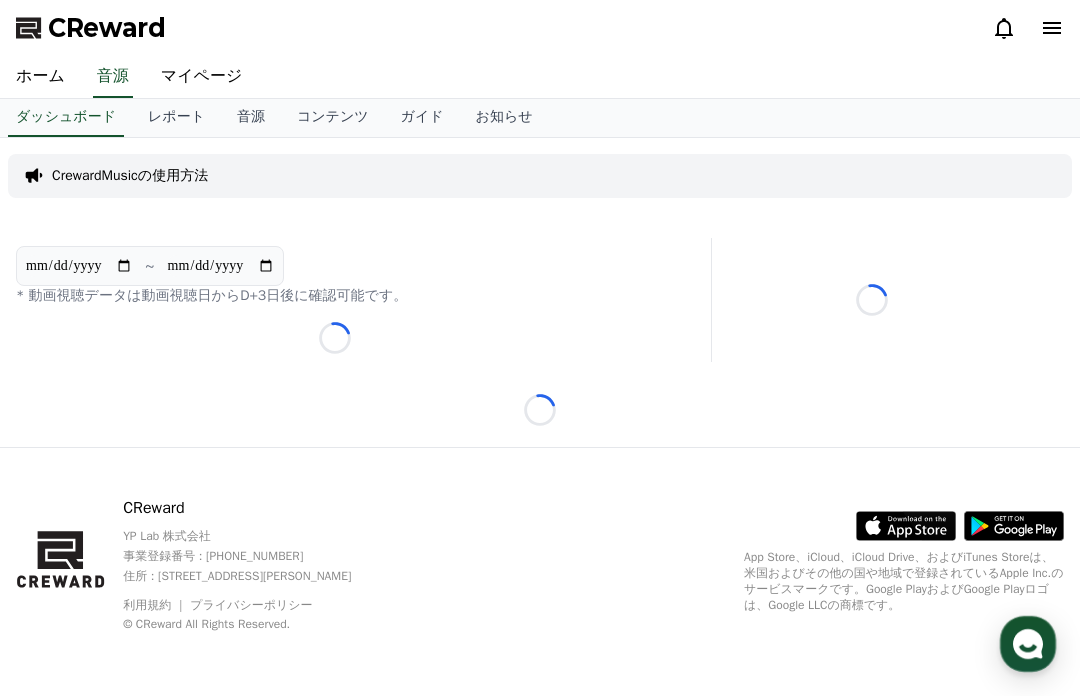 click on "ダッシュボード" at bounding box center (66, 118) 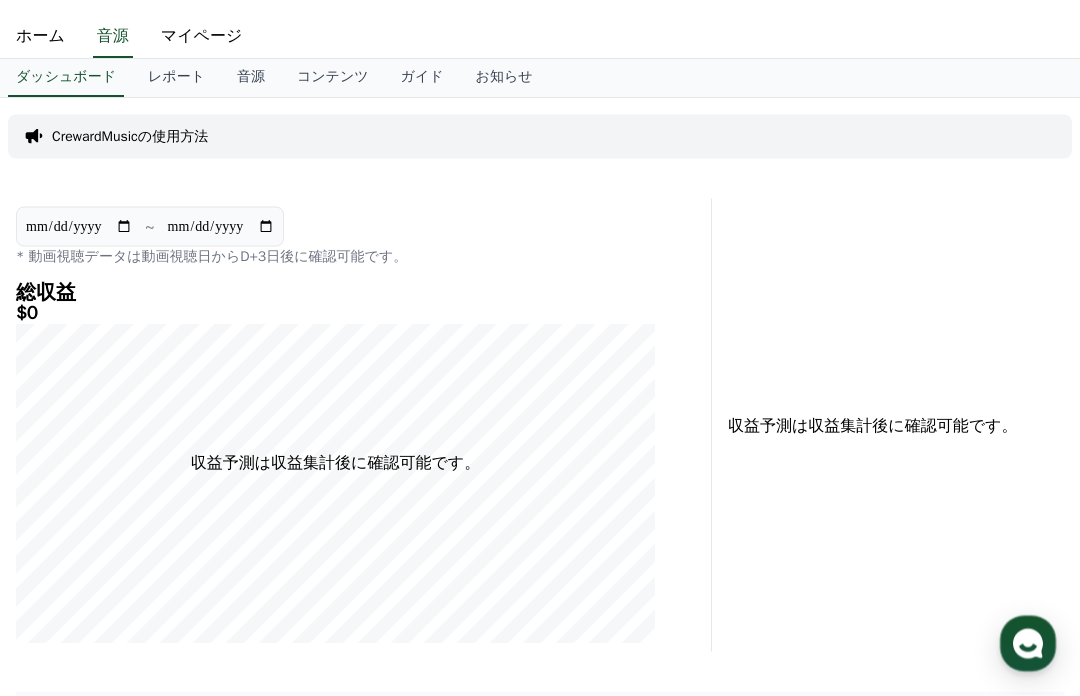scroll, scrollTop: 0, scrollLeft: 0, axis: both 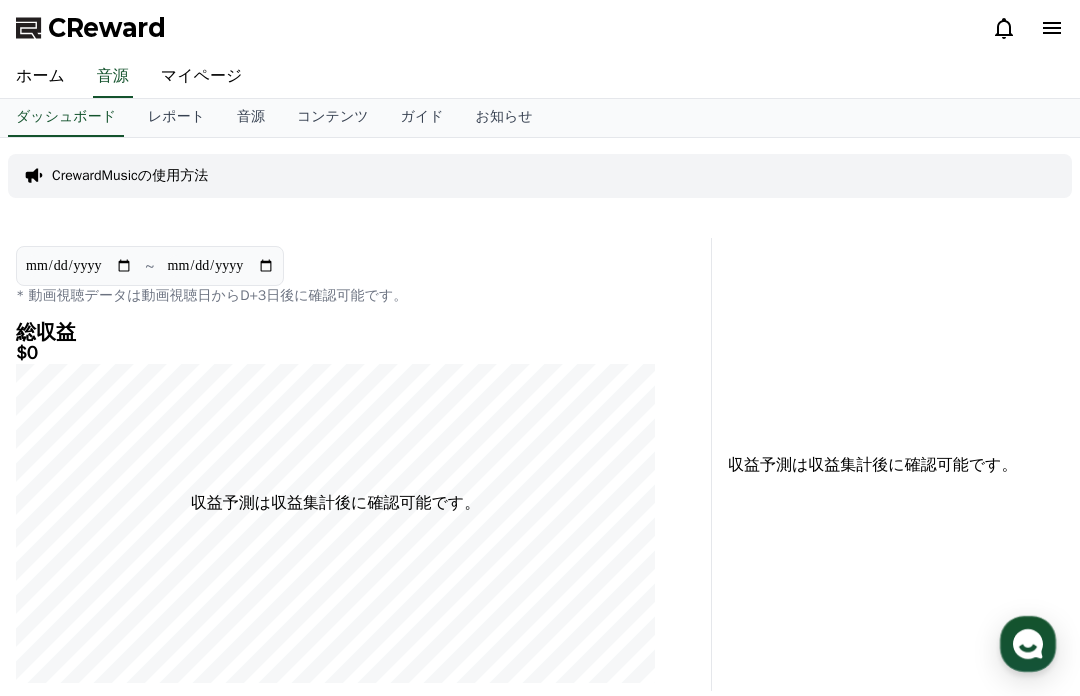 click on "ホーム" at bounding box center [40, 77] 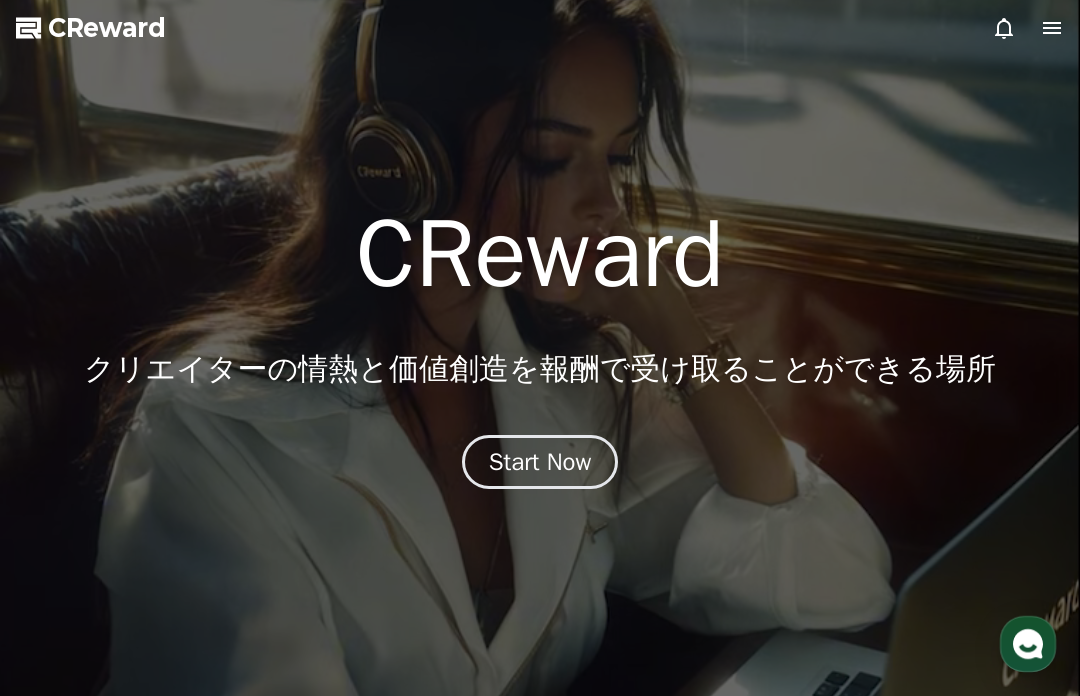 click on "Start Now" at bounding box center [540, 462] 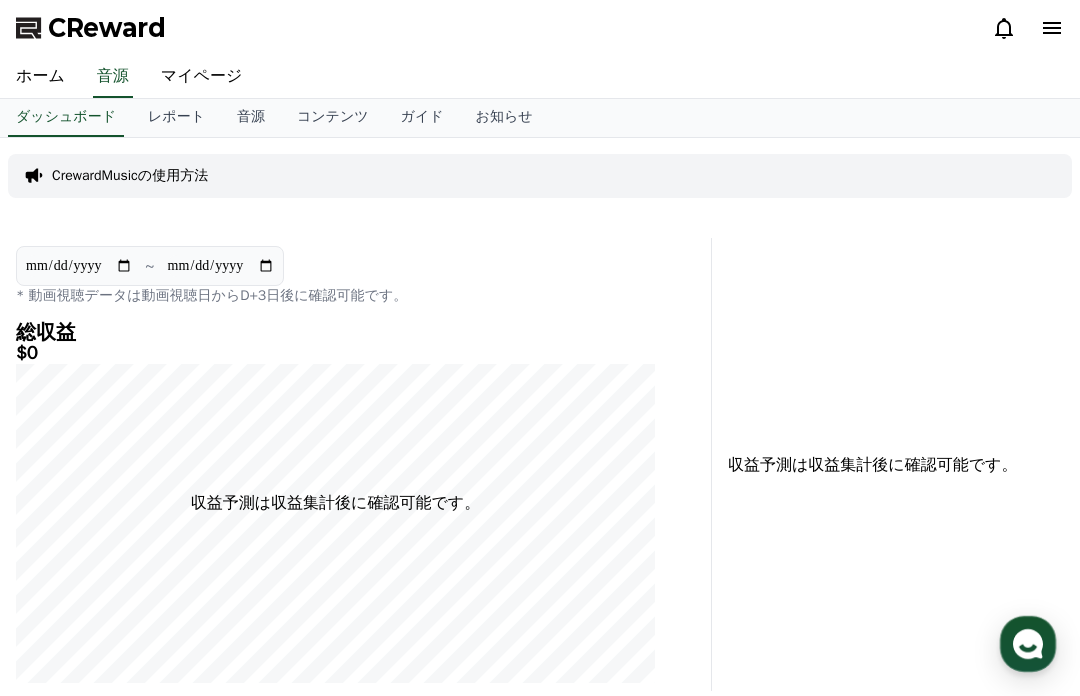 click on "お知らせ" at bounding box center [504, 118] 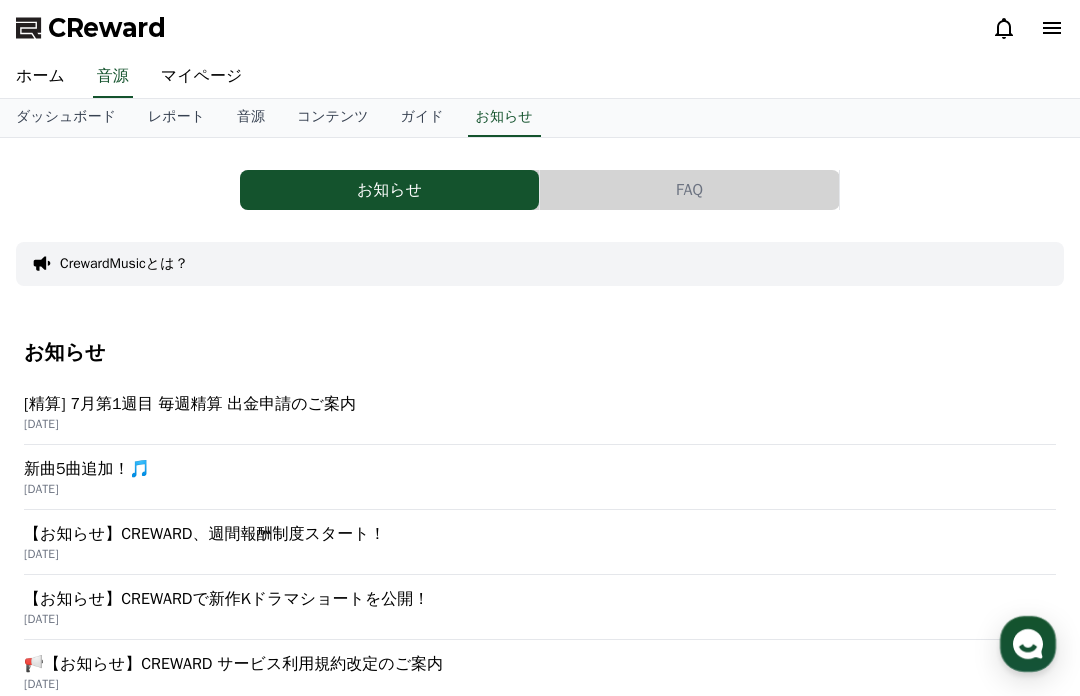 click on "マイページ" at bounding box center (202, 77) 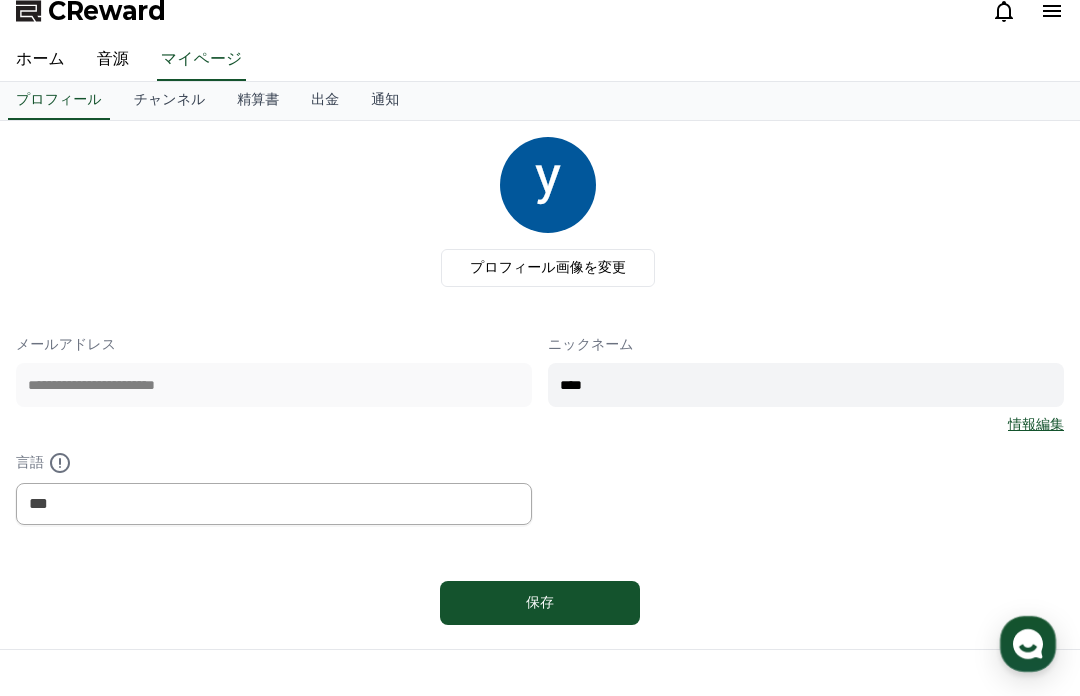 scroll, scrollTop: 0, scrollLeft: 0, axis: both 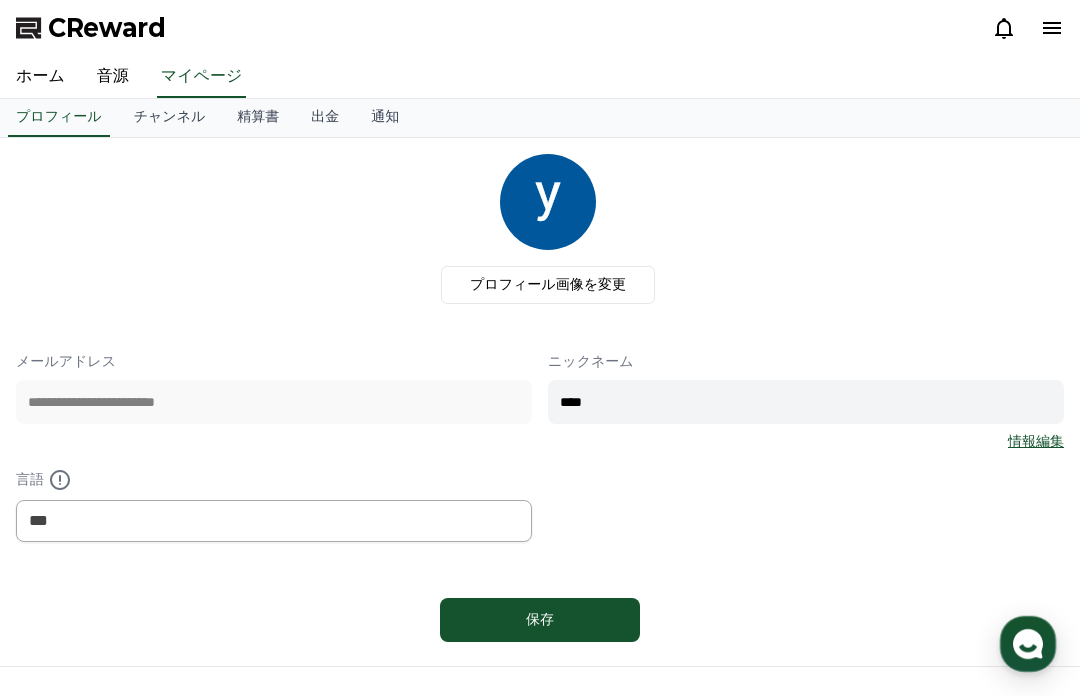 click on "音源" at bounding box center (113, 77) 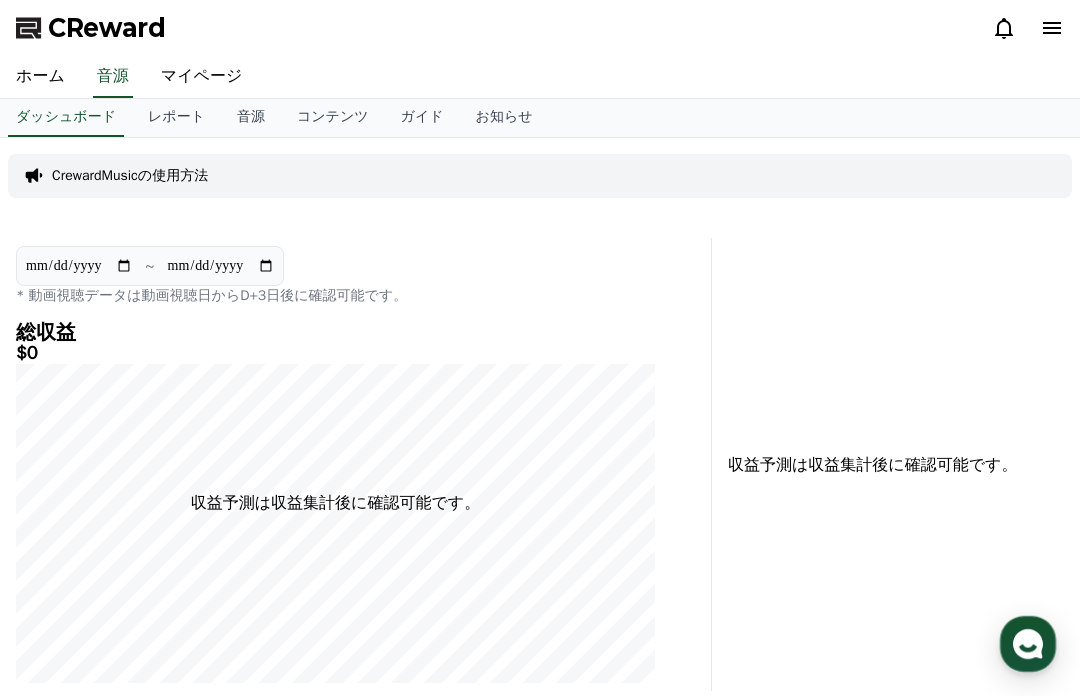 click on "音源" at bounding box center (113, 77) 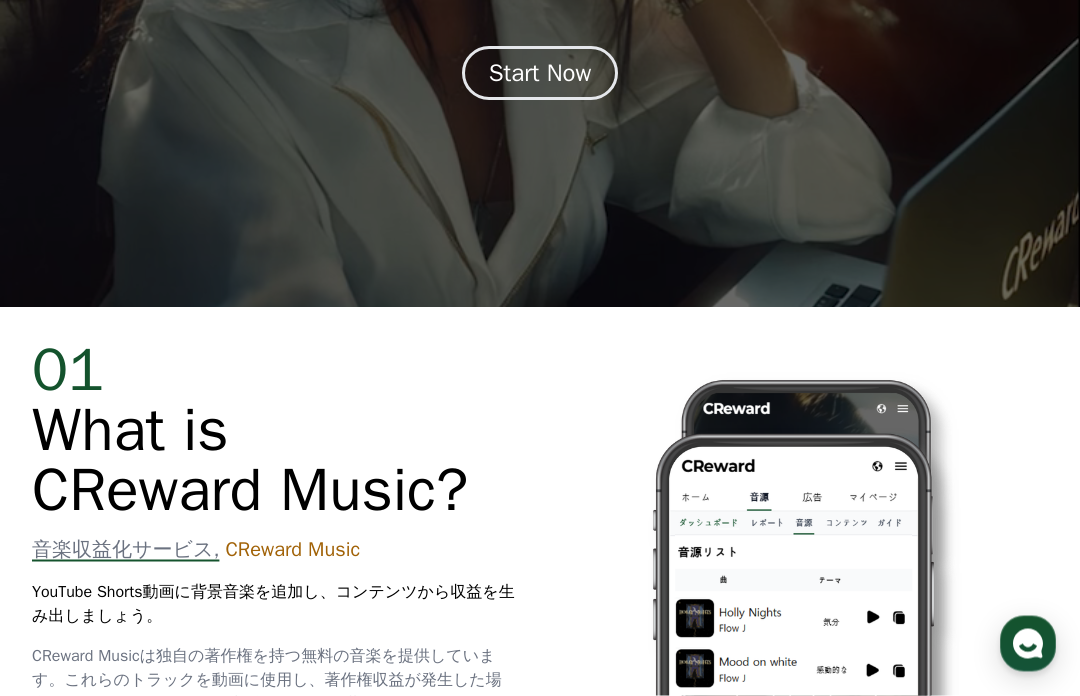 scroll, scrollTop: 0, scrollLeft: 0, axis: both 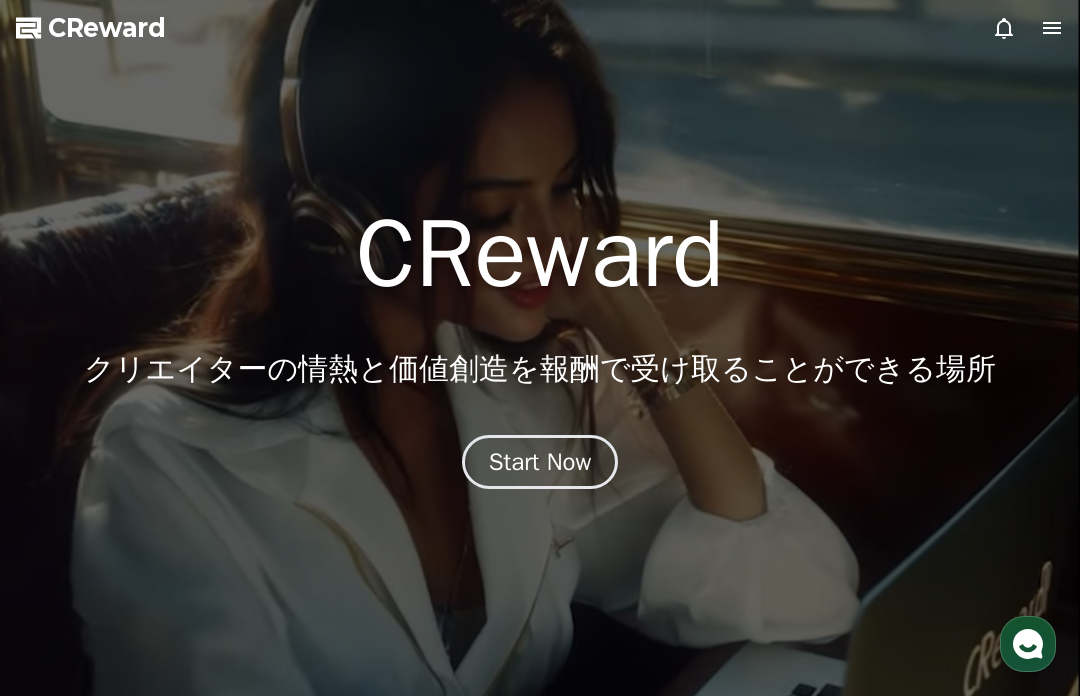 click on "Start Now" at bounding box center (540, 462) 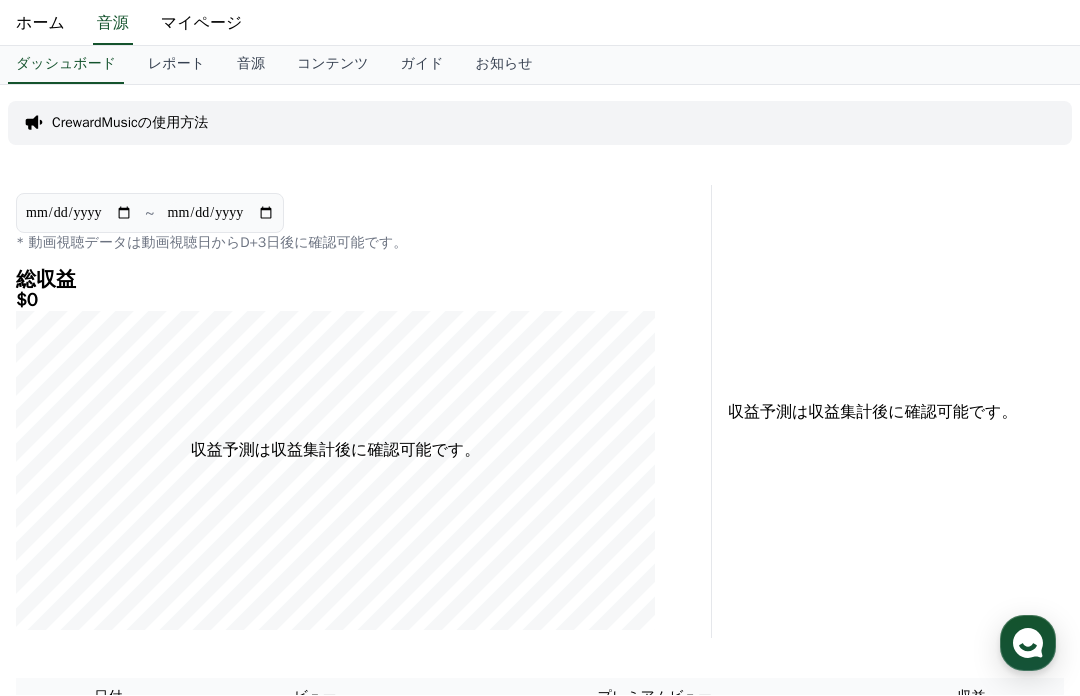 scroll, scrollTop: 0, scrollLeft: 0, axis: both 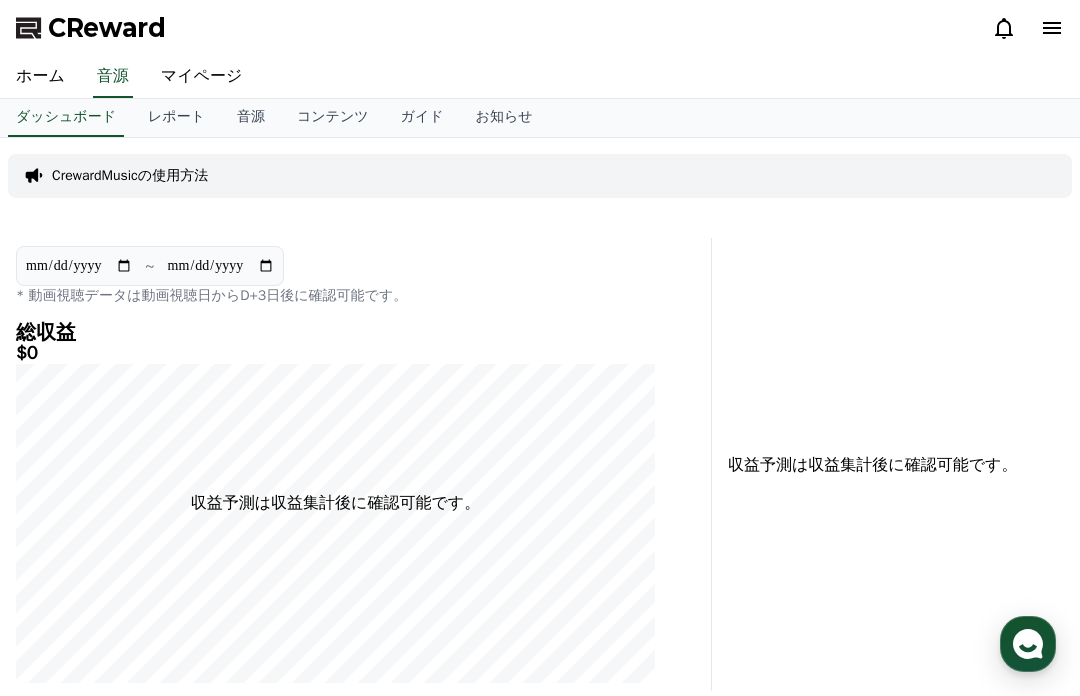 click on "収益予測は収益集計後に確認可能です。" at bounding box center [897, 464] 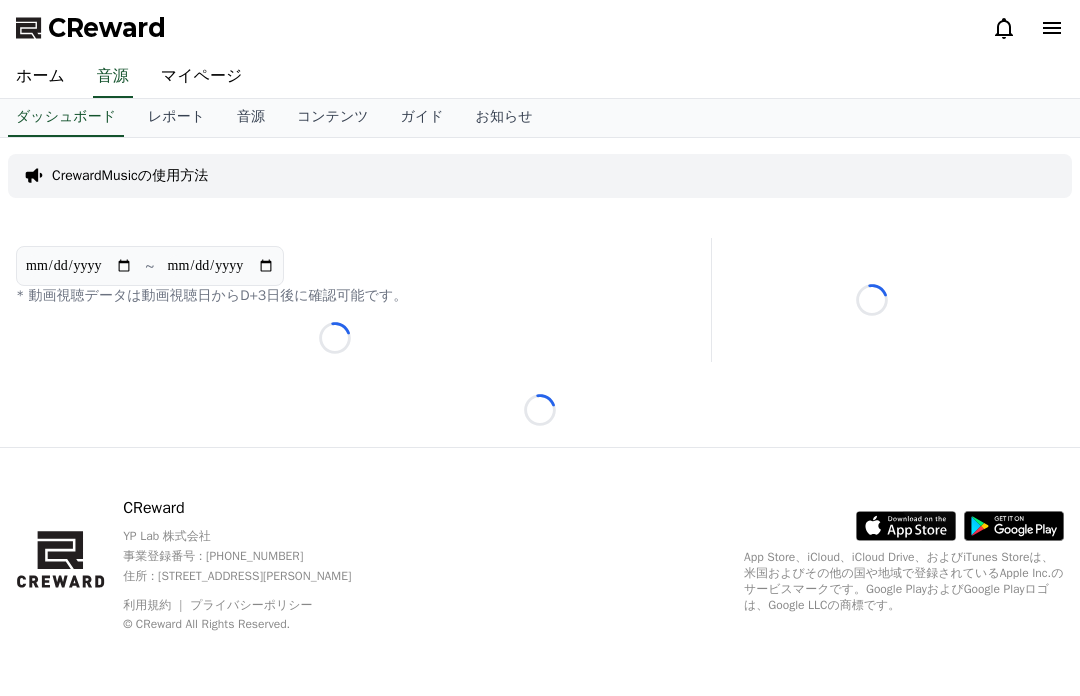 scroll, scrollTop: 0, scrollLeft: 0, axis: both 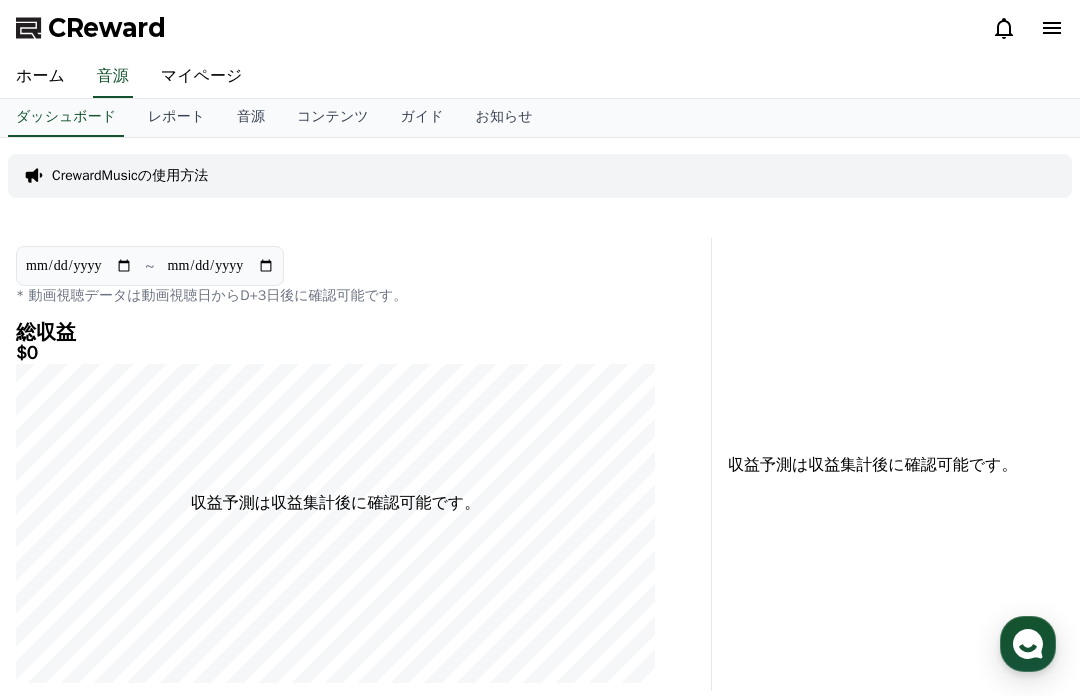 click on "**********" at bounding box center [221, 266] 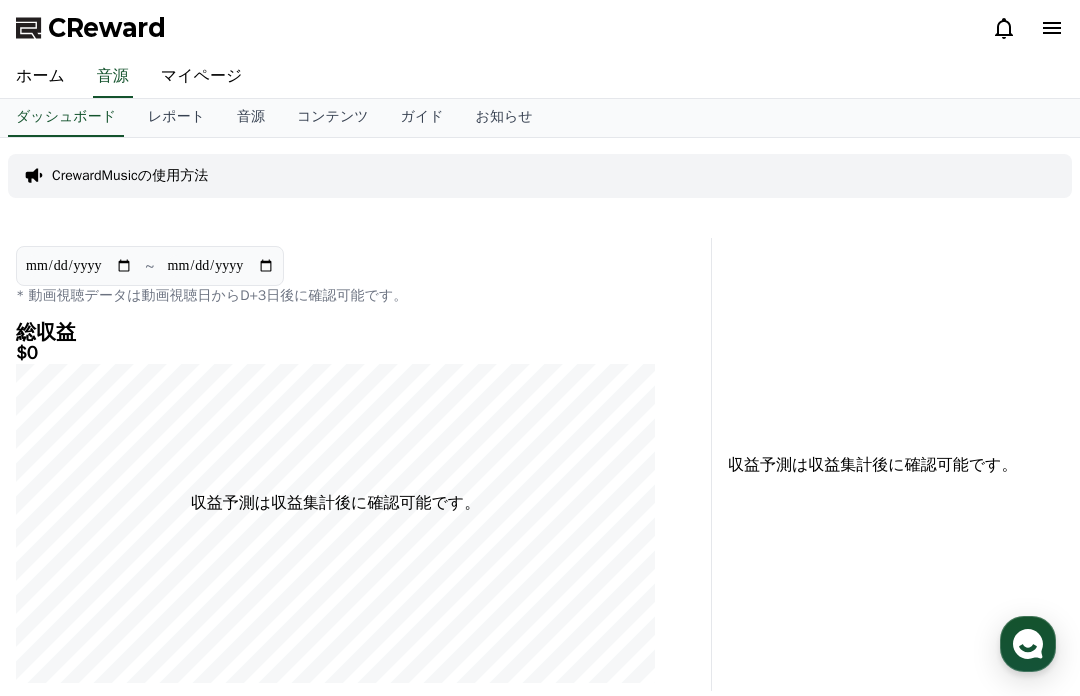 click on "**********" at bounding box center [79, 266] 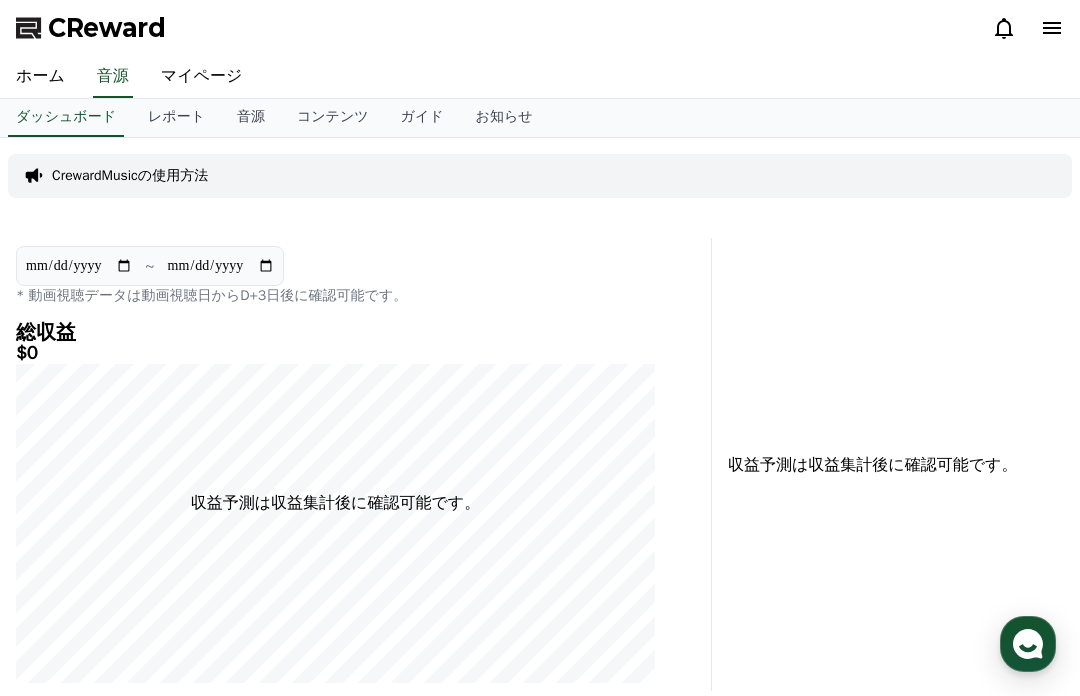 type on "**********" 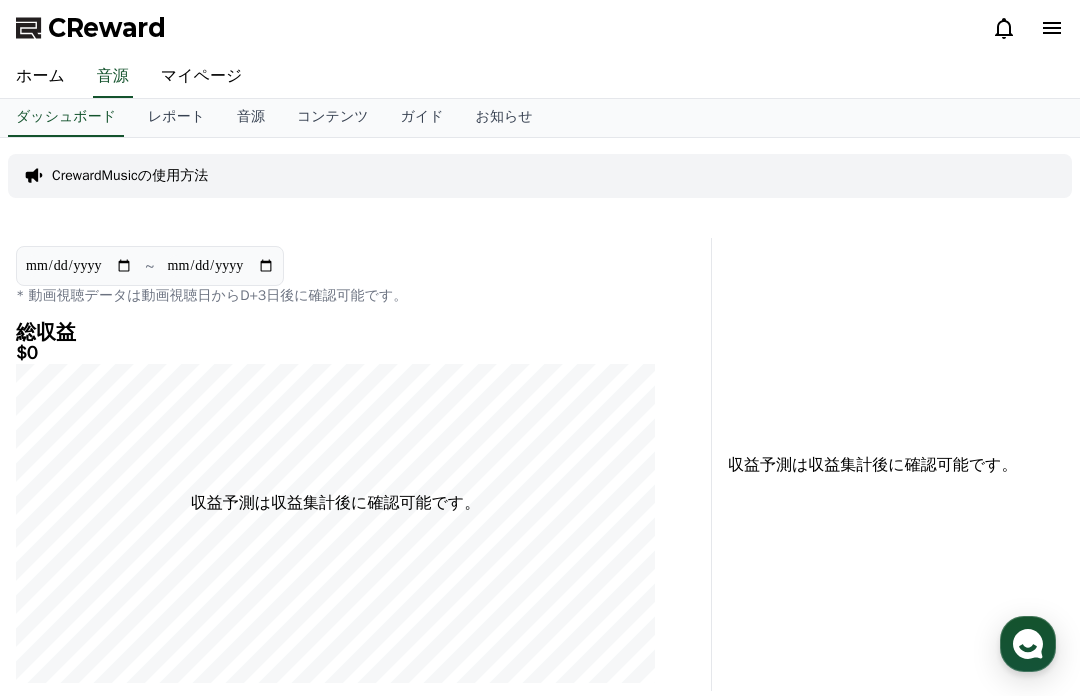 click at bounding box center [1028, 644] 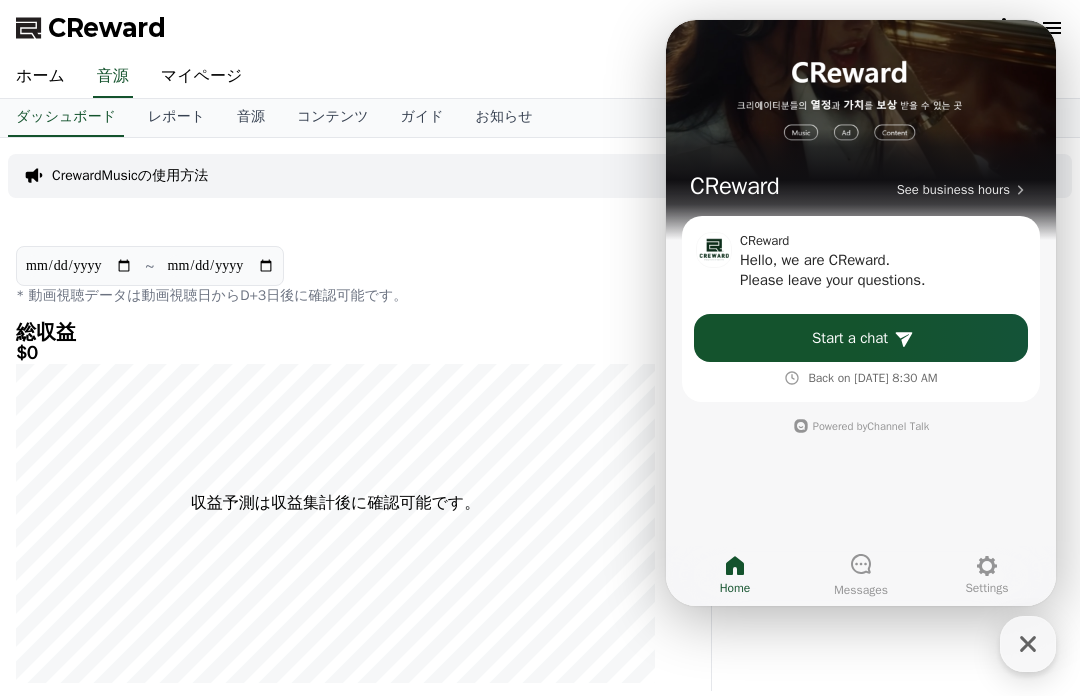 click 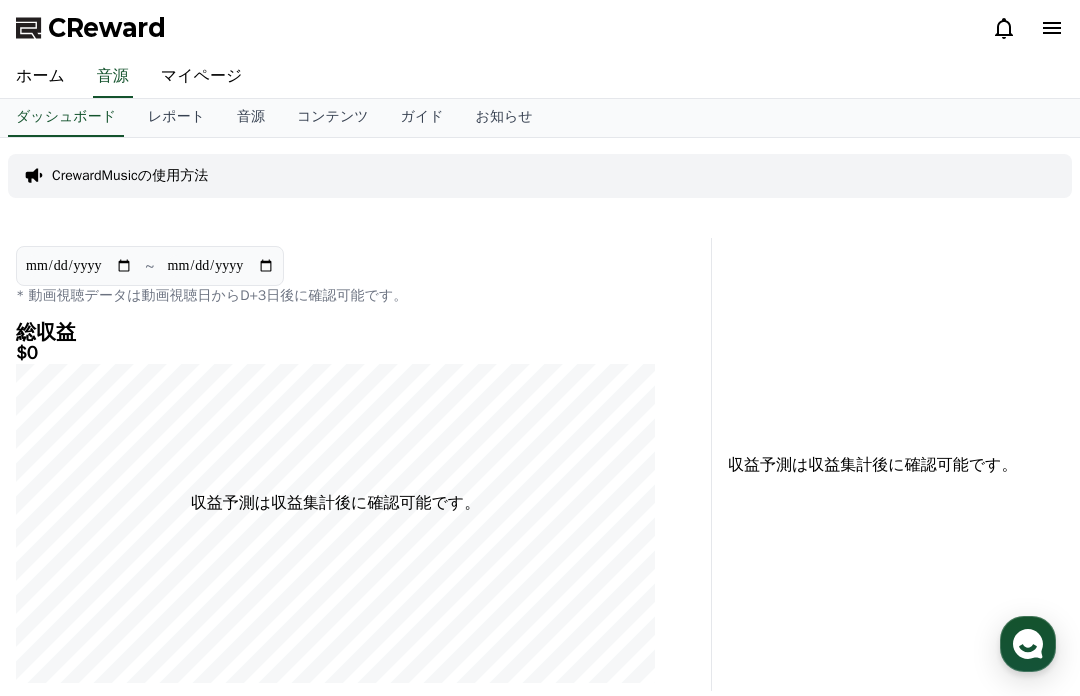 click on "ホーム" at bounding box center [40, 77] 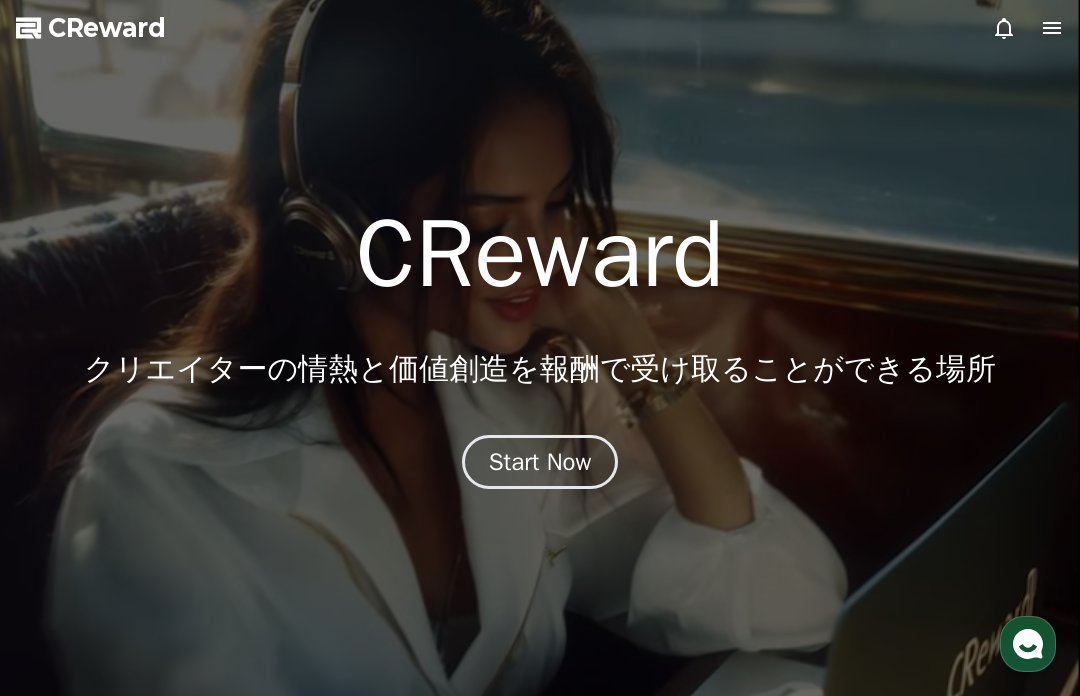 click on "Start Now" at bounding box center (540, 462) 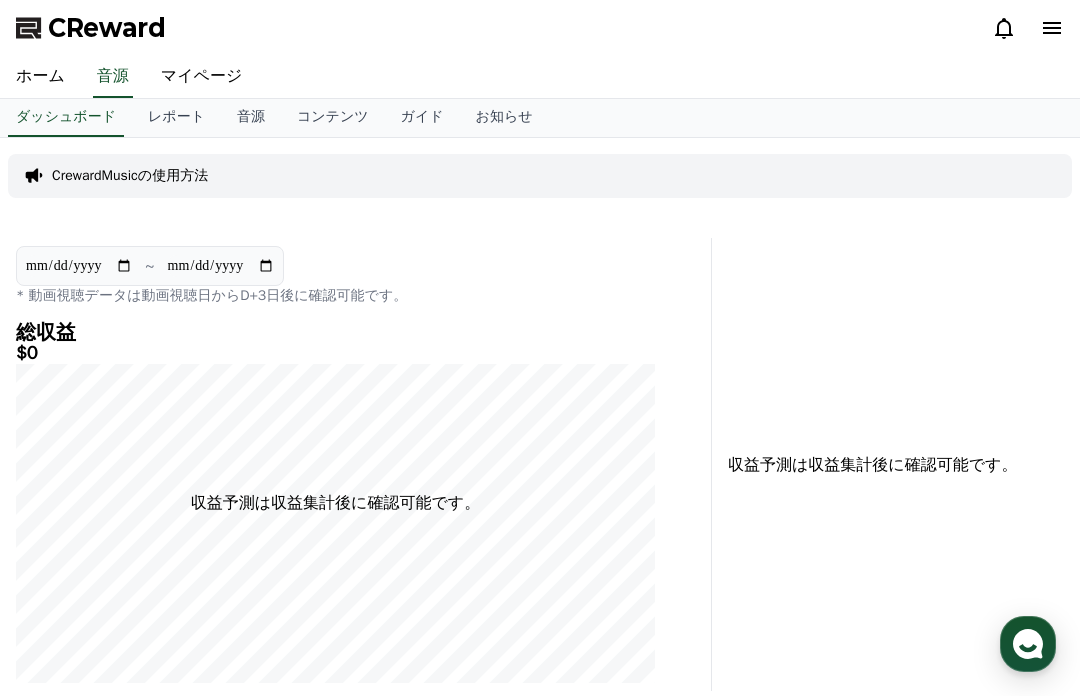 click on "音源" at bounding box center [251, 118] 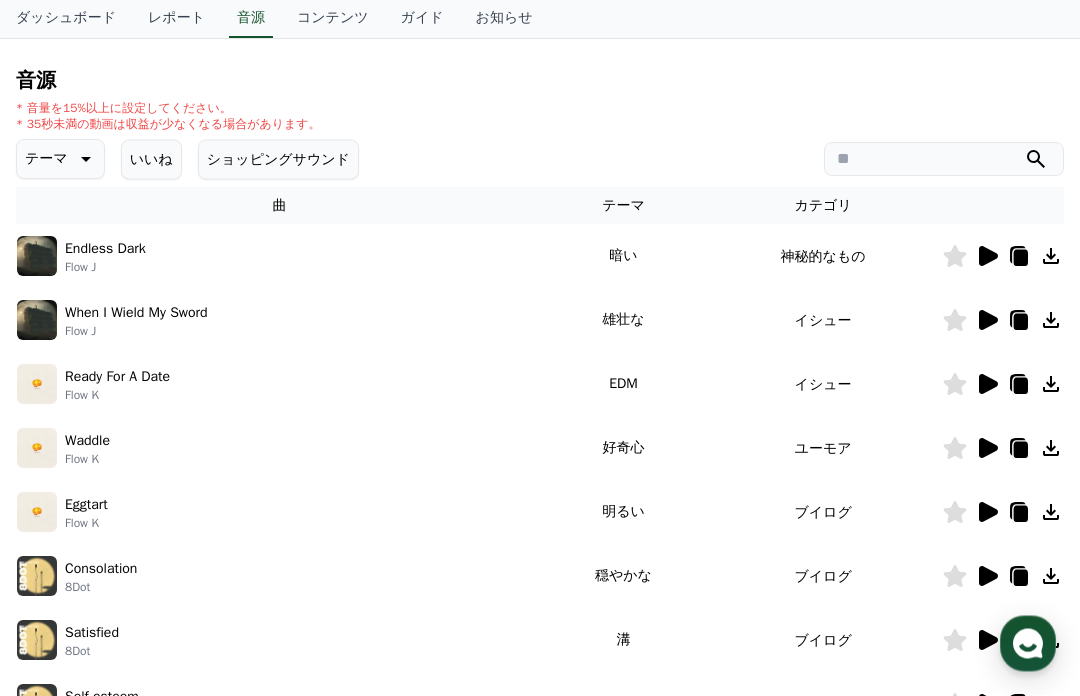 scroll, scrollTop: 185, scrollLeft: 0, axis: vertical 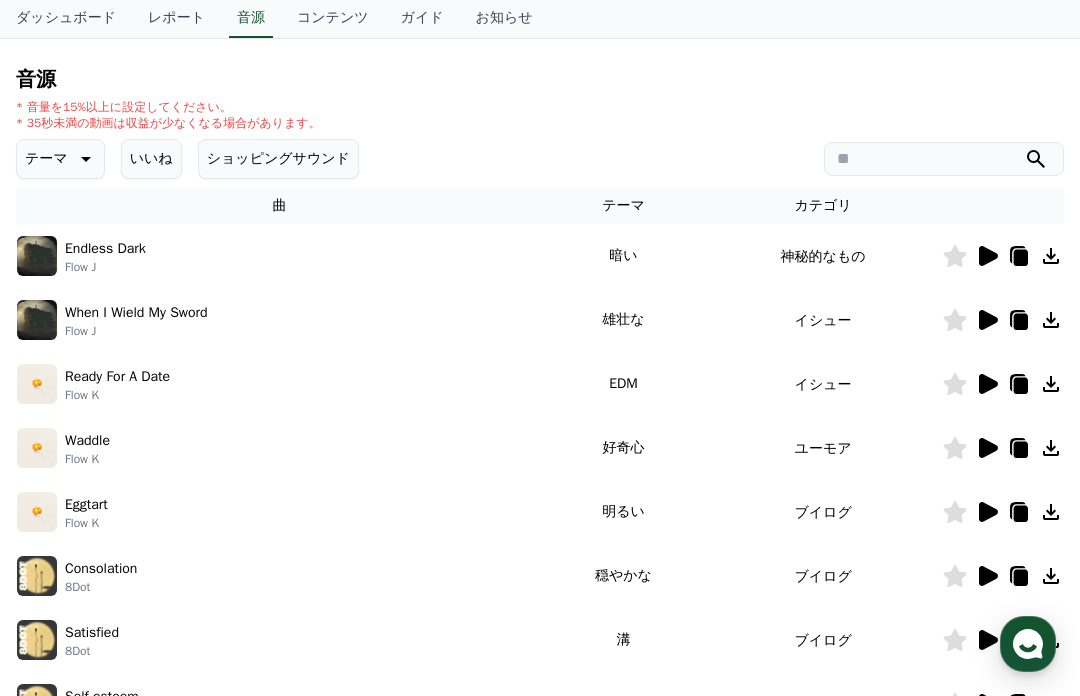 click 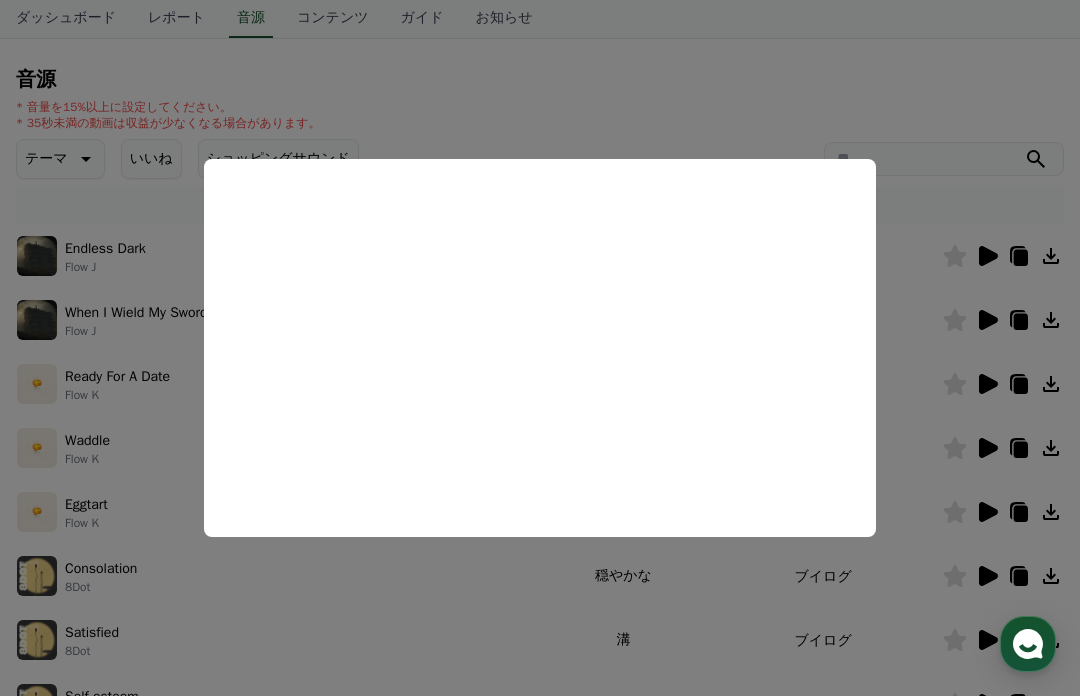 click at bounding box center [540, 348] 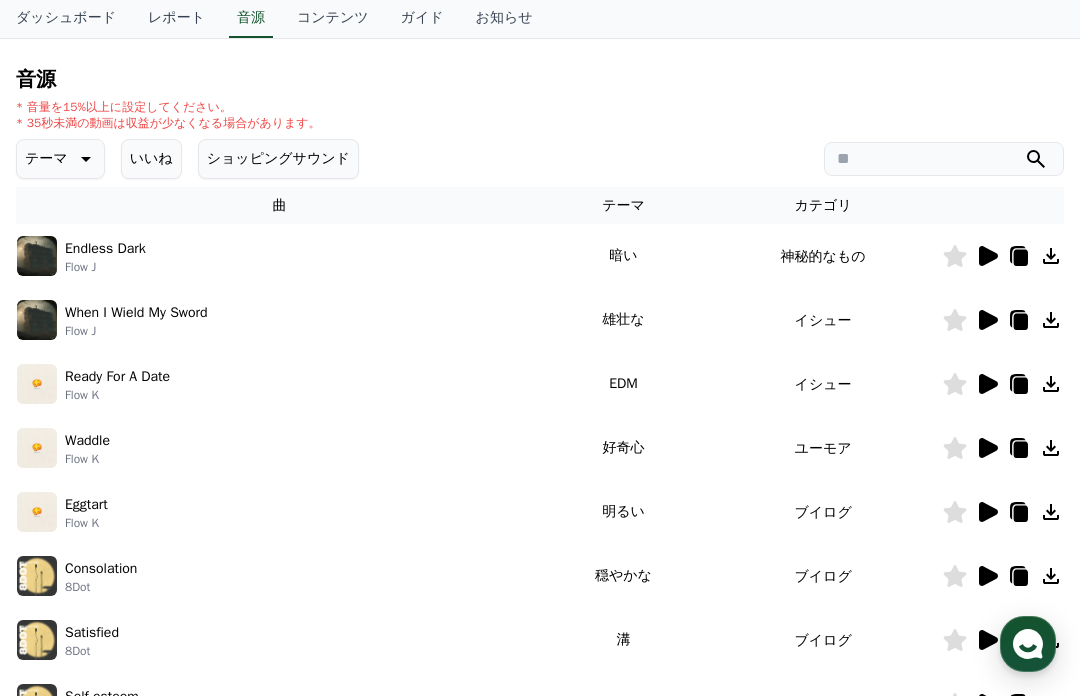 click 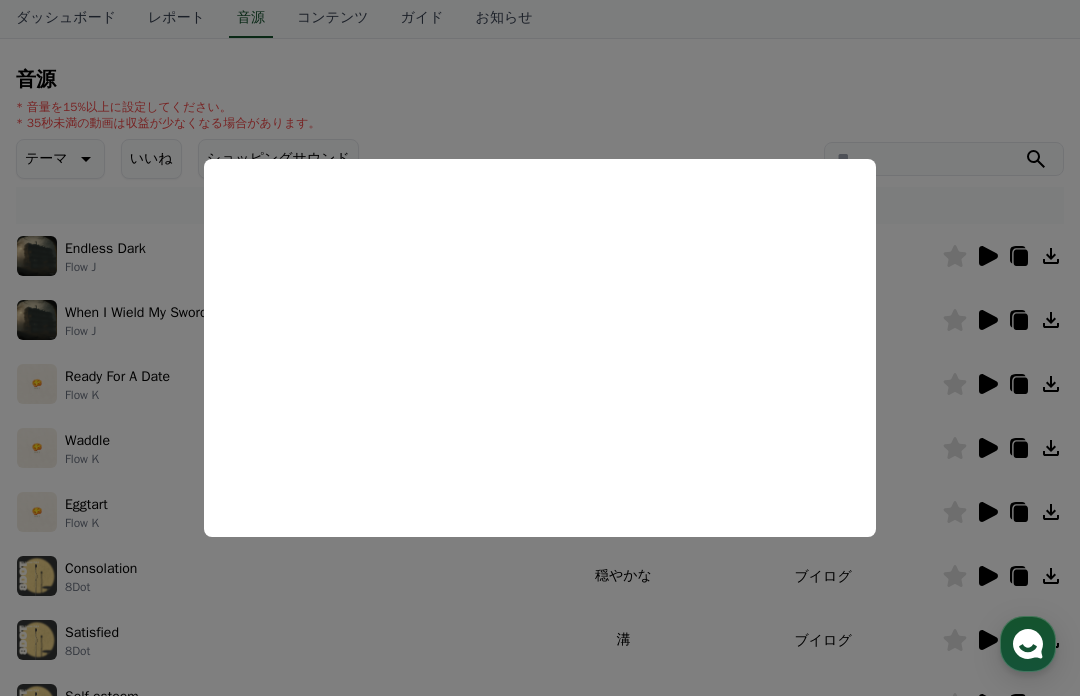 click at bounding box center [540, 348] 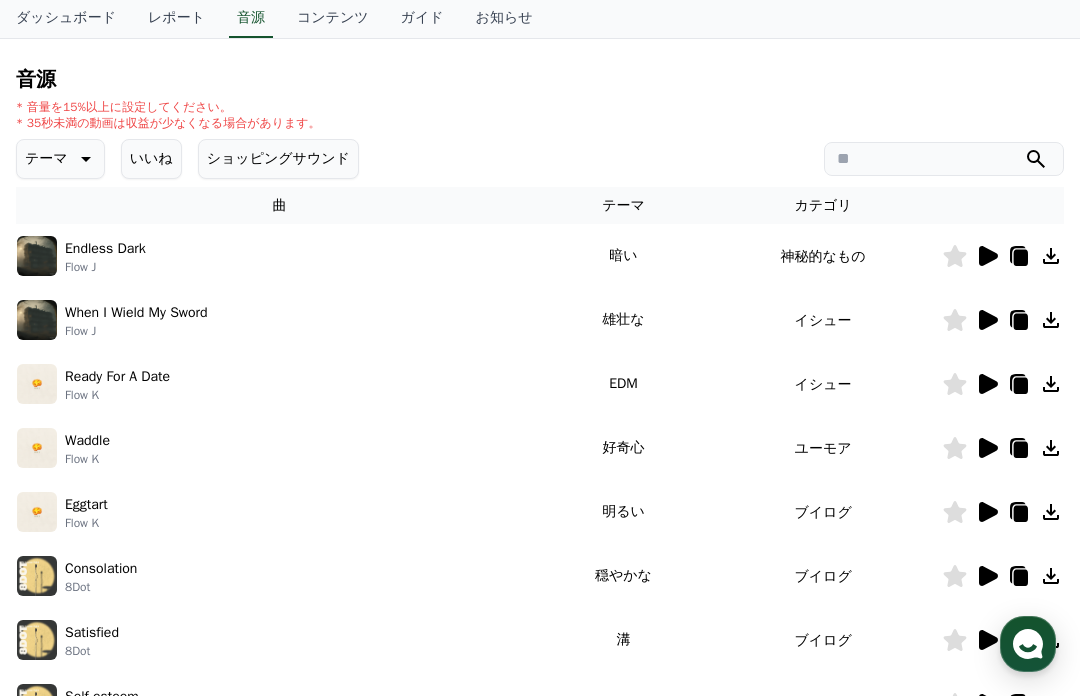 click 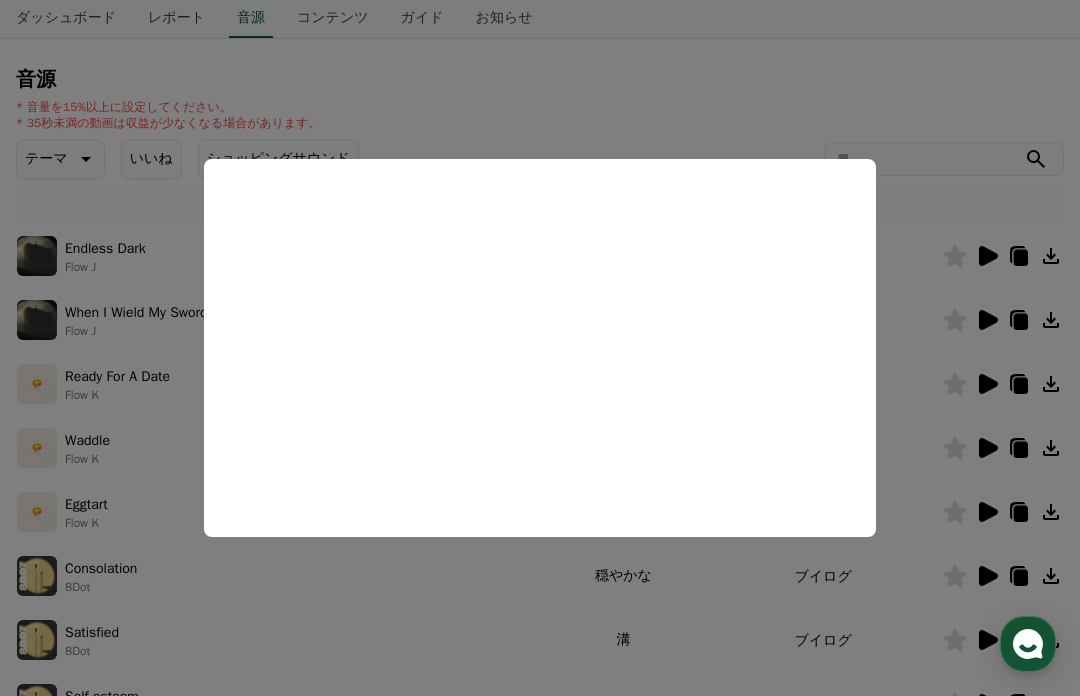 click at bounding box center (540, 348) 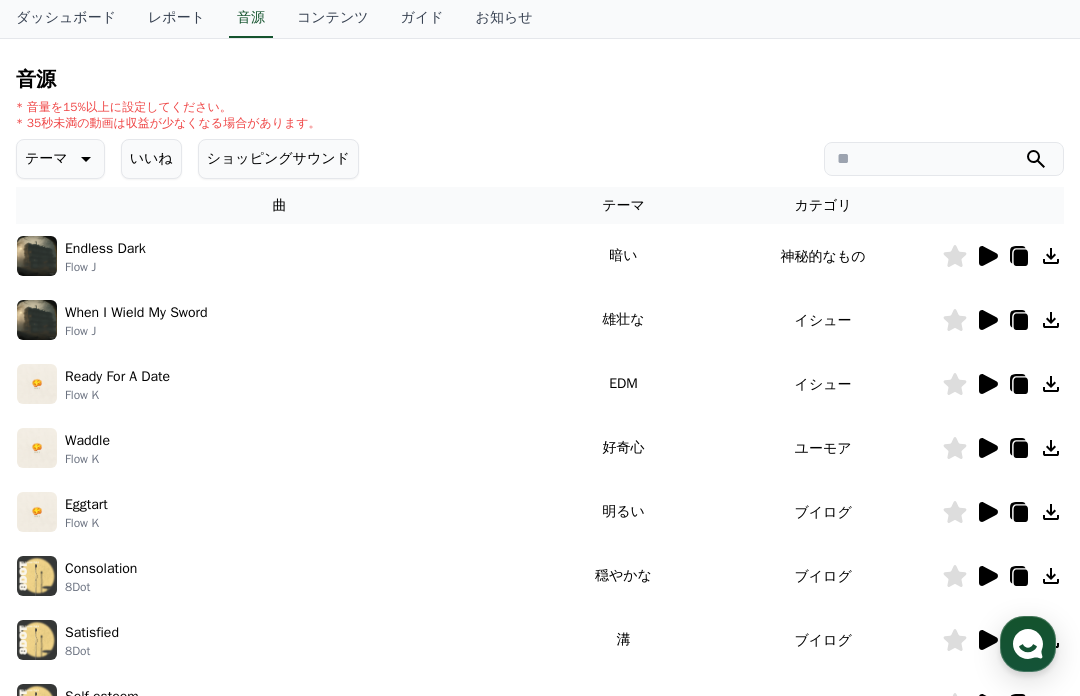 click 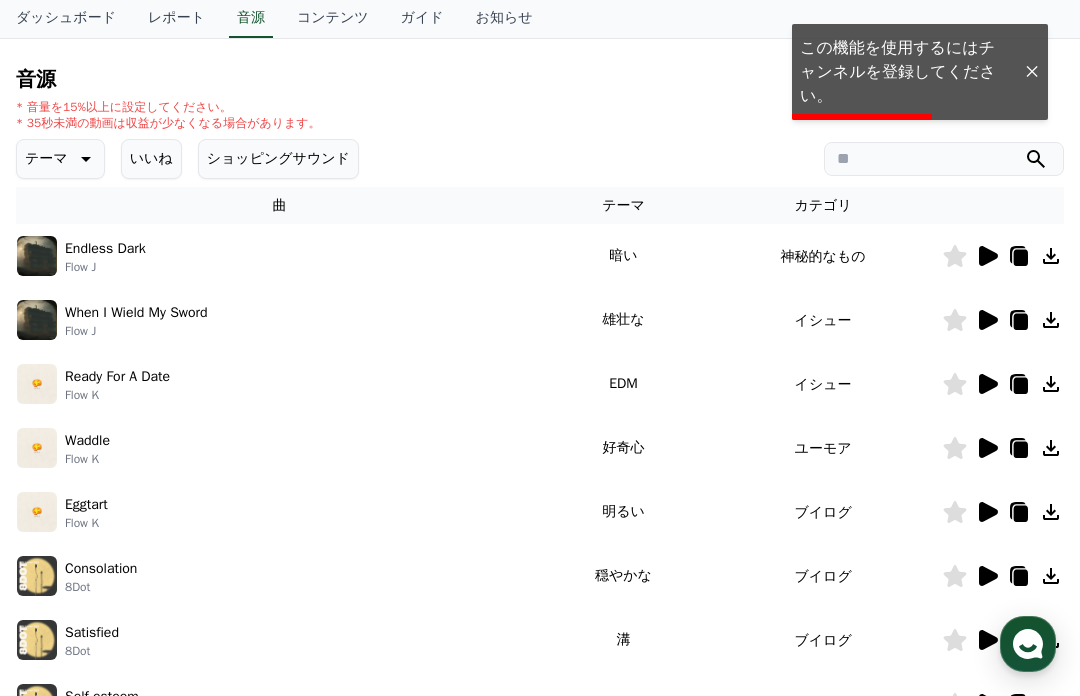 click at bounding box center [1032, 72] 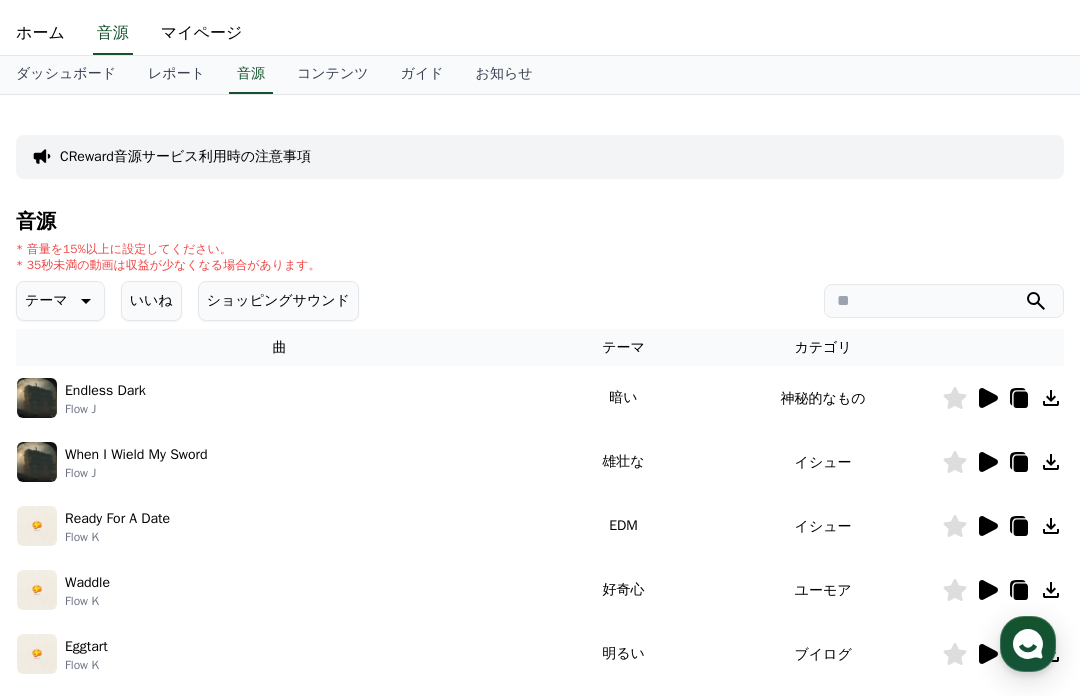 scroll, scrollTop: 0, scrollLeft: 0, axis: both 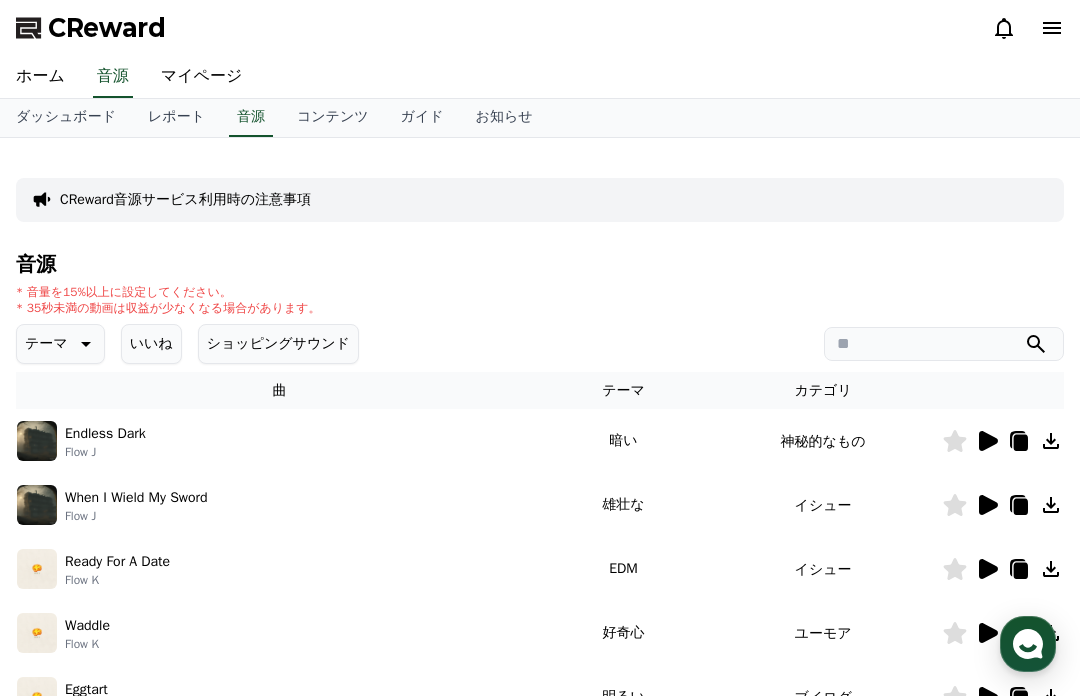 click 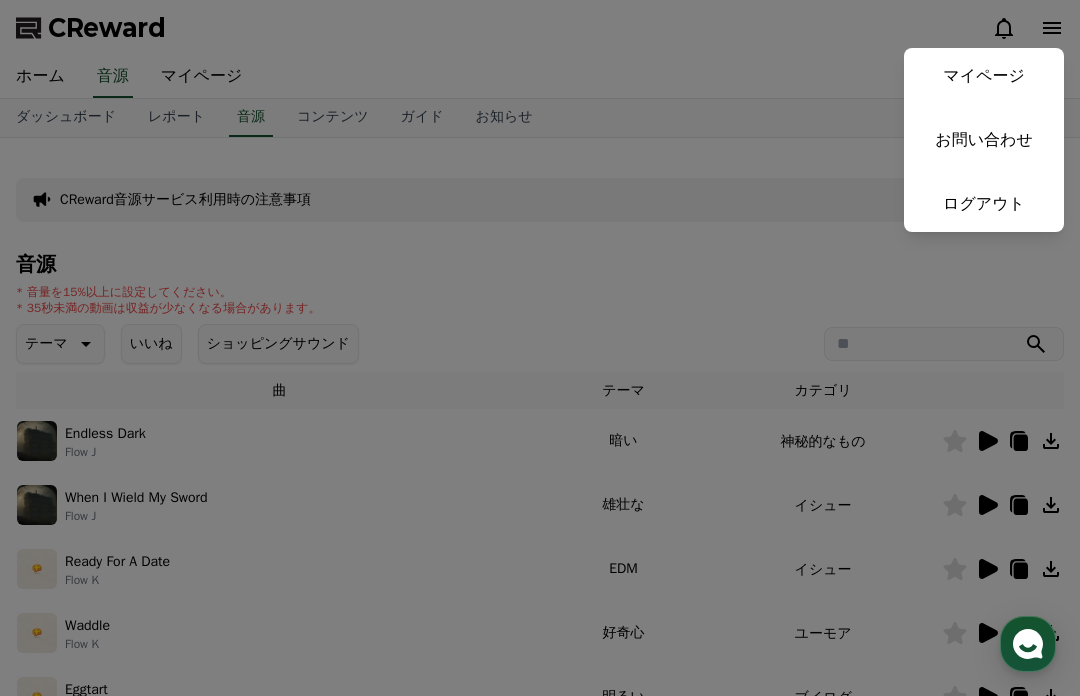 click at bounding box center (540, 348) 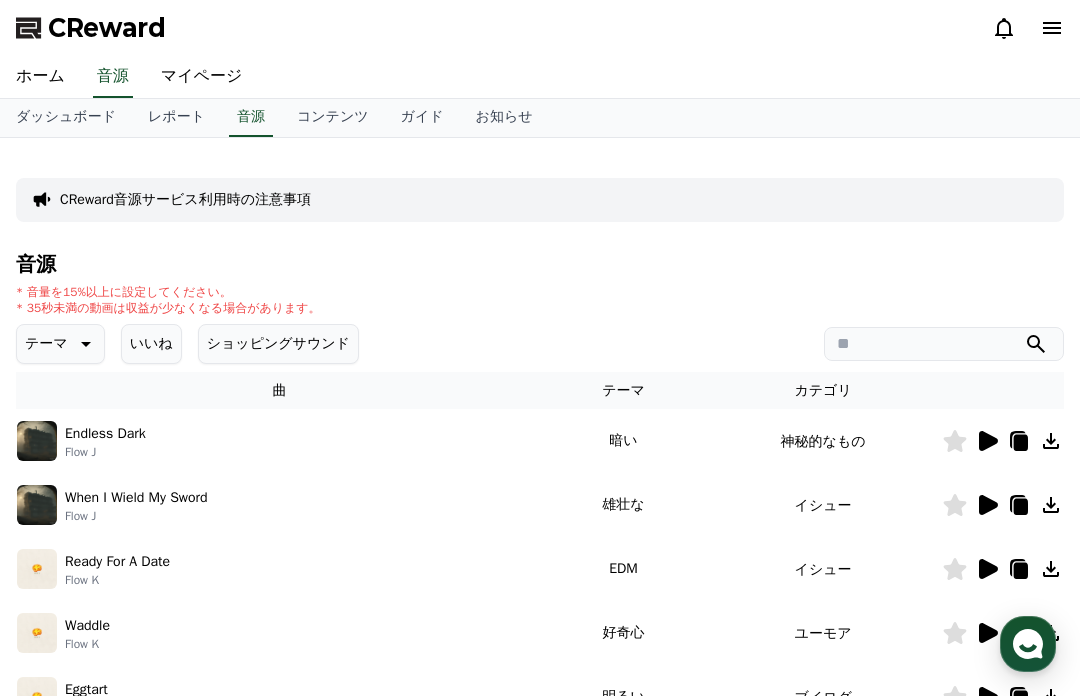 click on "レポート" at bounding box center [176, 118] 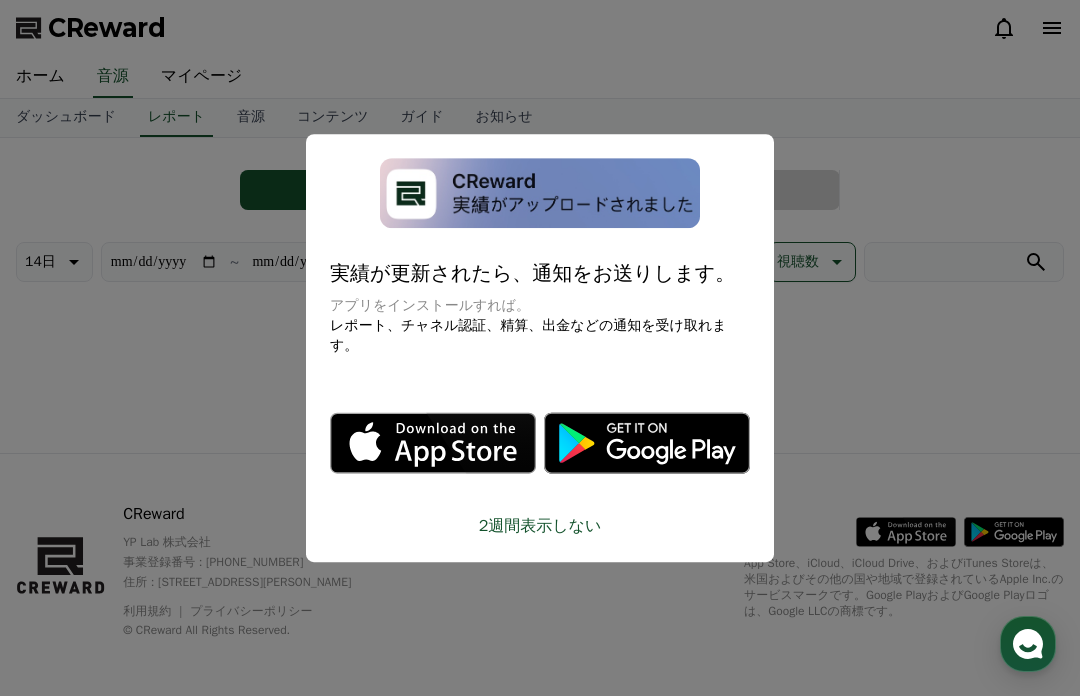click at bounding box center [540, 348] 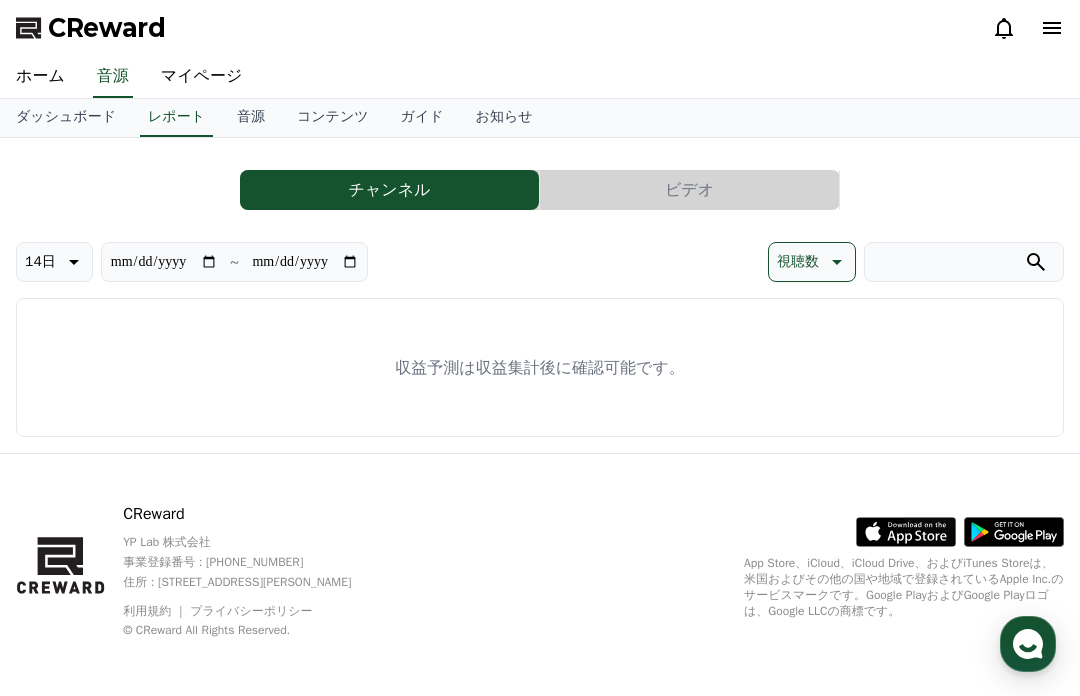 click on "ダッシュボード" at bounding box center (66, 118) 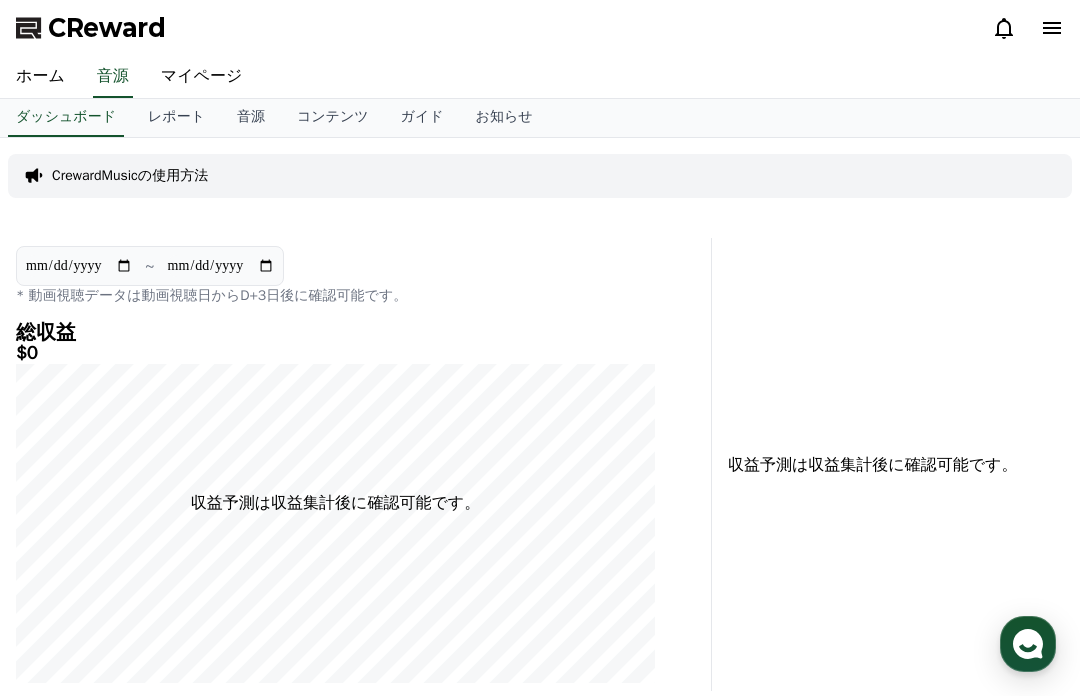 click on "レポート" at bounding box center [176, 118] 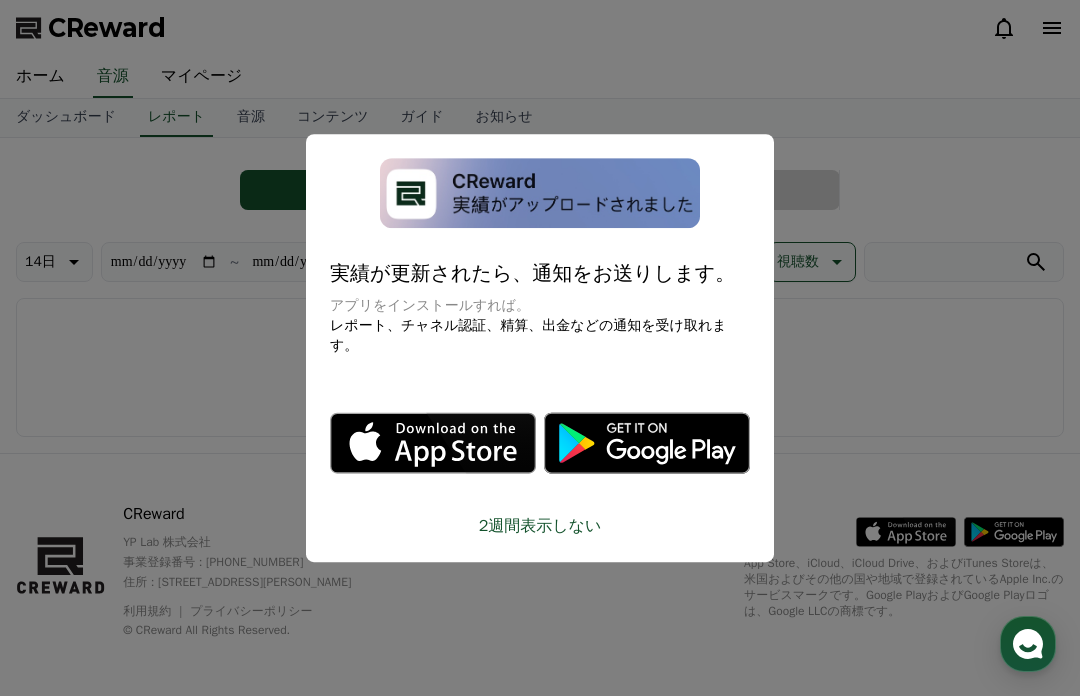 click at bounding box center [540, 348] 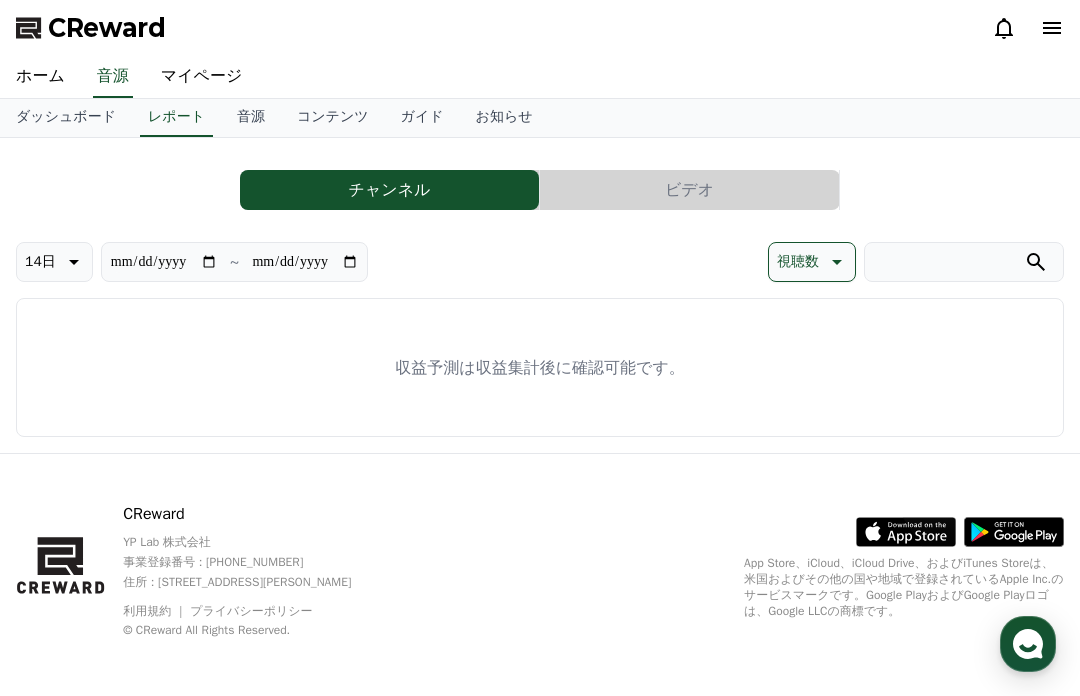 click at bounding box center [964, 262] 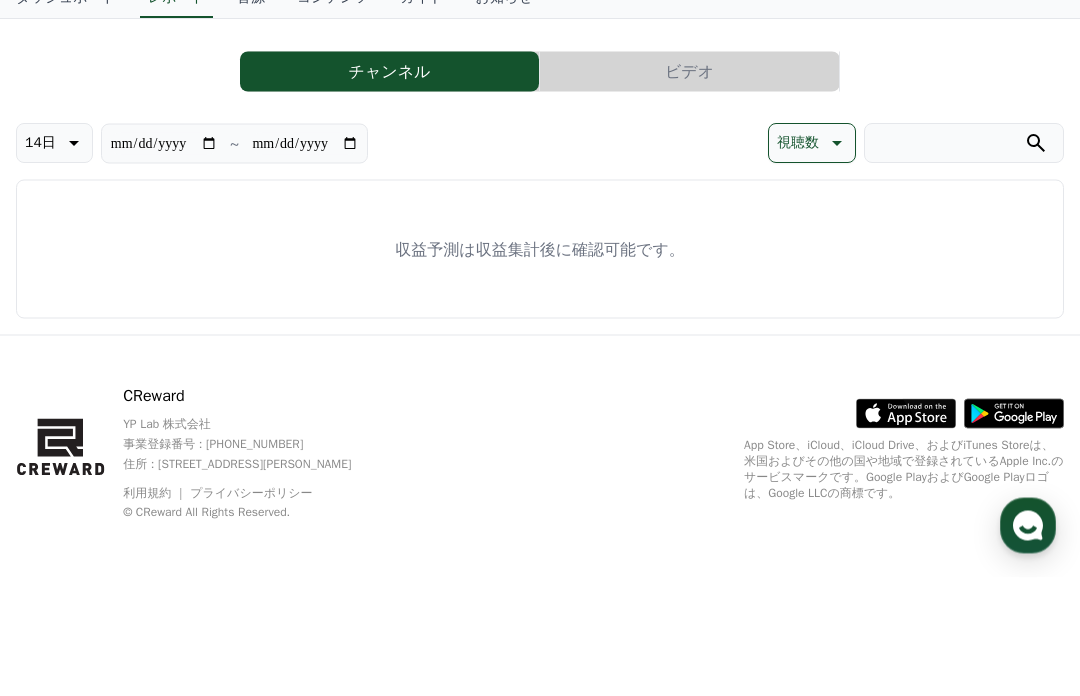 scroll, scrollTop: 69, scrollLeft: 0, axis: vertical 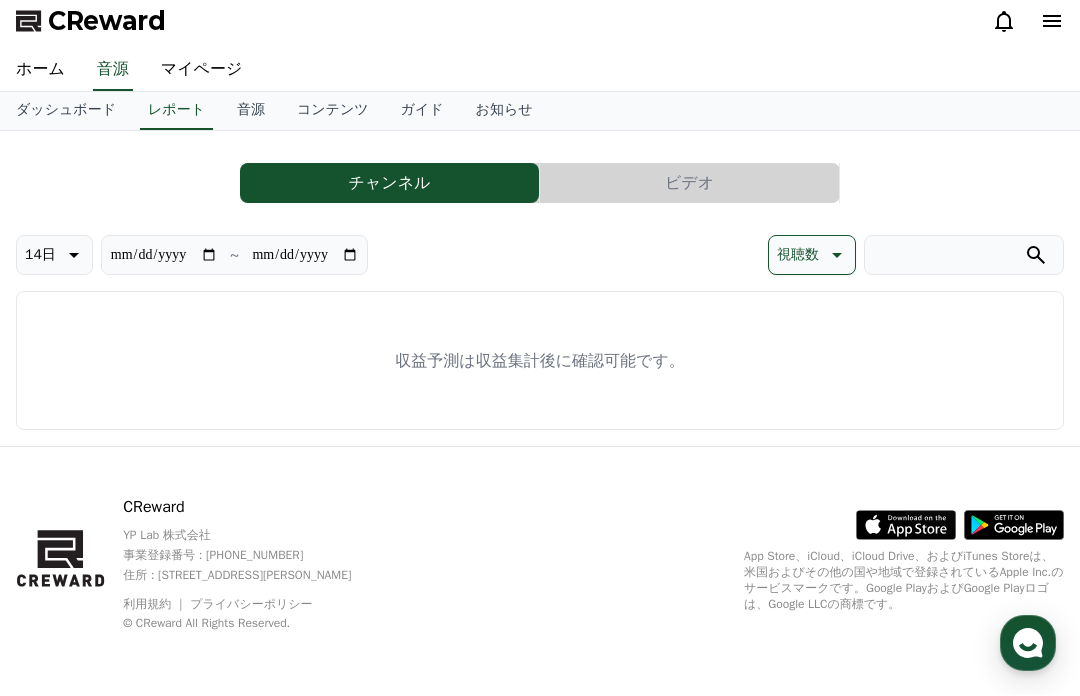 click on "チャンネル" at bounding box center [389, 184] 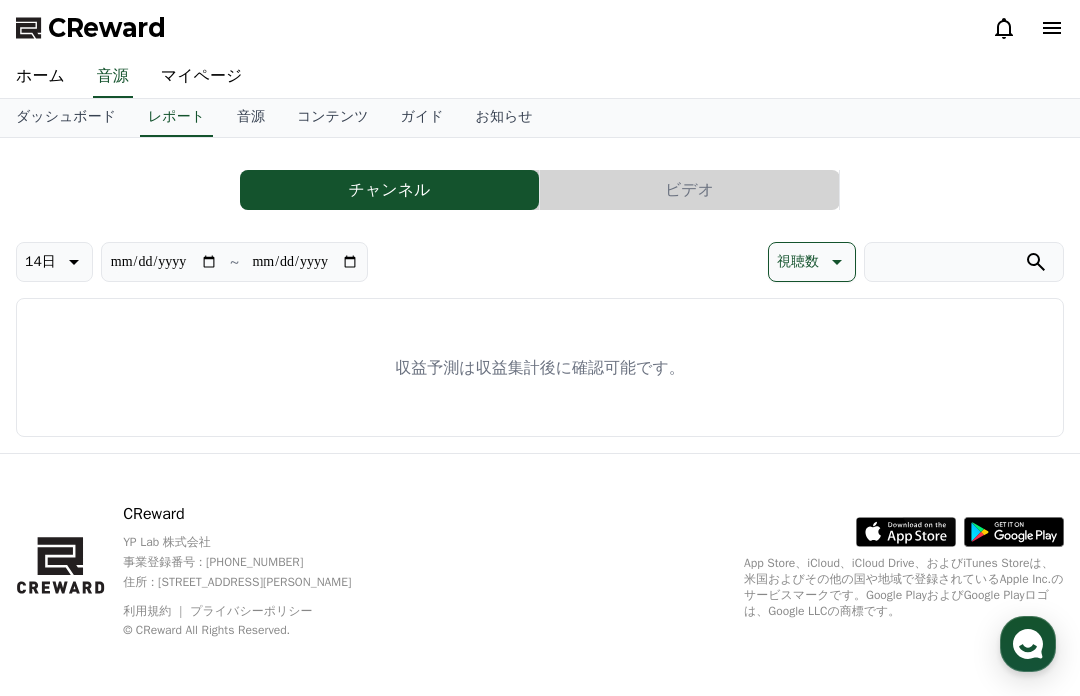 click on "チャンネル" at bounding box center (389, 190) 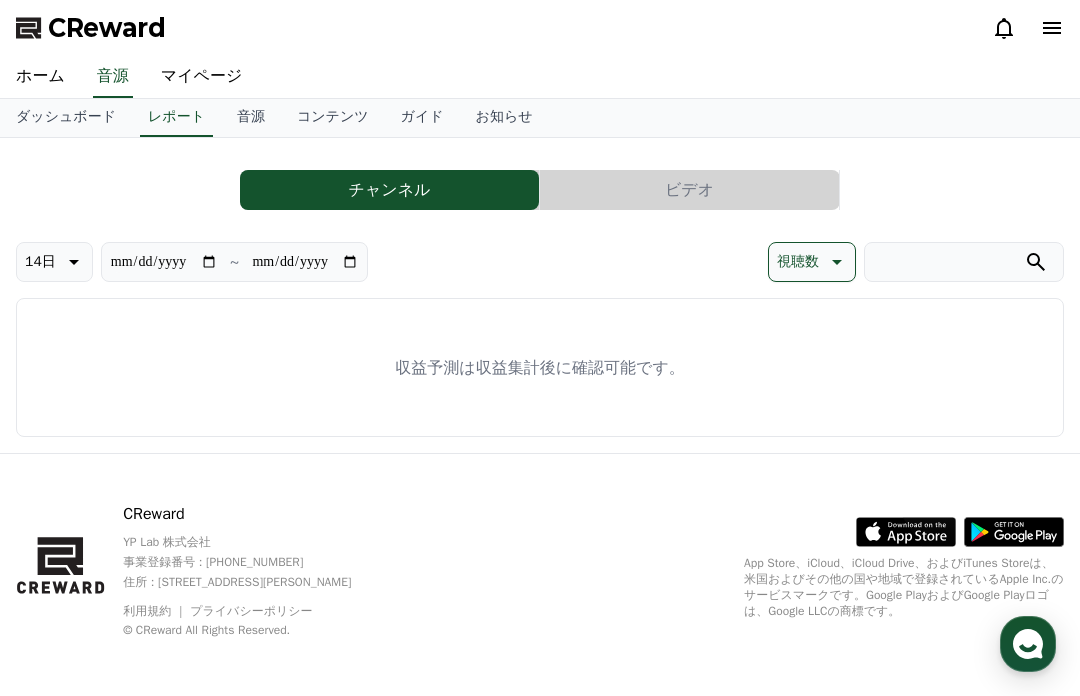 click on "ビデオ" at bounding box center [689, 190] 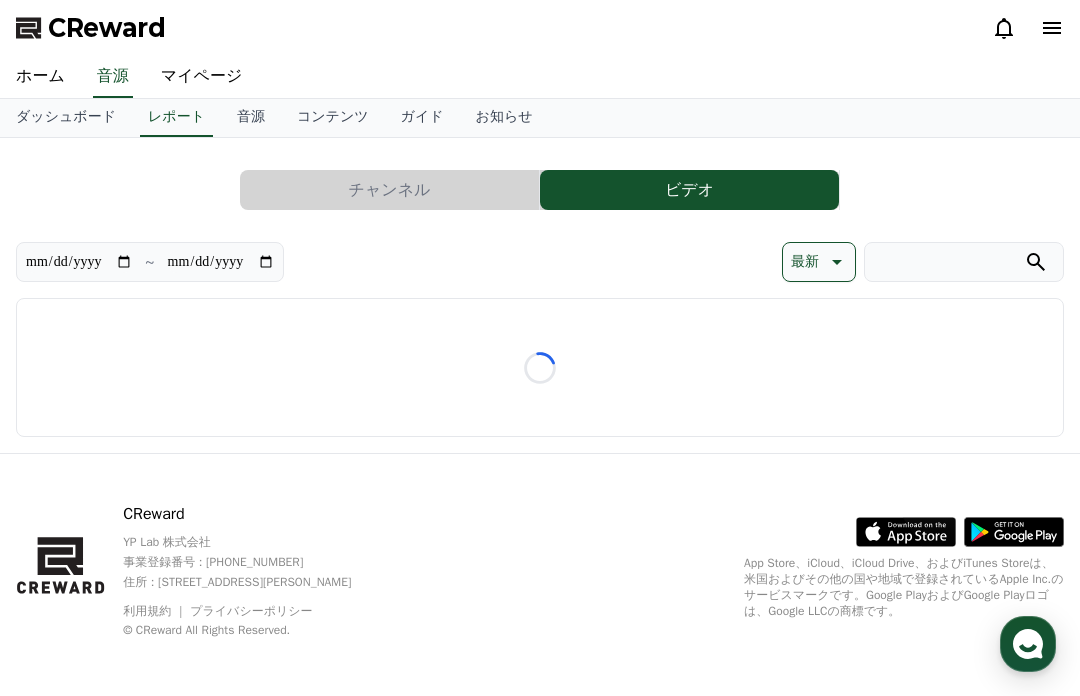 click on "チャンネル" at bounding box center [389, 190] 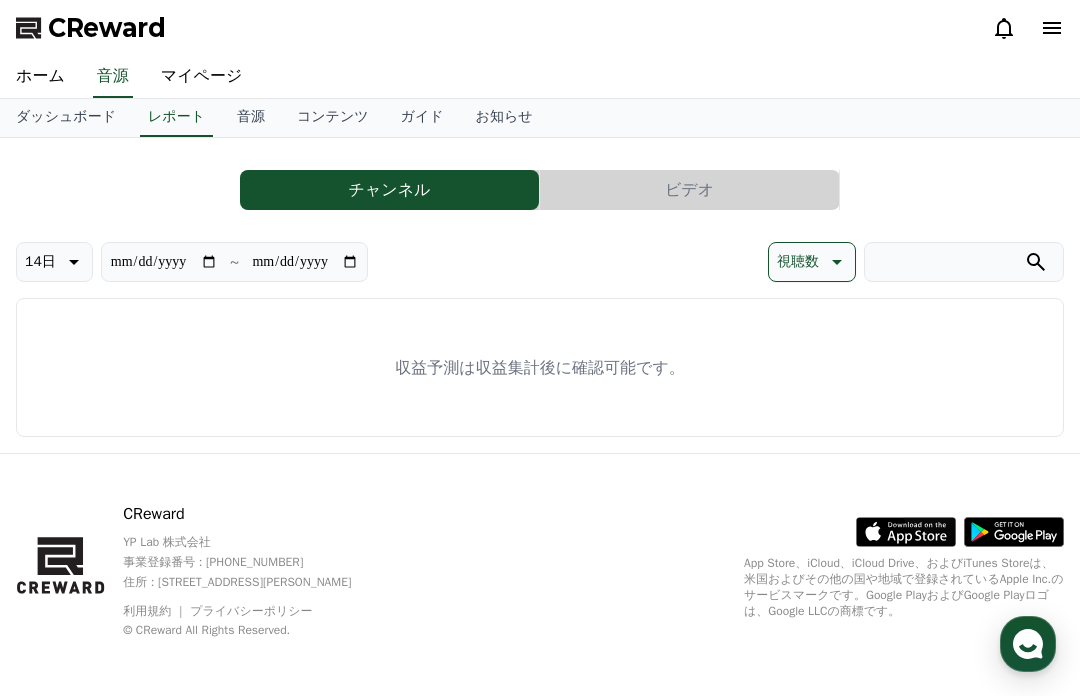 click on "レポート" at bounding box center (176, 118) 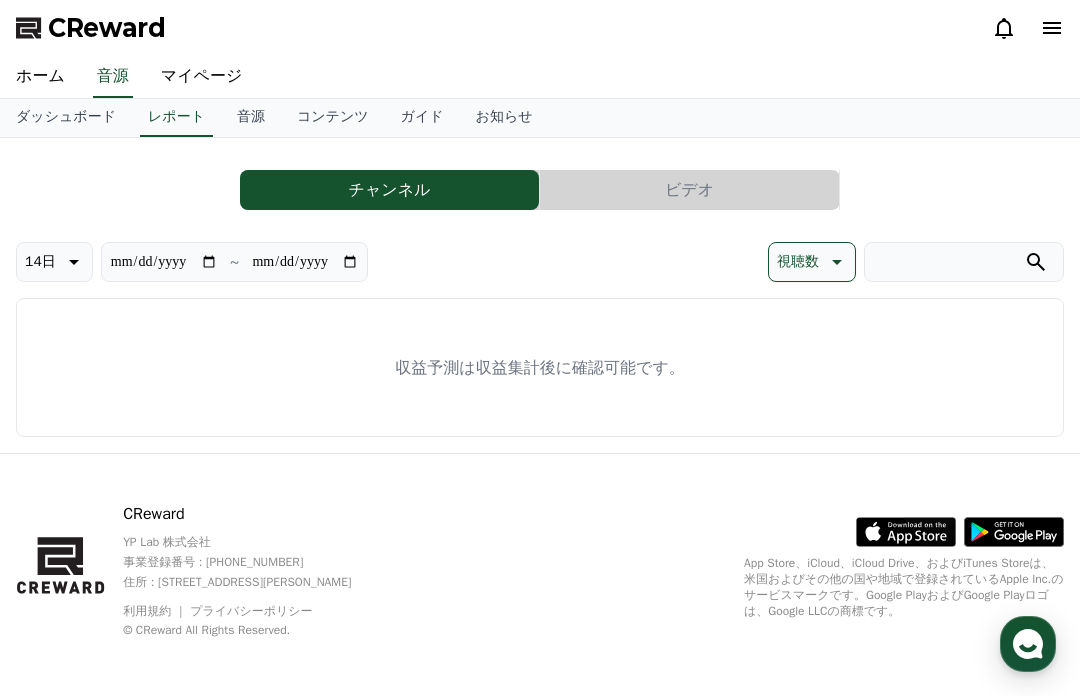 click on "ダッシュボード" at bounding box center (66, 118) 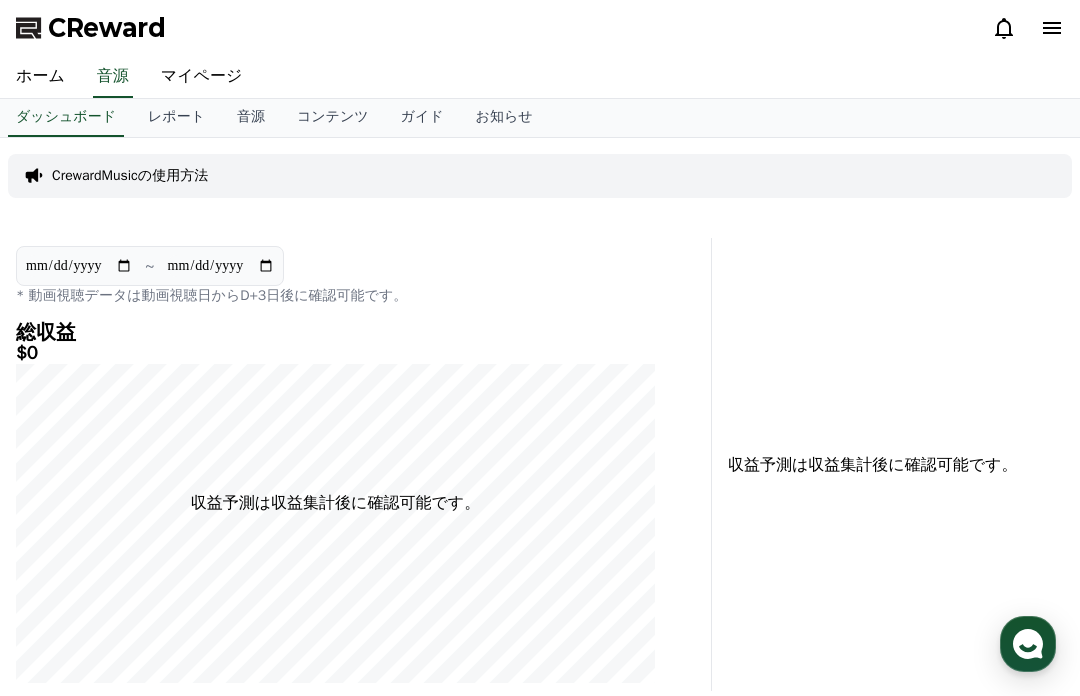 click on "レポート" at bounding box center (176, 118) 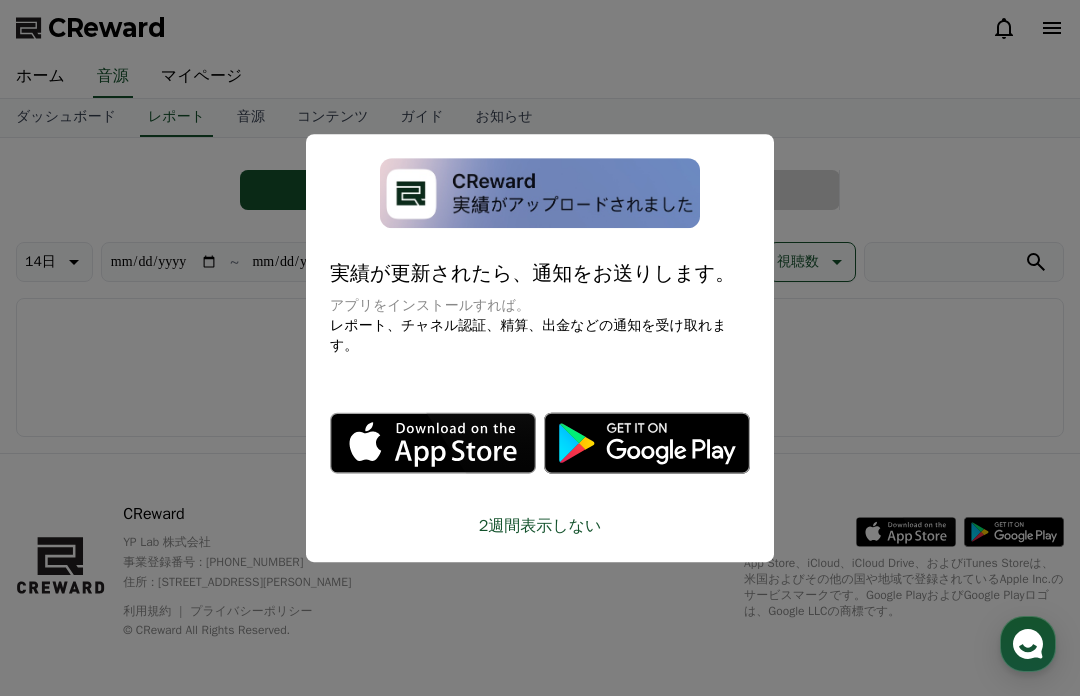 click on "実績が更新されたら、通知をお送りします。" at bounding box center [540, 274] 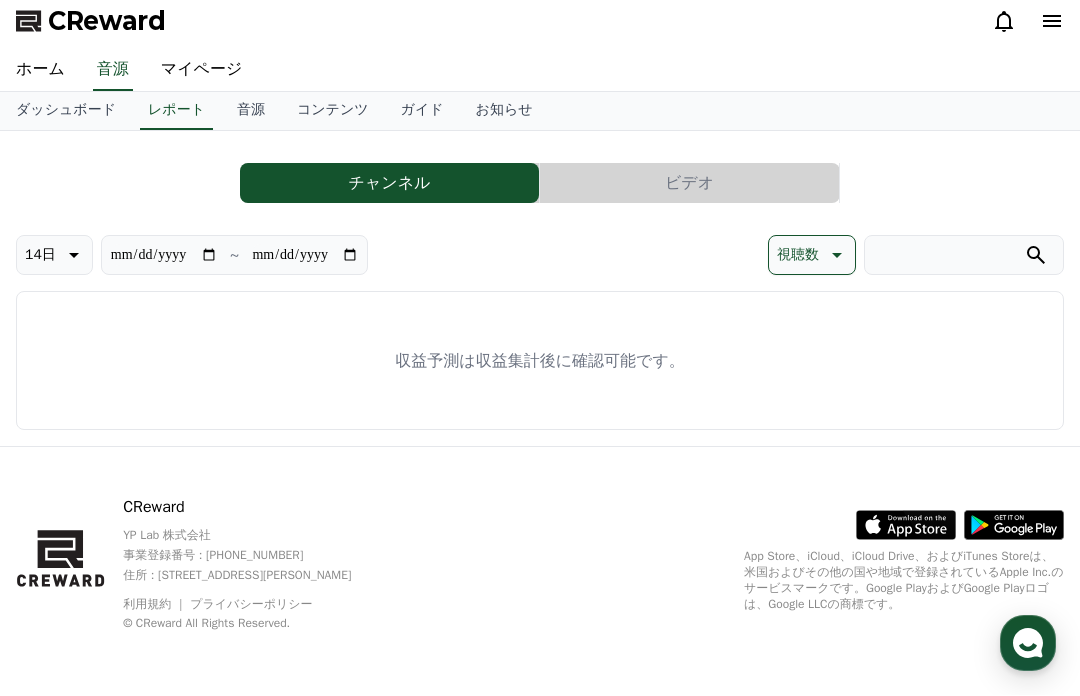 scroll, scrollTop: 0, scrollLeft: 0, axis: both 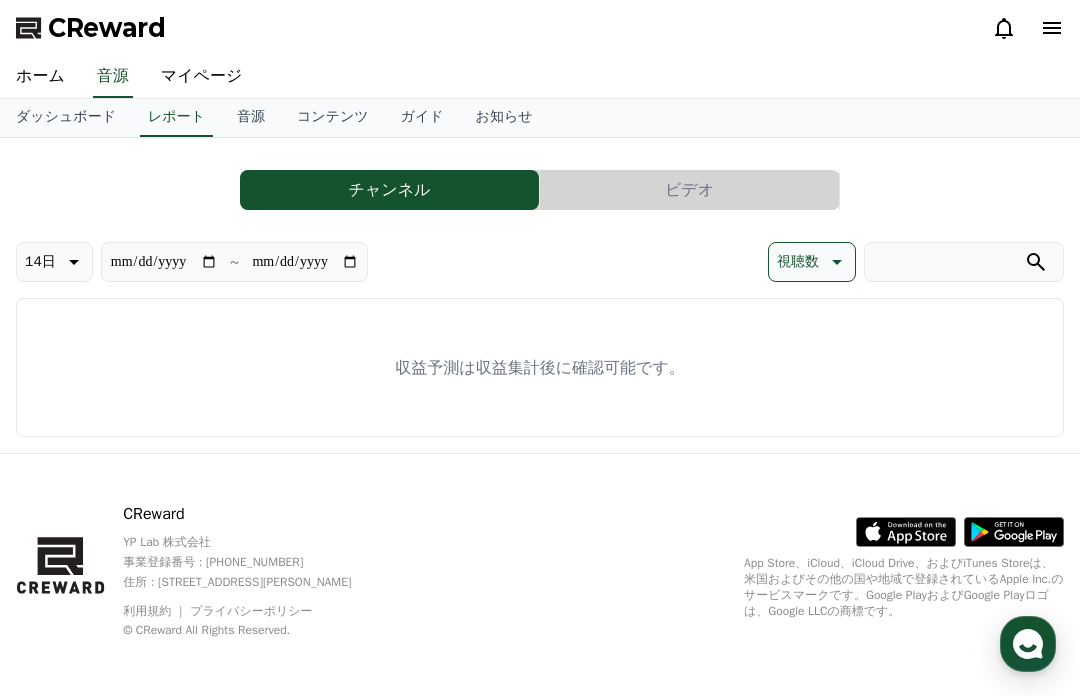 click 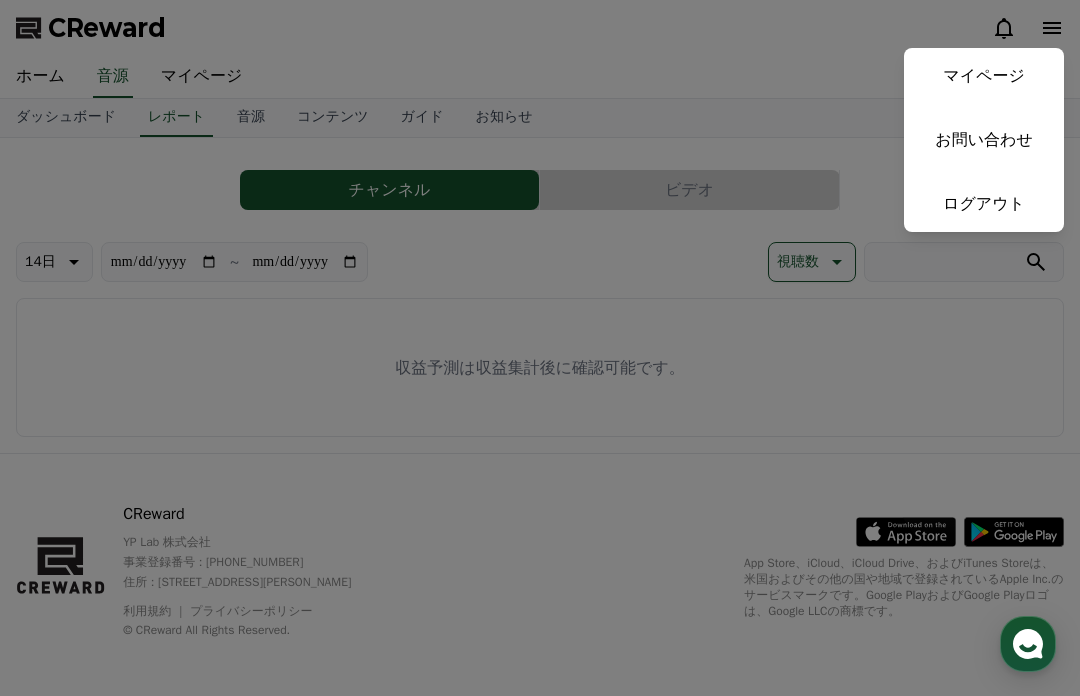 click on "マイページ" at bounding box center [984, 76] 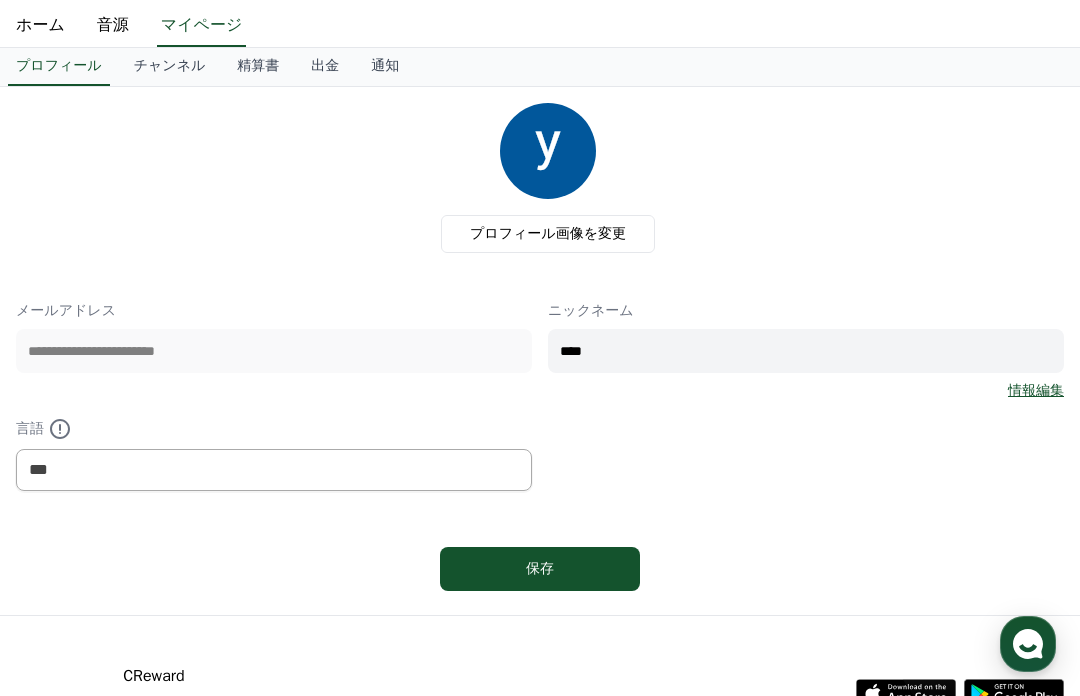 scroll, scrollTop: 148, scrollLeft: 0, axis: vertical 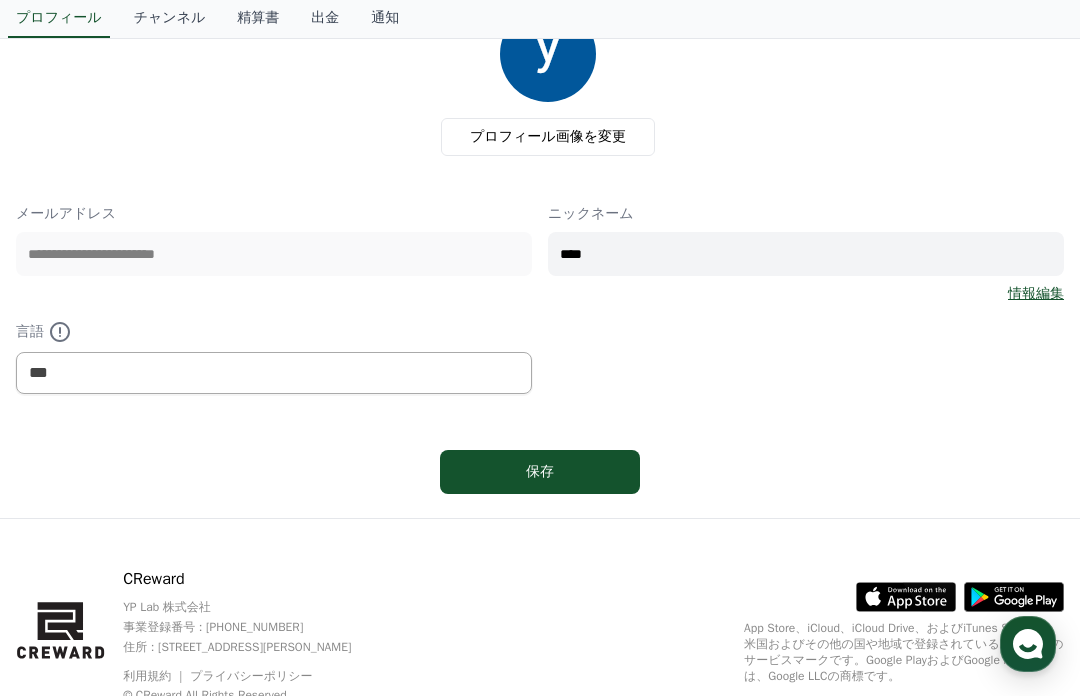 click on "保存" at bounding box center [540, 472] 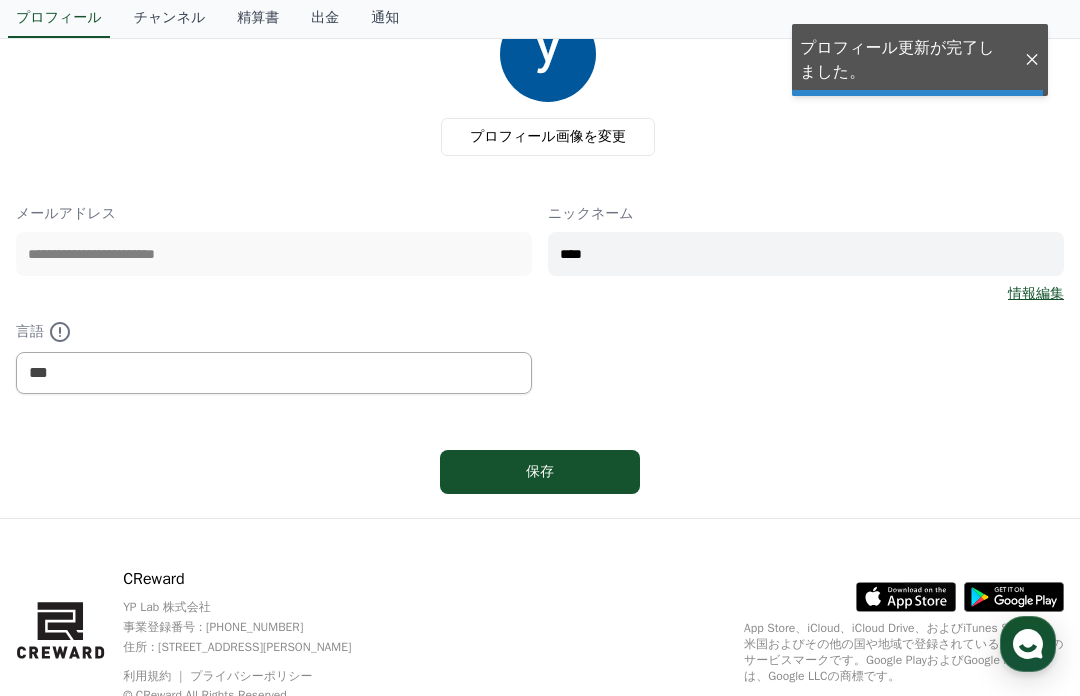 click on "保存" at bounding box center [540, 472] 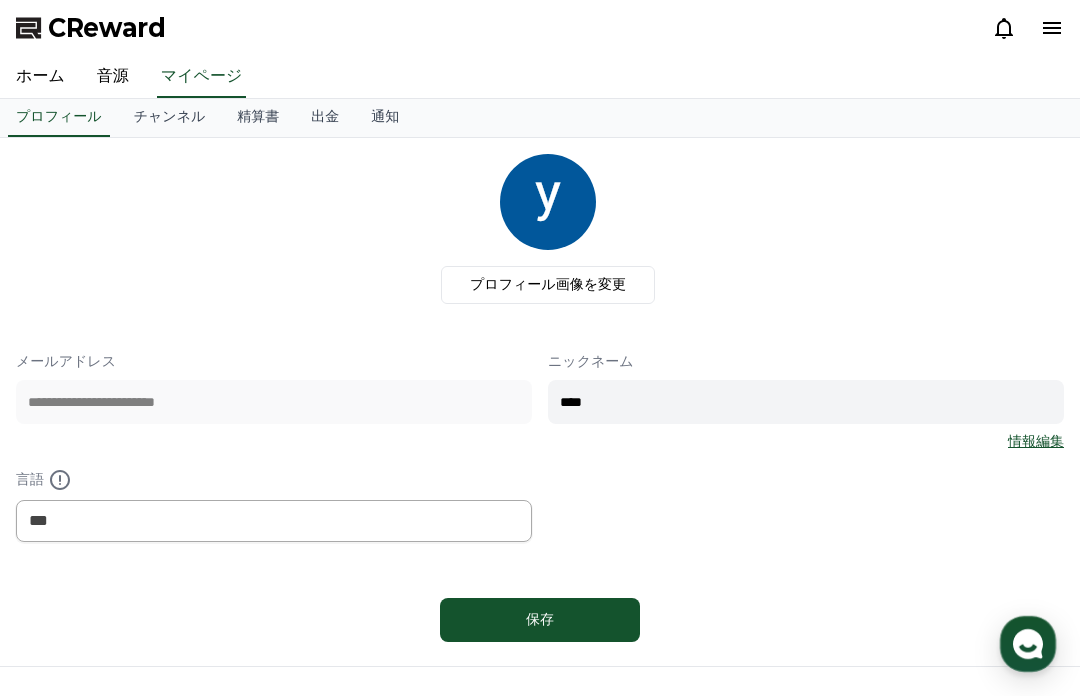 scroll, scrollTop: 0, scrollLeft: 0, axis: both 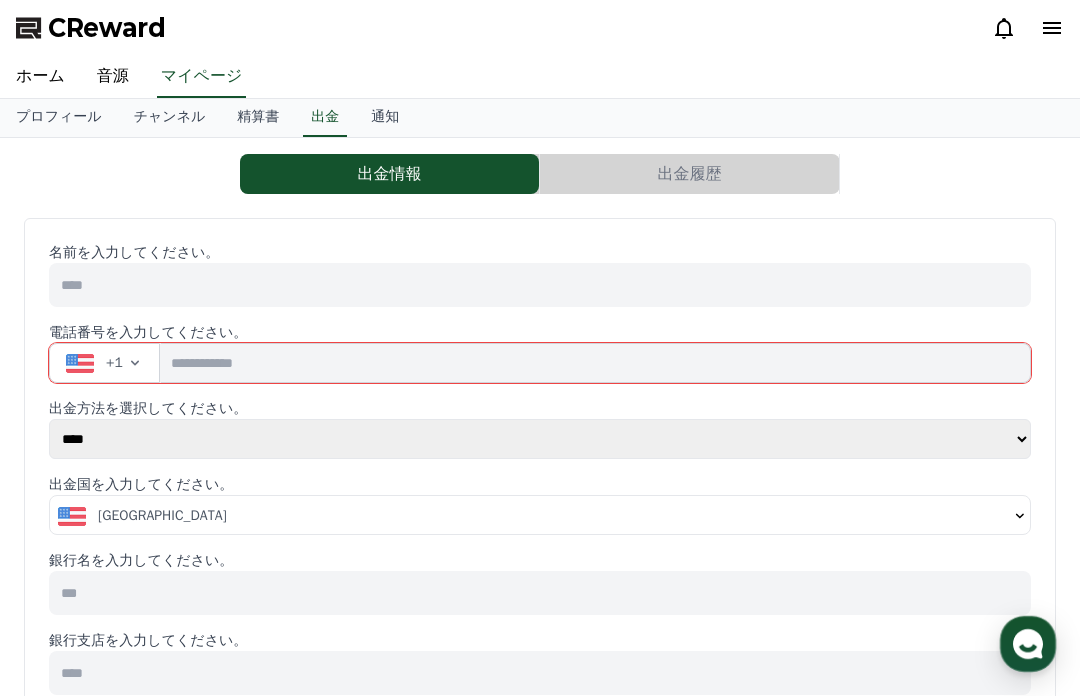 click on "精算書" at bounding box center (258, 118) 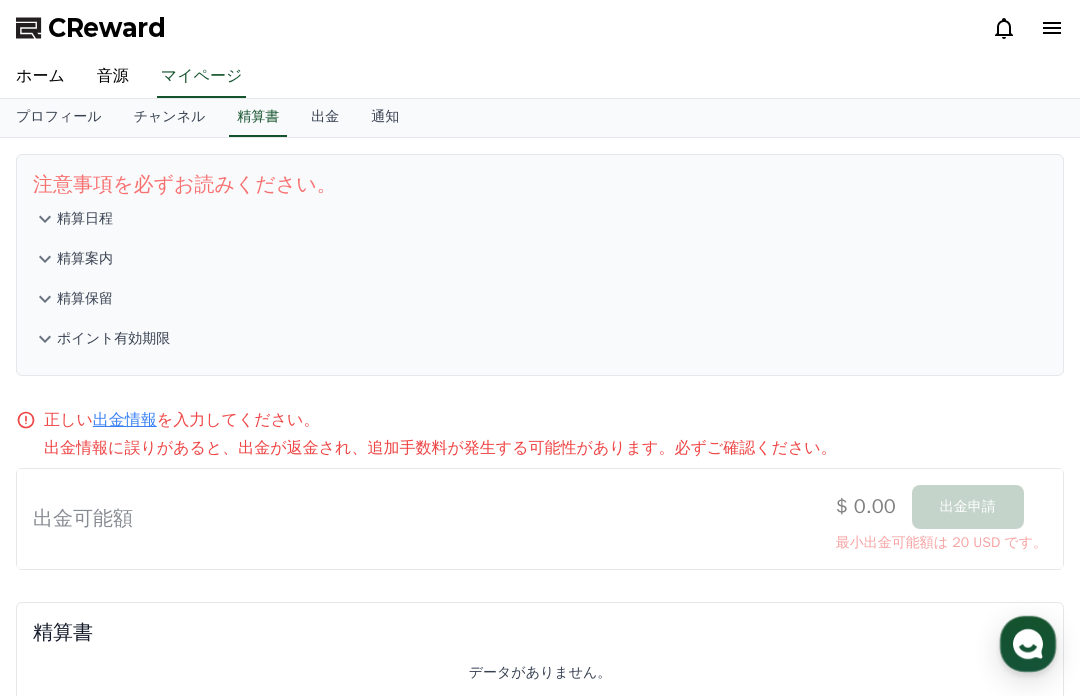 click on "チャンネル" at bounding box center (170, 118) 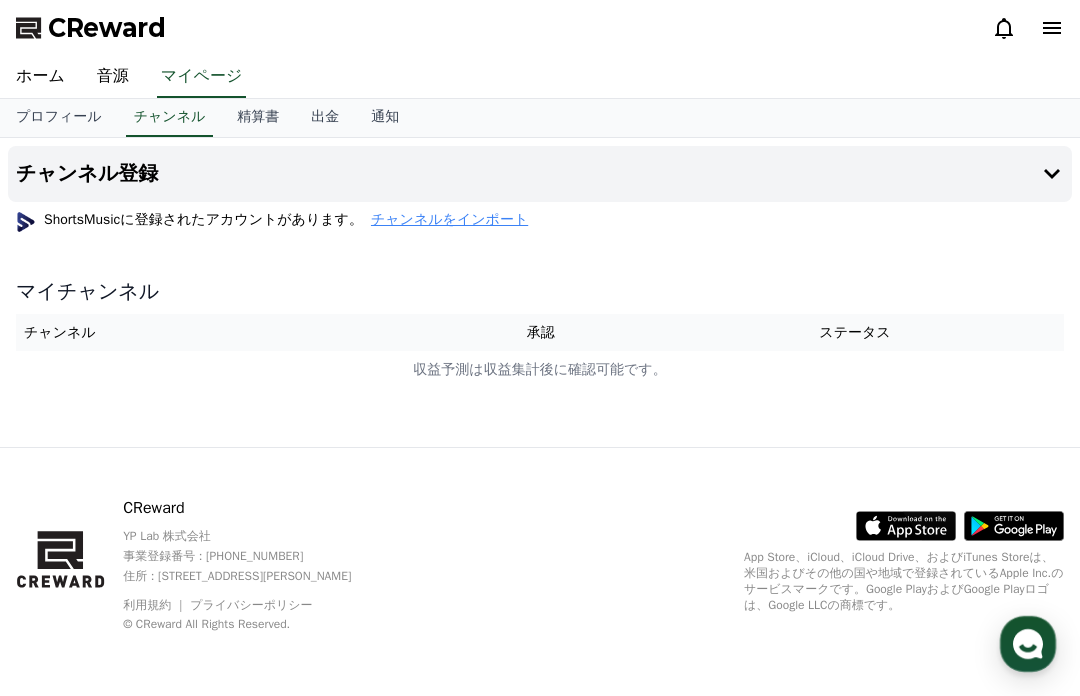 click on "プロフィール" at bounding box center [59, 118] 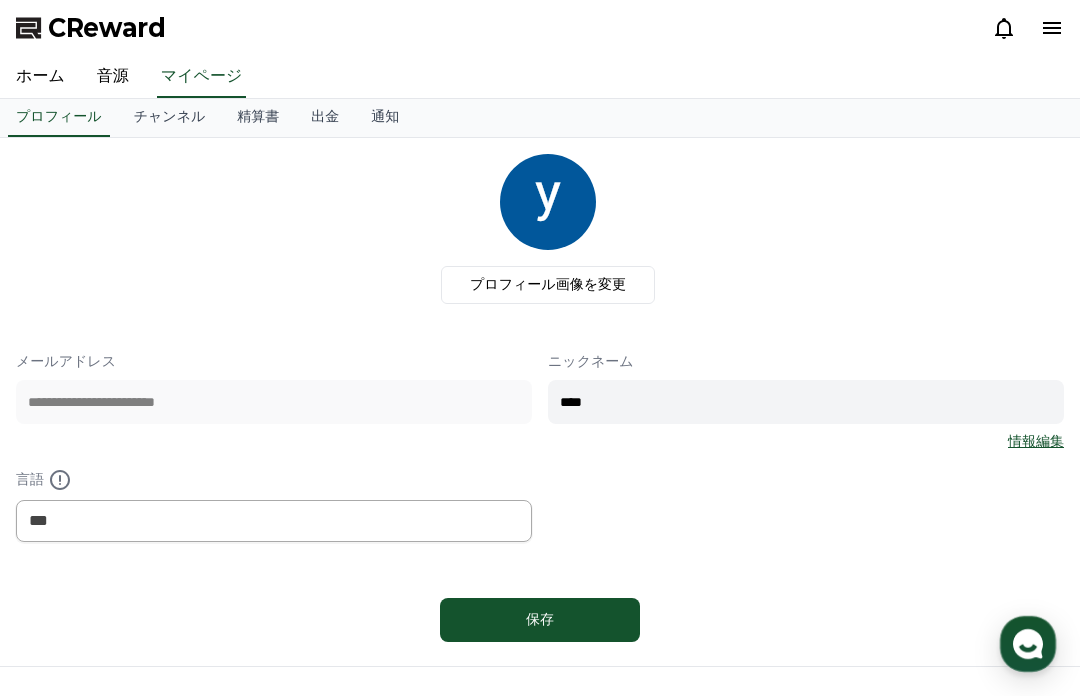 click on "チャンネル" at bounding box center (170, 118) 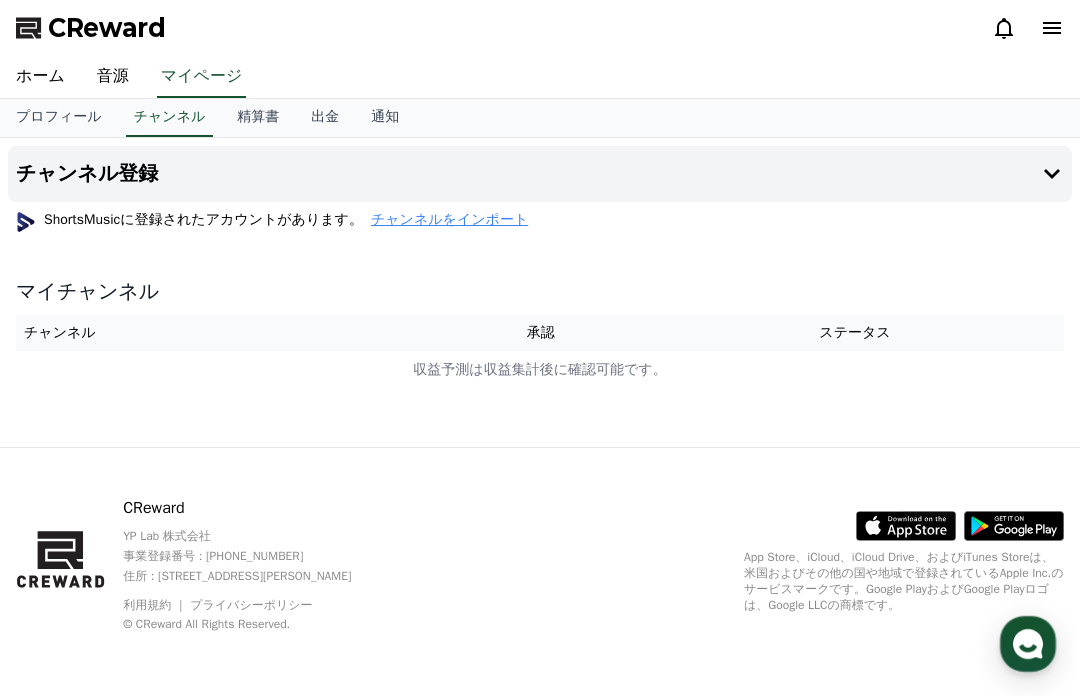 click on "チャンネルをインポート" at bounding box center (449, 220) 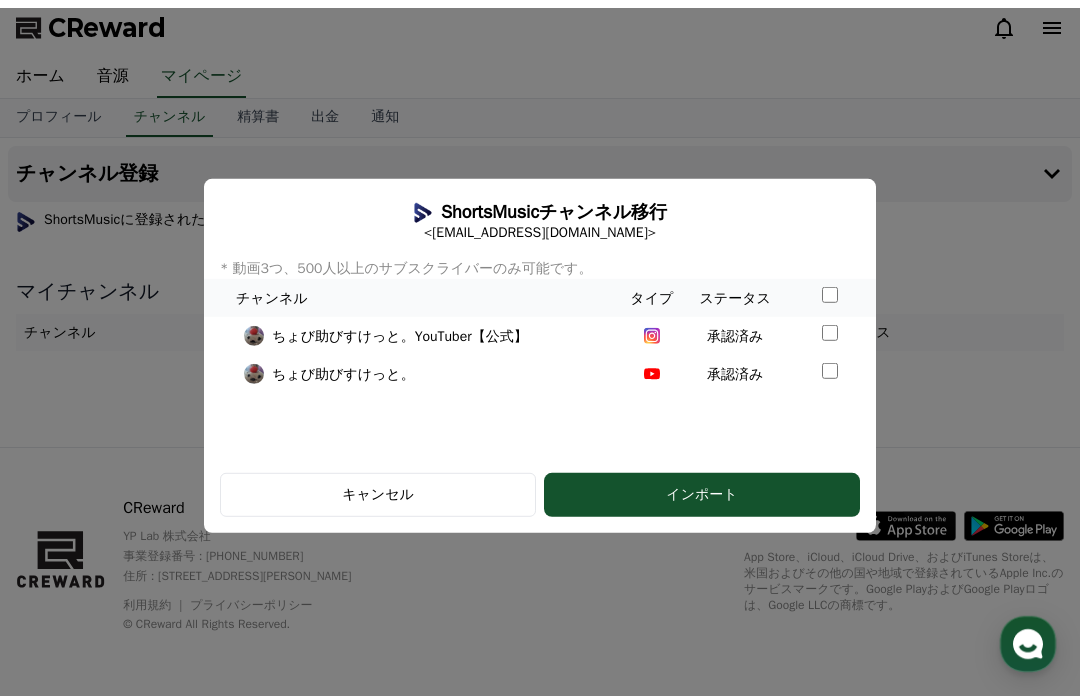 click on "インポート" at bounding box center (702, 495) 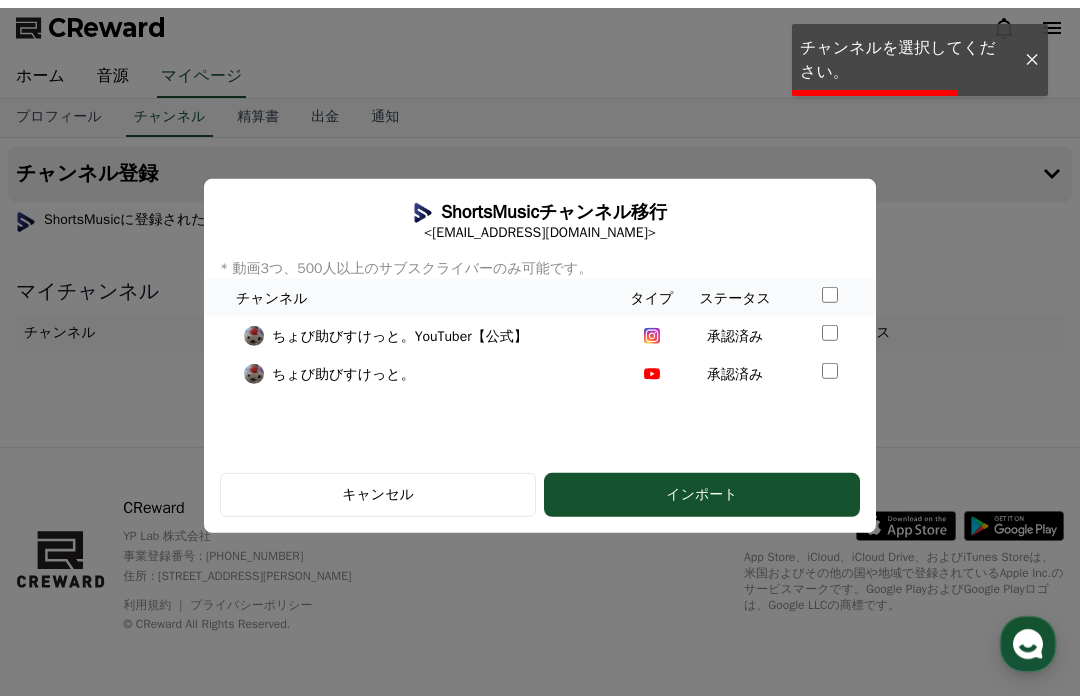 click on "インポート" at bounding box center [702, 495] 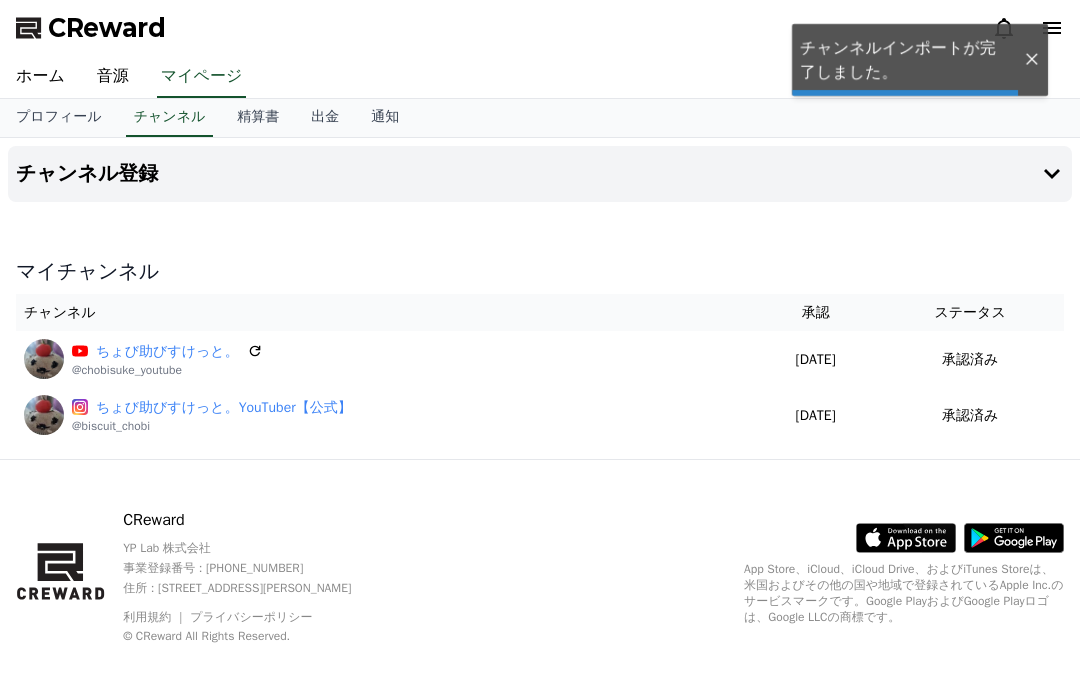 scroll, scrollTop: 0, scrollLeft: 0, axis: both 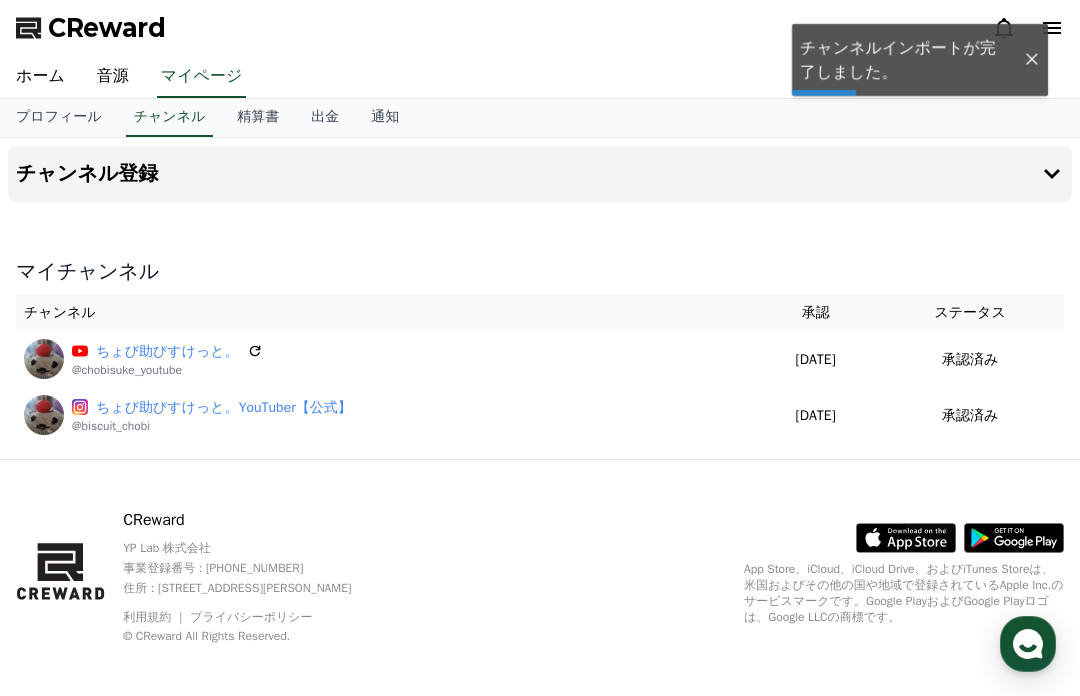 click on "音源" at bounding box center [113, 77] 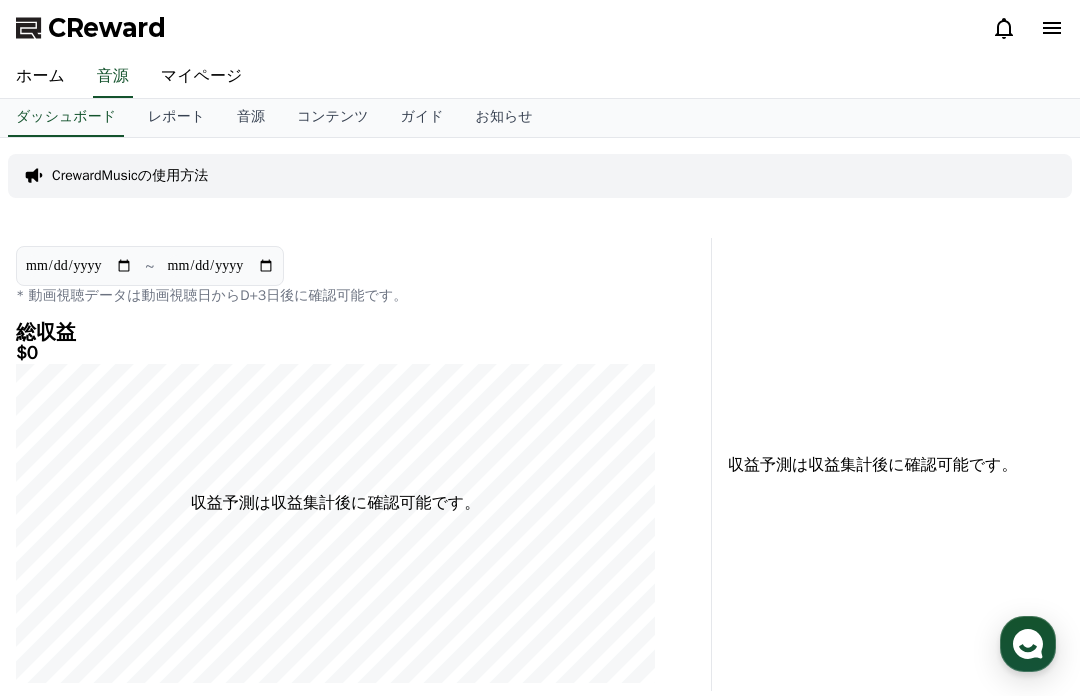 click on "レポート" at bounding box center (176, 118) 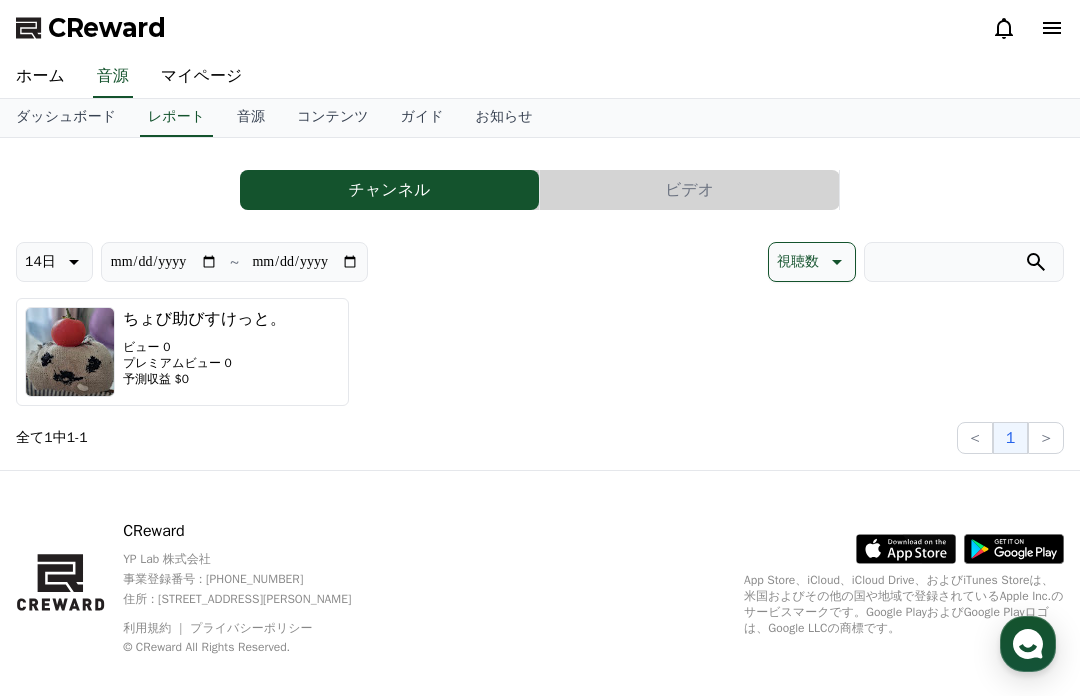 click on "ダッシュボード" at bounding box center (66, 118) 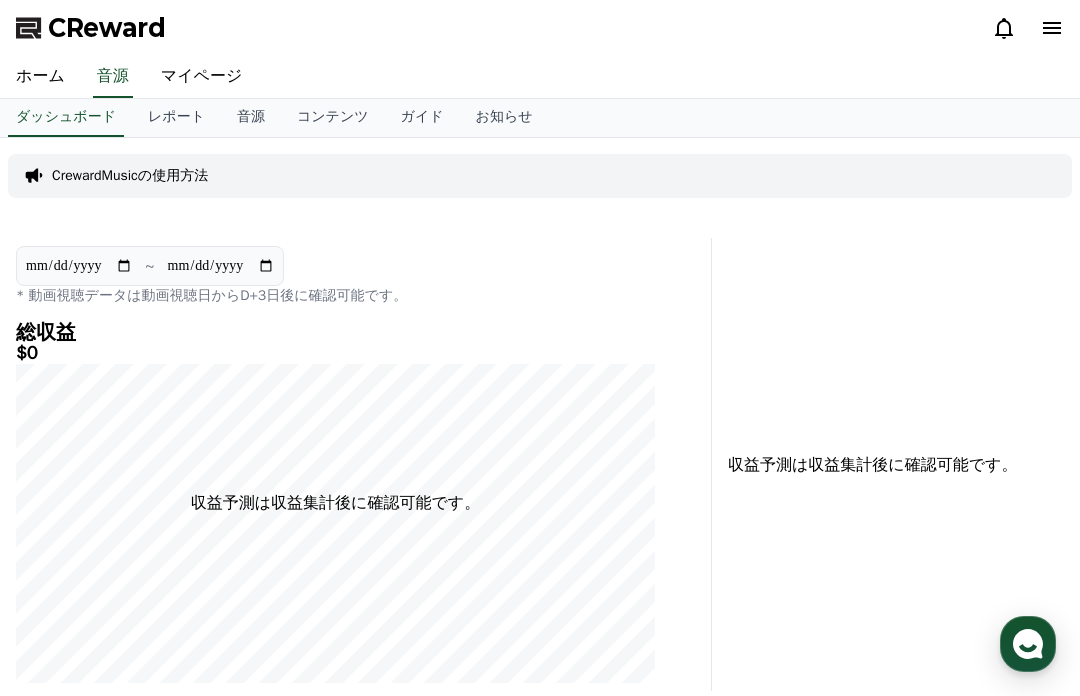 click on "レポート" at bounding box center [176, 118] 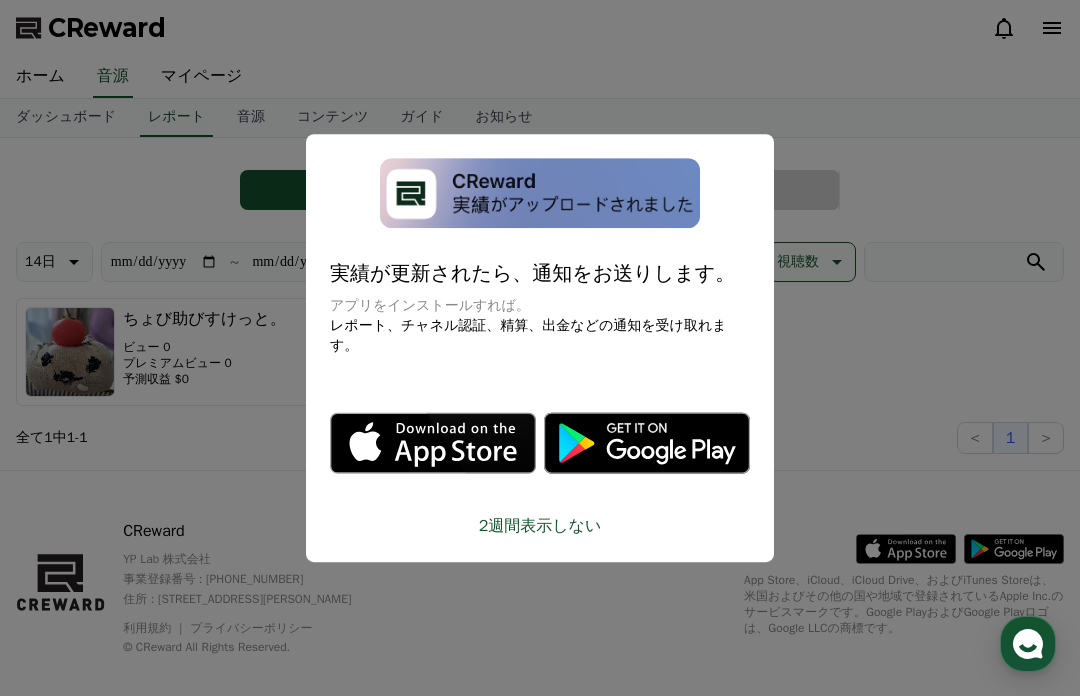 click at bounding box center [540, 348] 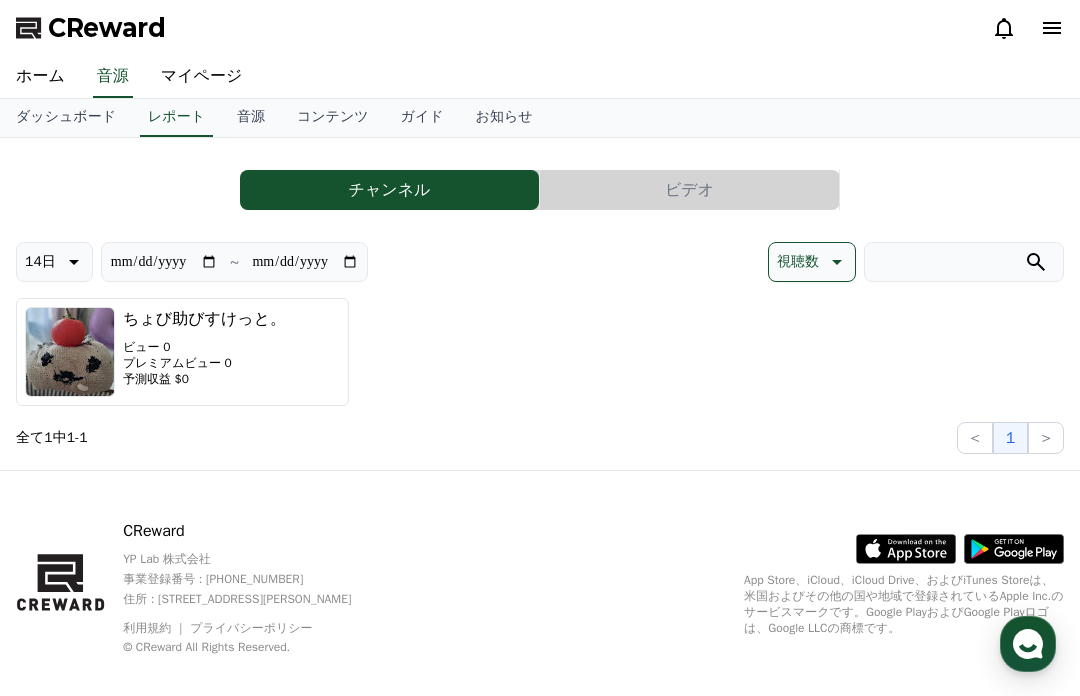 click 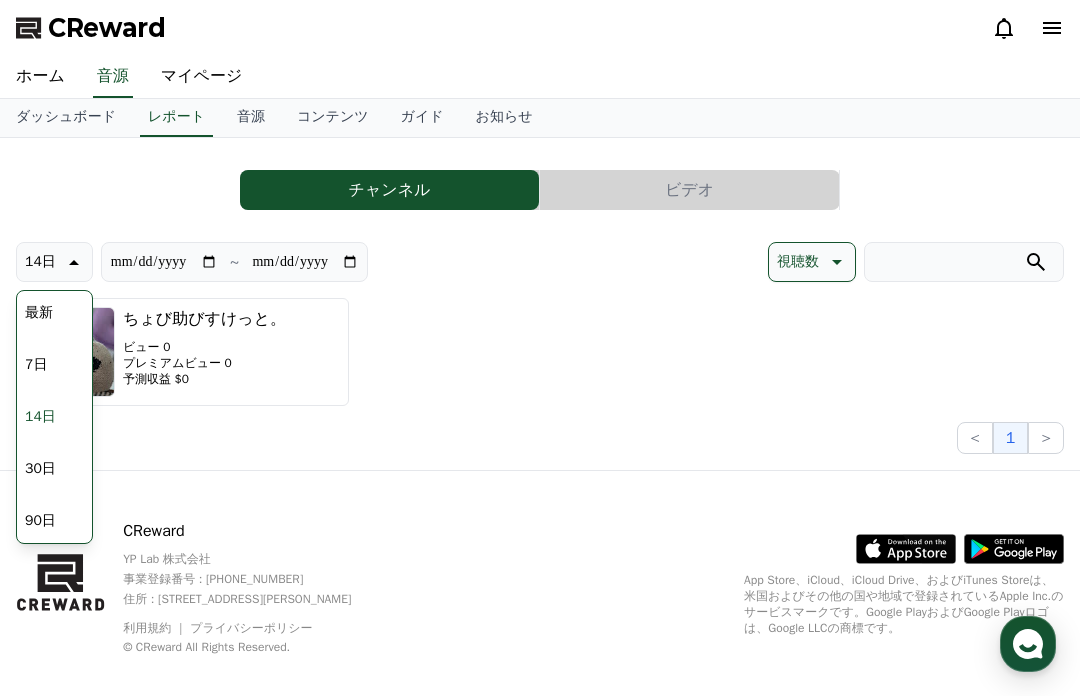click on "90日" at bounding box center (40, 521) 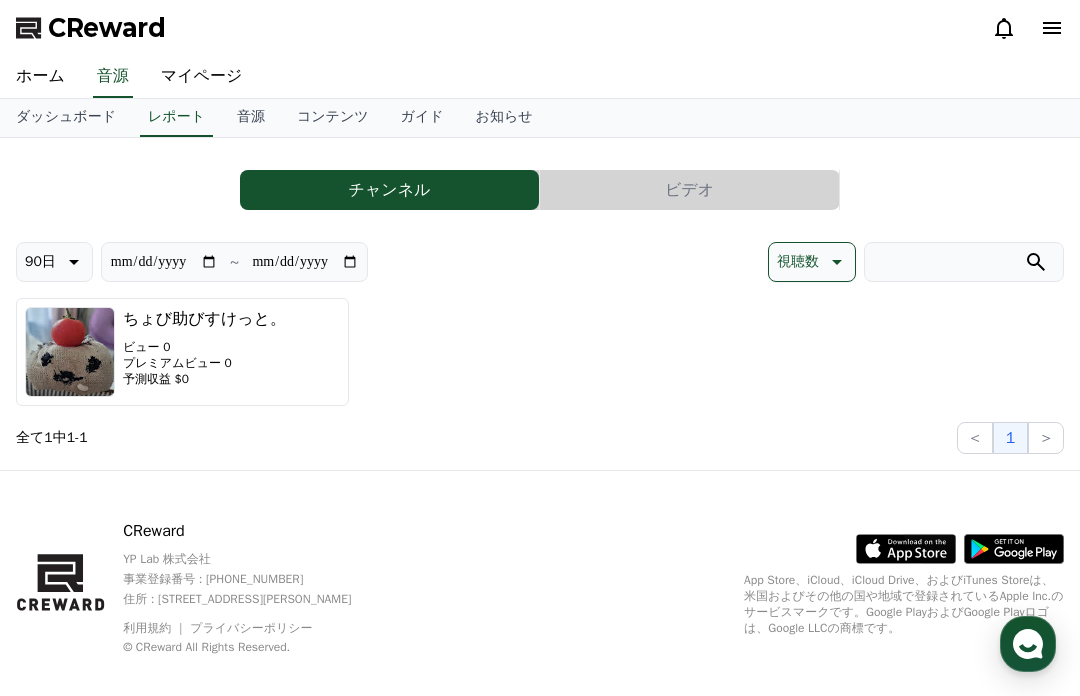 click on "音源" at bounding box center (251, 118) 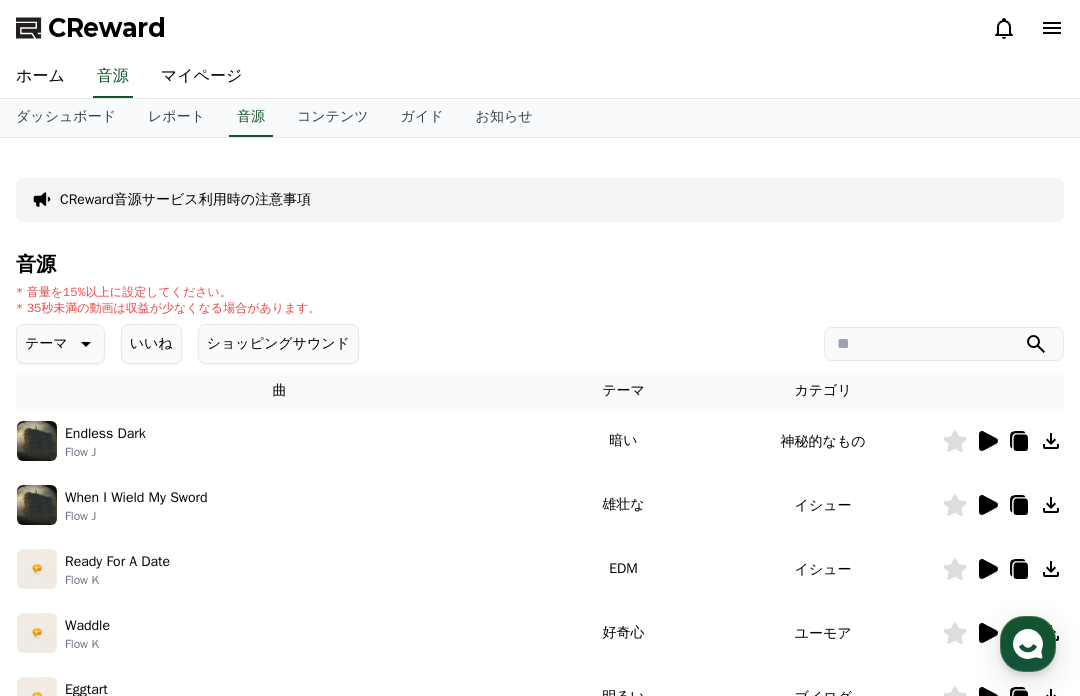 click on "コンテンツ" at bounding box center (333, 118) 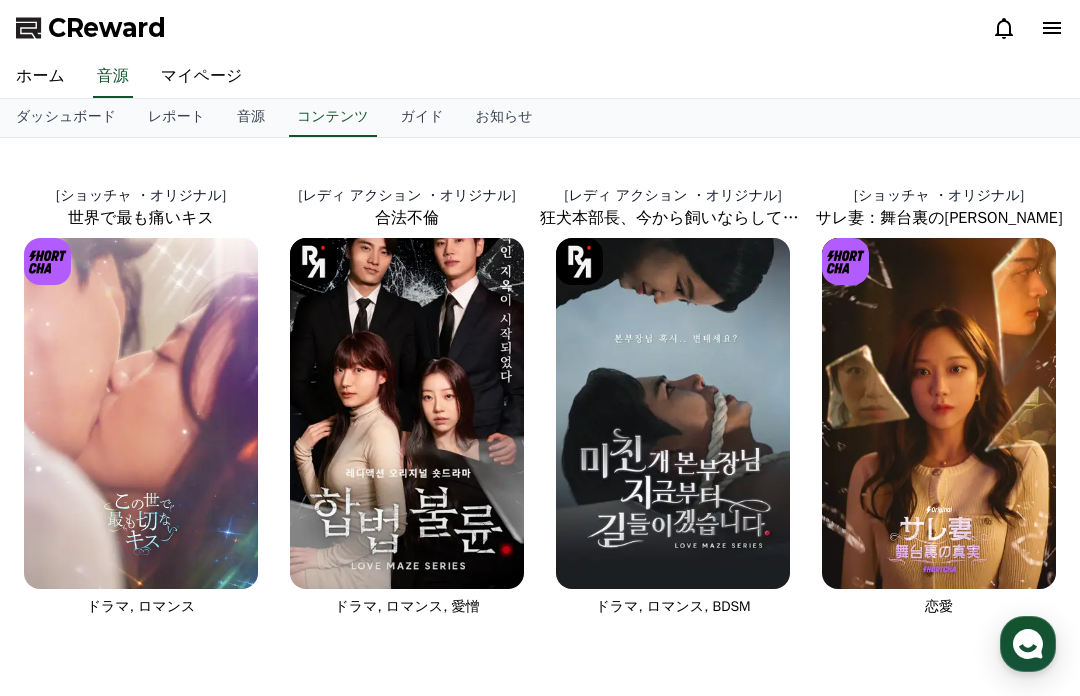 click on "音源" at bounding box center [251, 118] 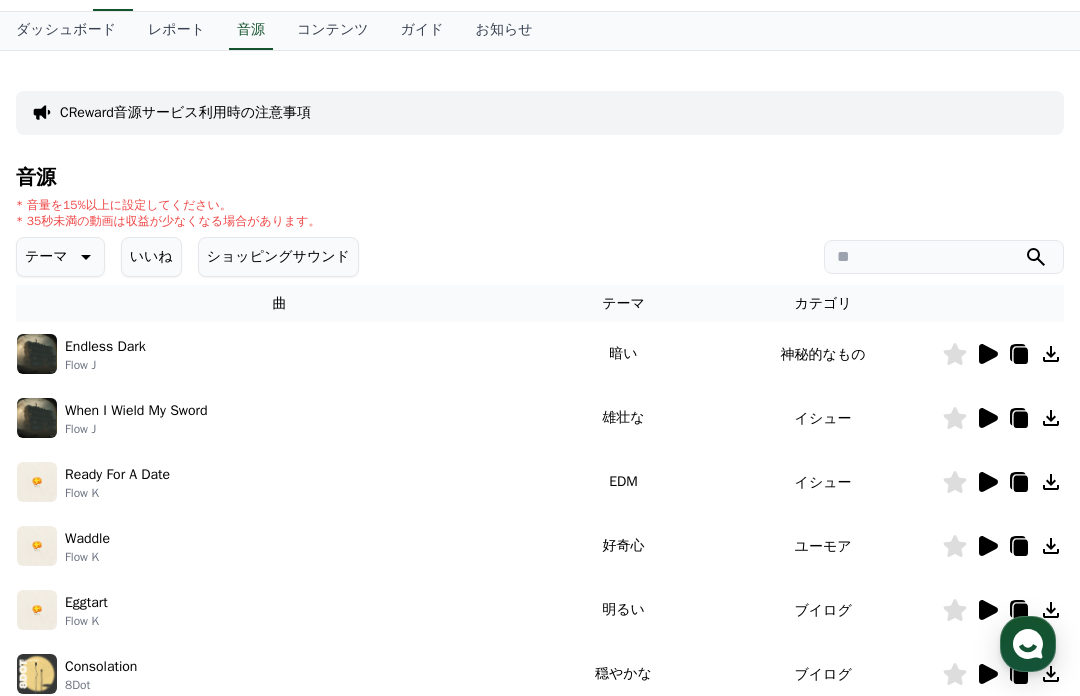 scroll, scrollTop: 88, scrollLeft: 0, axis: vertical 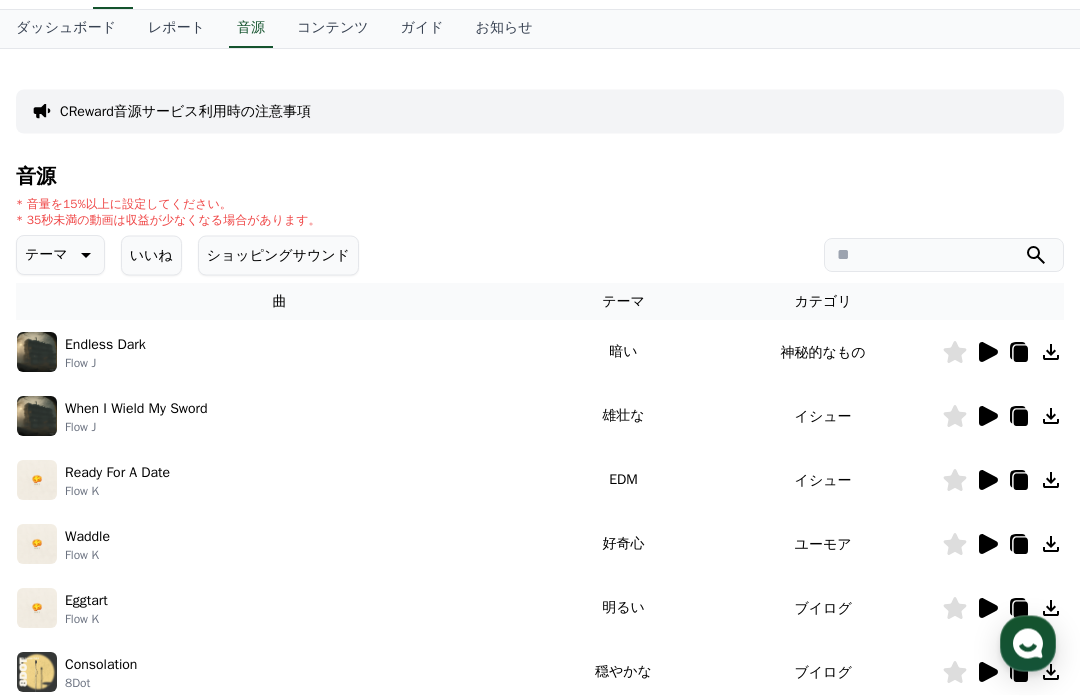 click 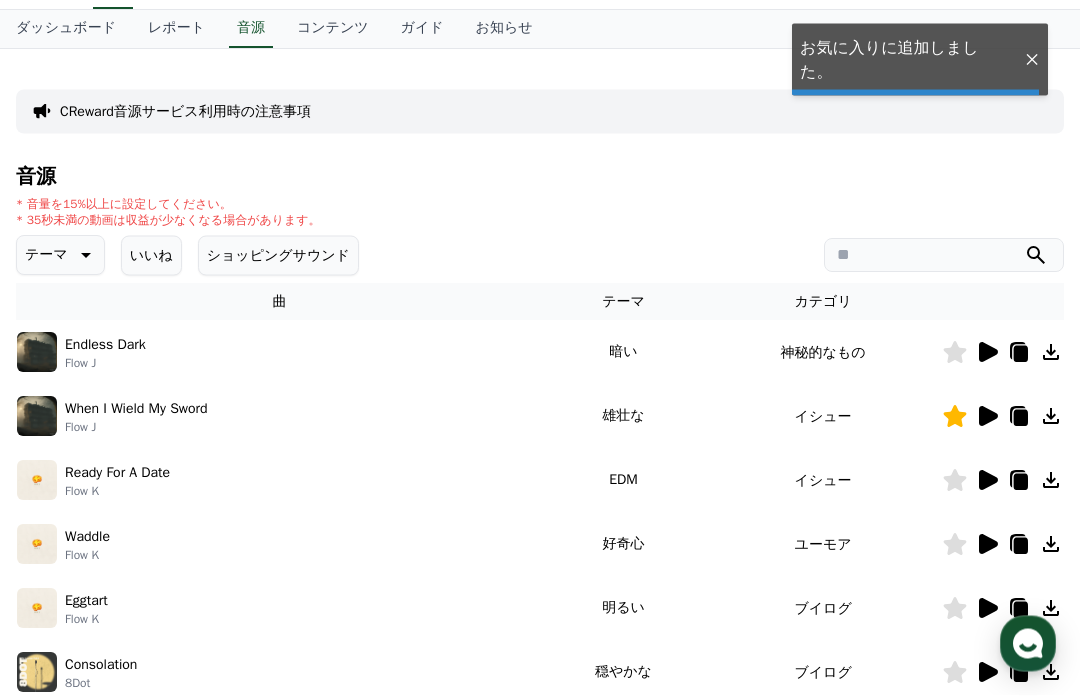 scroll, scrollTop: 89, scrollLeft: 0, axis: vertical 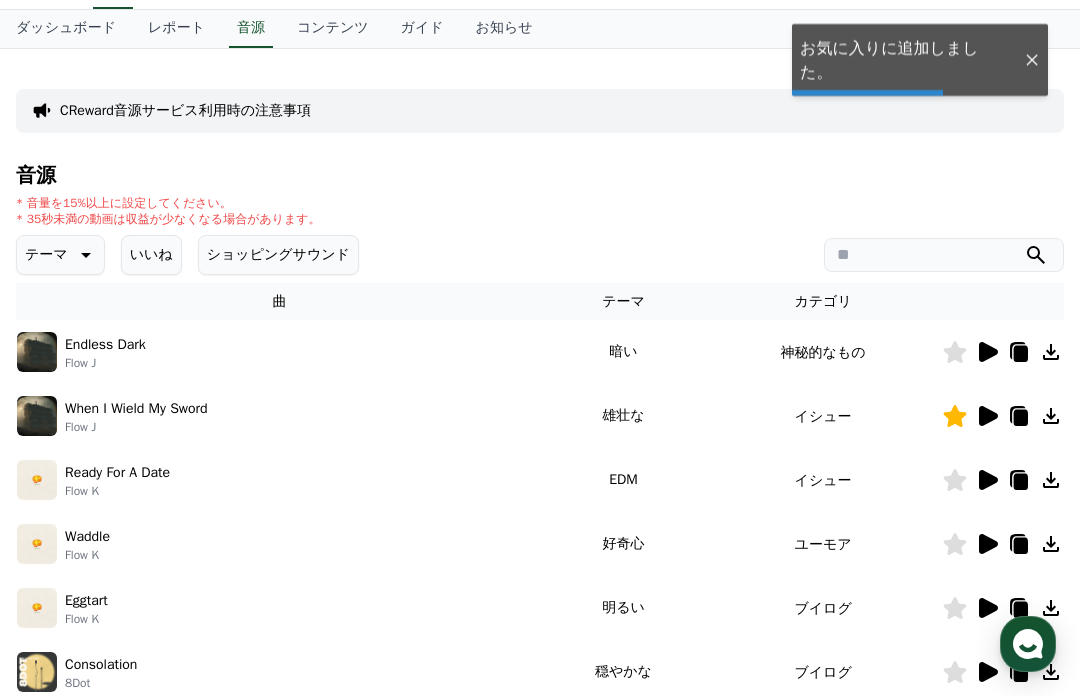 click 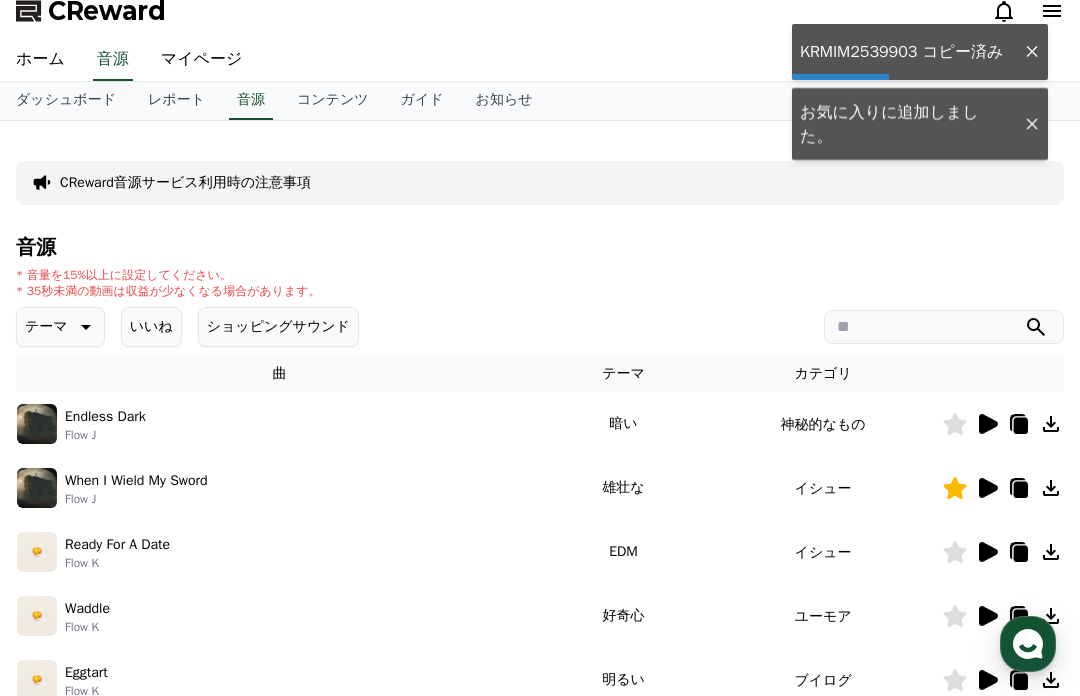 scroll, scrollTop: 0, scrollLeft: 0, axis: both 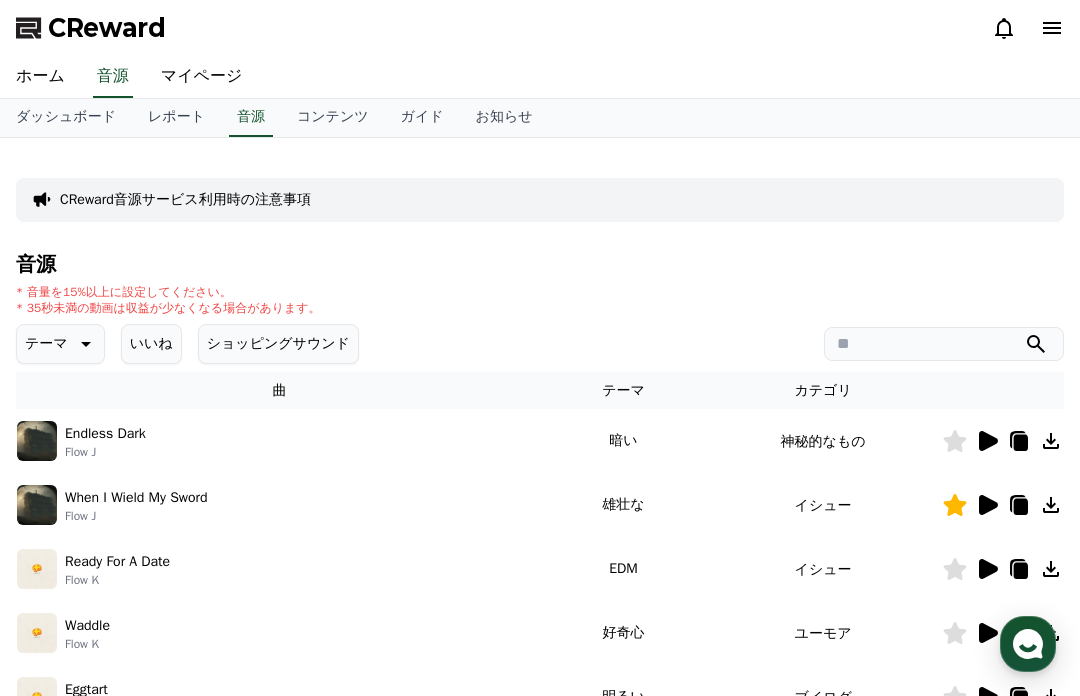 click 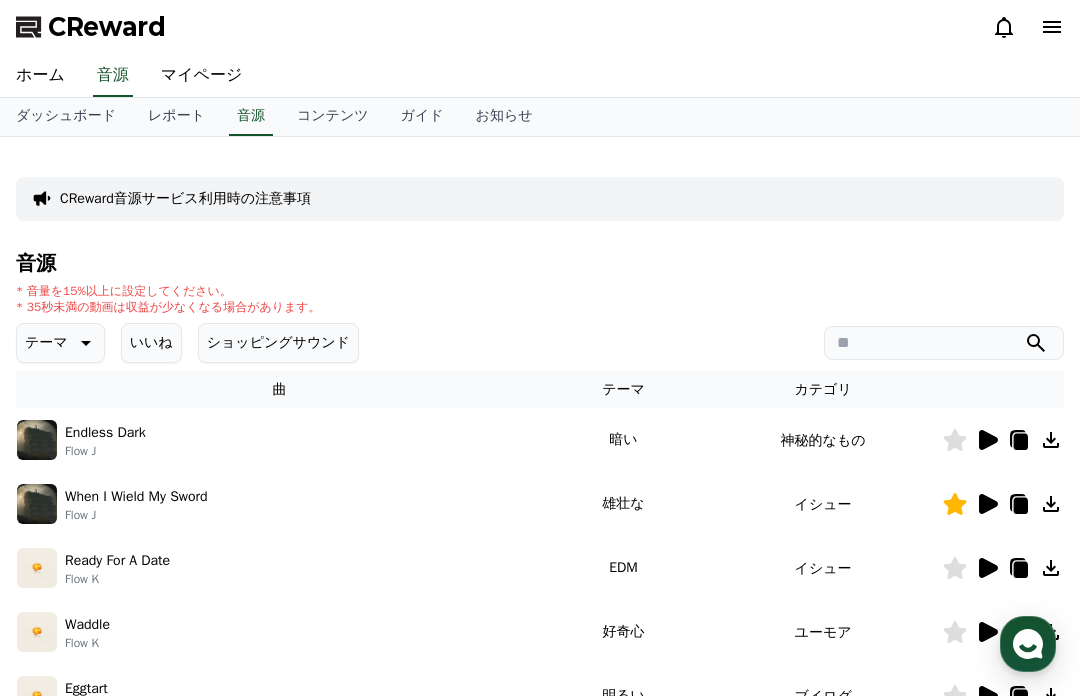click 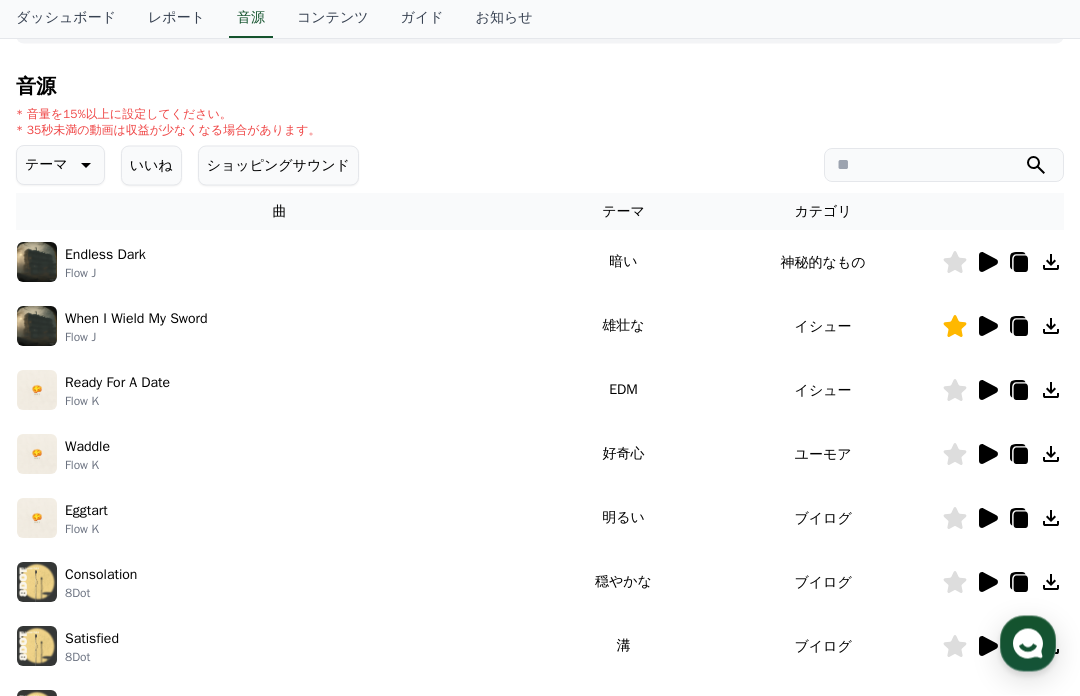 scroll, scrollTop: 0, scrollLeft: 0, axis: both 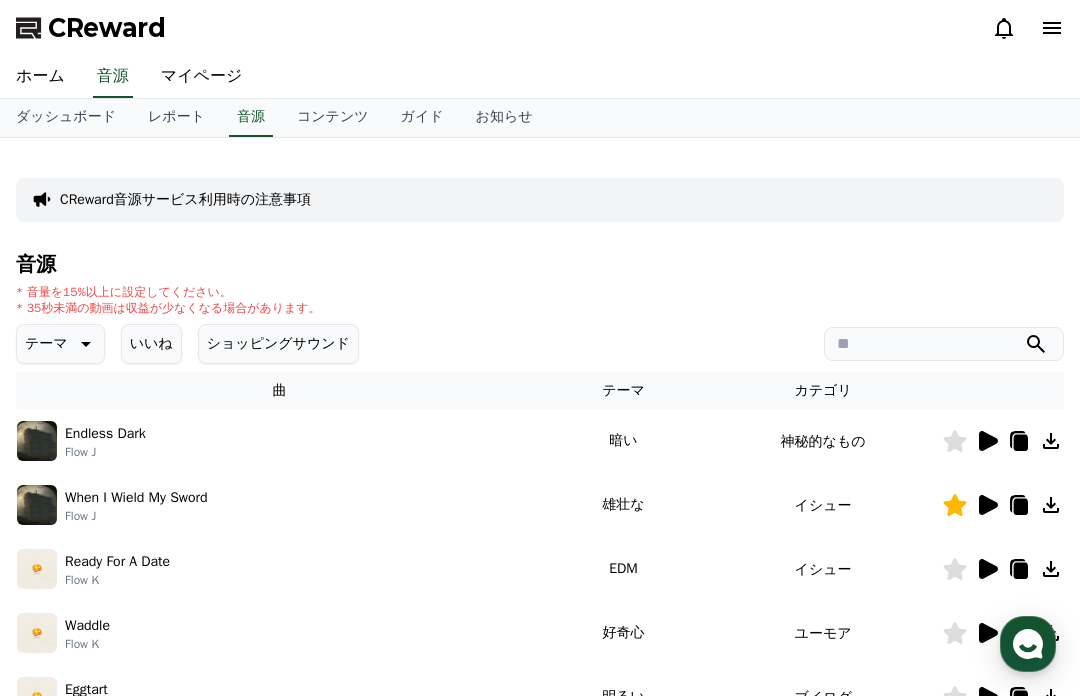 click on "テーマ" at bounding box center (60, 344) 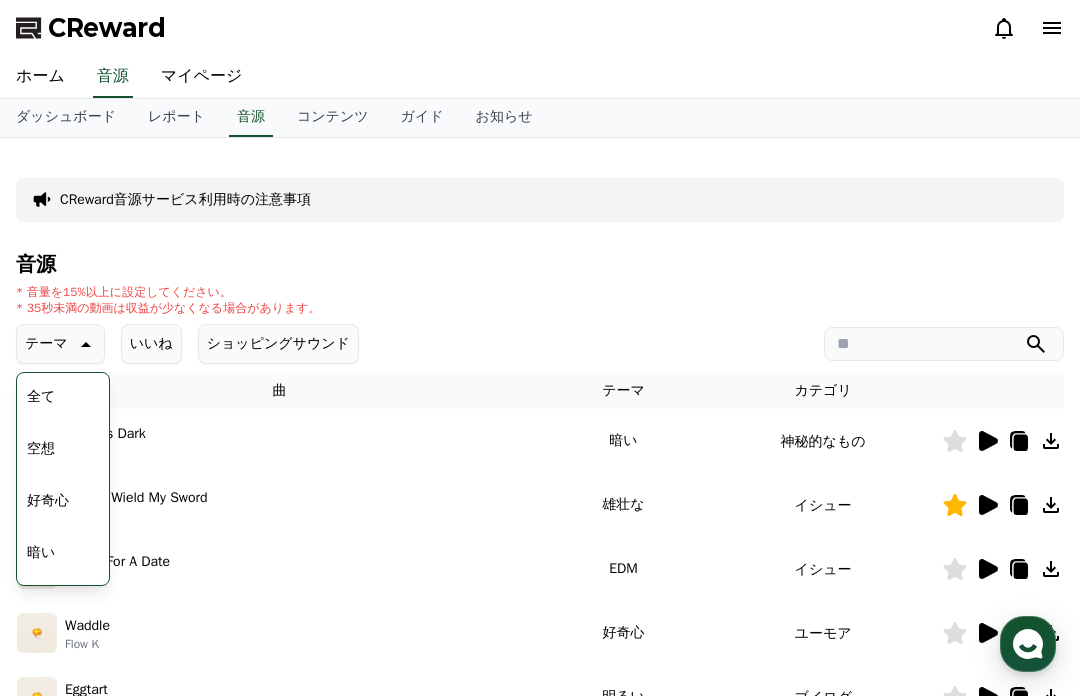 click on "ショッピングサウンド" at bounding box center [278, 344] 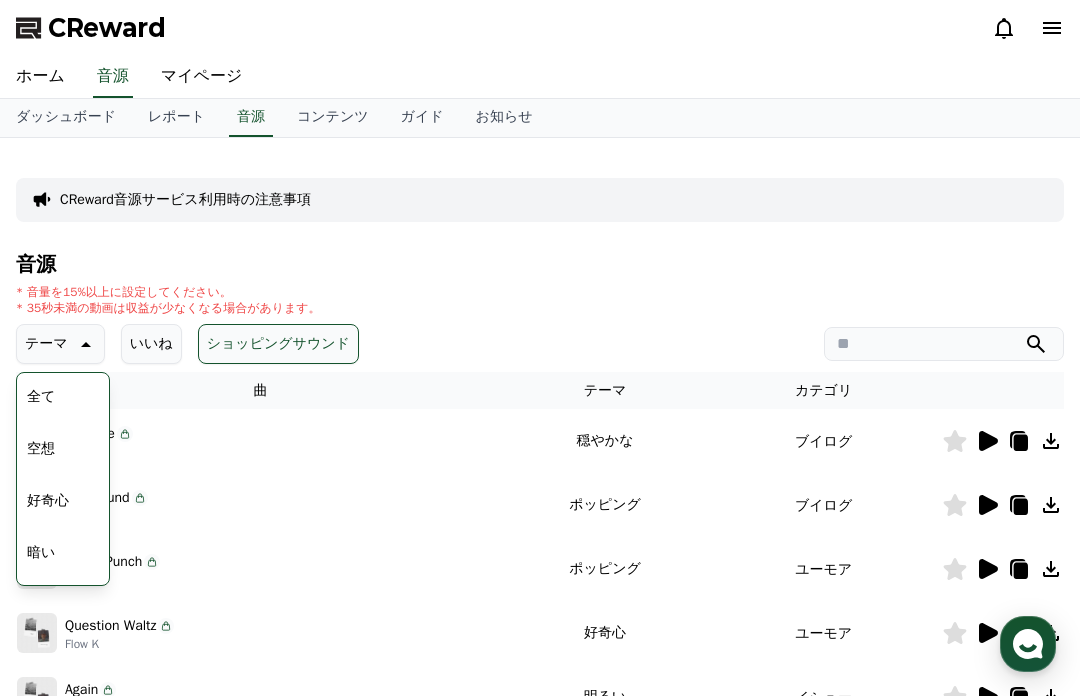 click on "テーマ       テーマ     全て  空想  好奇心  暗い  明るい  ポッピング  刺激的な  反転  [PERSON_NAME]な  劇的な  喜ばしい  気分  EDM  溝  悲しい  穏やかな  可愛い  感動的な  気をもむ  喜劇的な    全て 空想 好奇心 暗い 明るい ポッピング 刺激的な 反転 [PERSON_NAME]な 劇的な 喜ばしい 気分 EDM 溝 悲しい 穏やかな 可愛い 感動的な 気をもむ 喜劇的な   いいね   ショッピングサウンド" at bounding box center [187, 344] 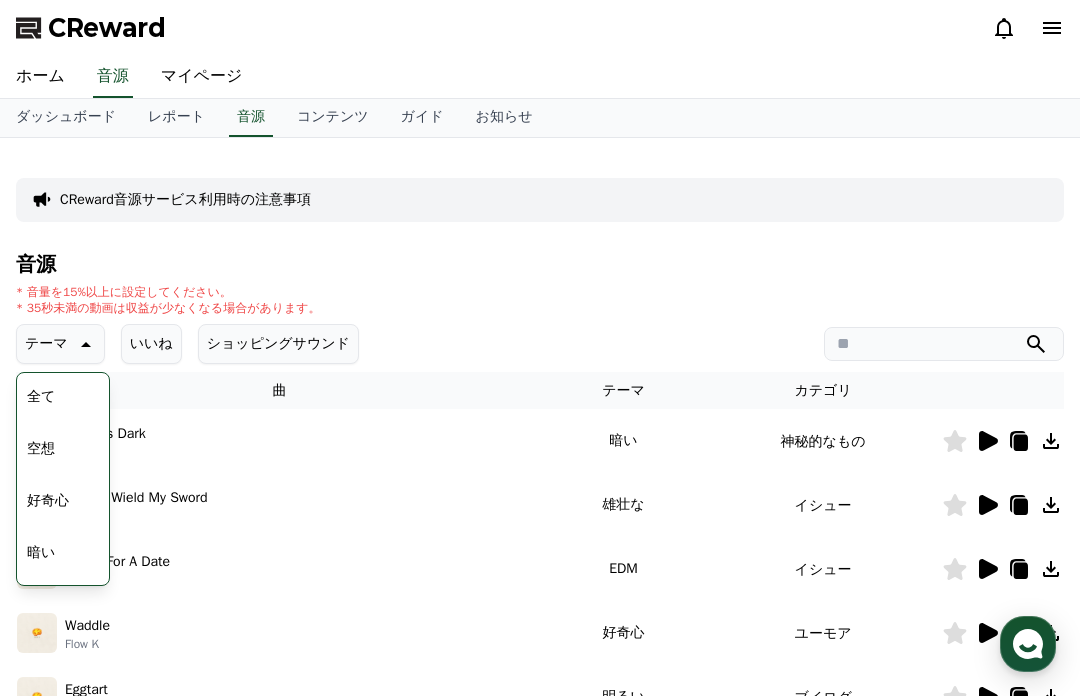 click on "いいね" at bounding box center [151, 344] 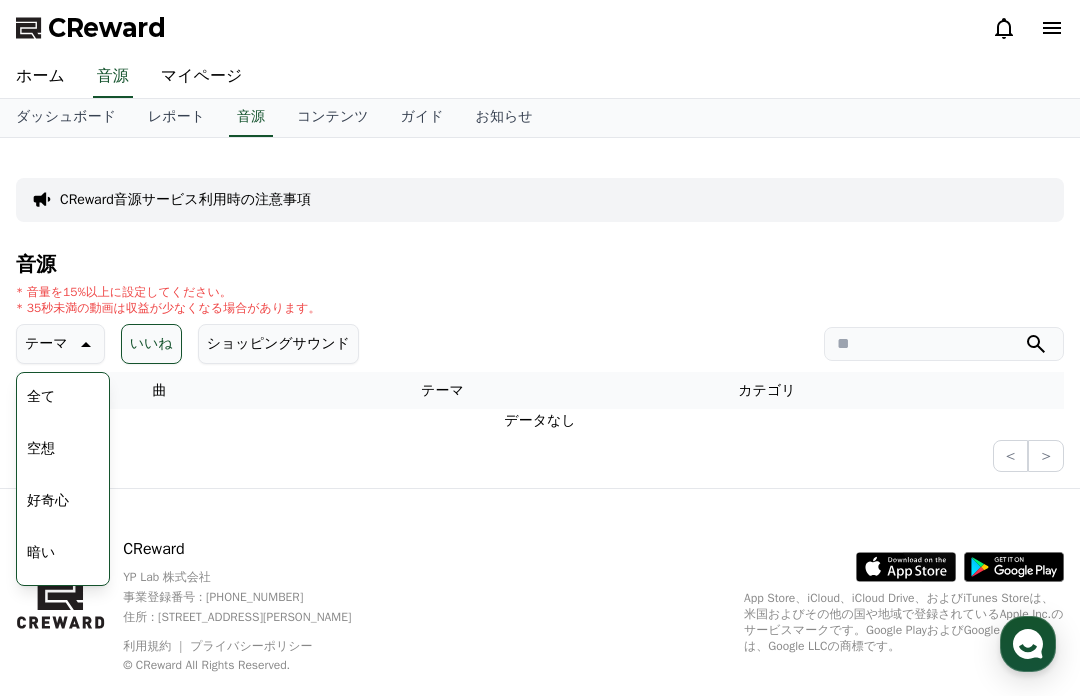 click on "曲" at bounding box center (159, 390) 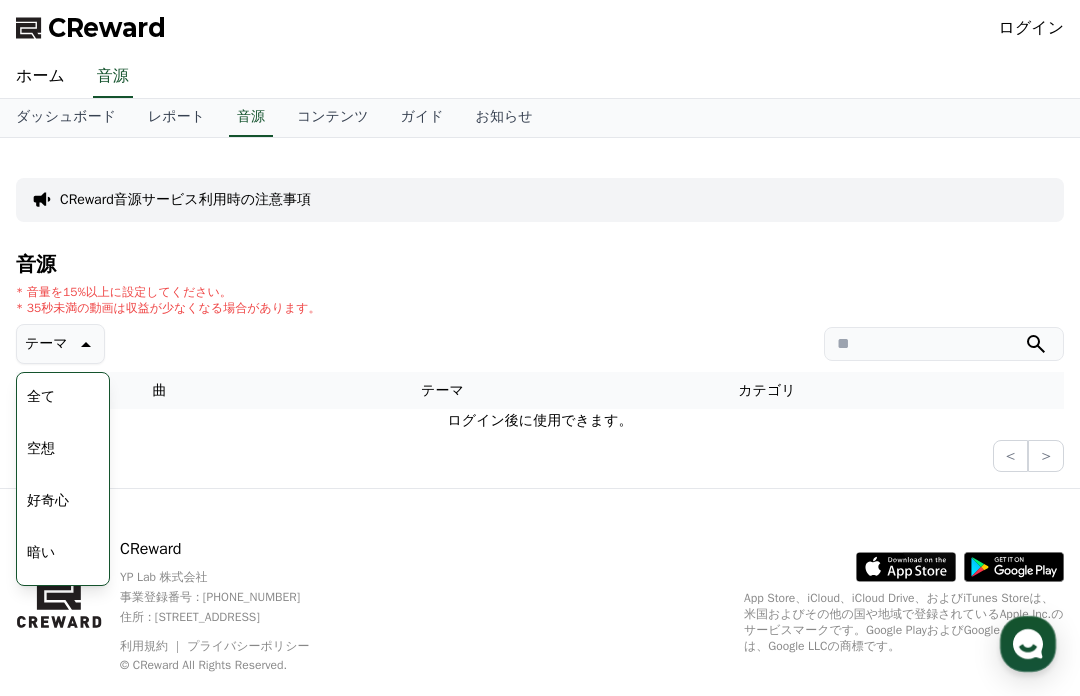 scroll, scrollTop: 0, scrollLeft: 0, axis: both 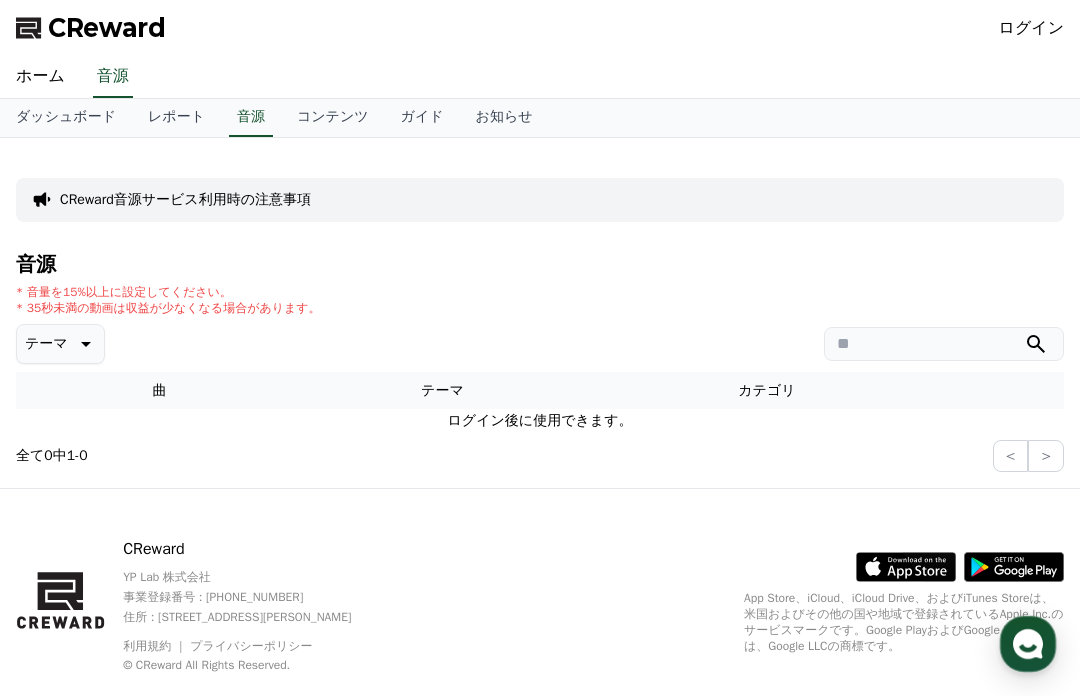 click on "コンテンツ" at bounding box center (333, 118) 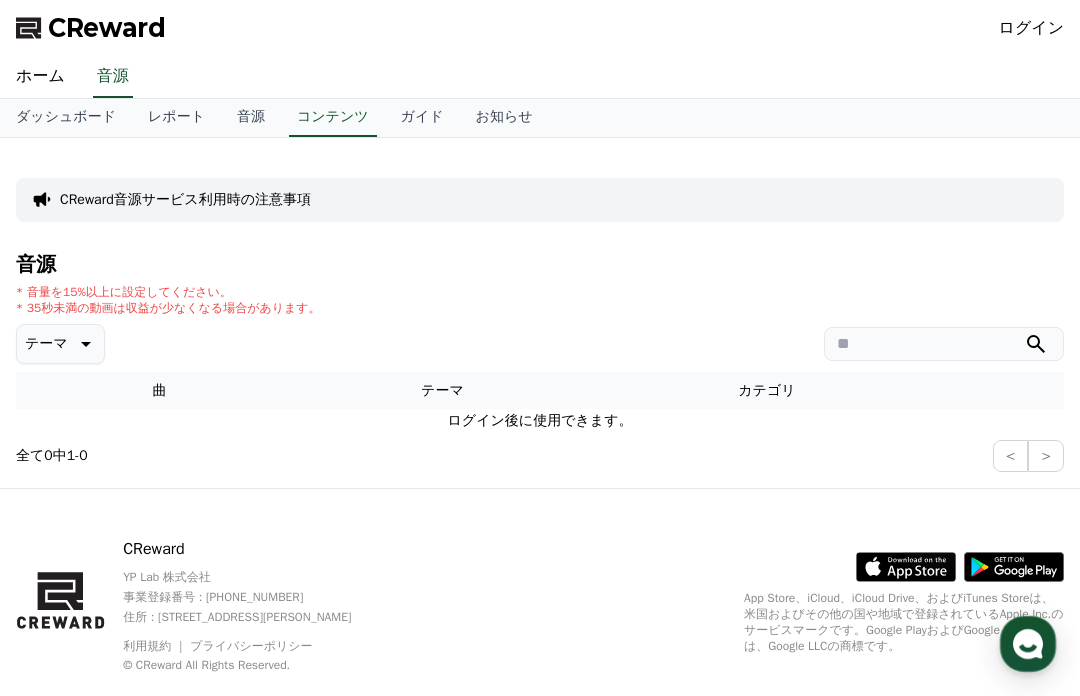 click on "コンテンツ" at bounding box center [333, 118] 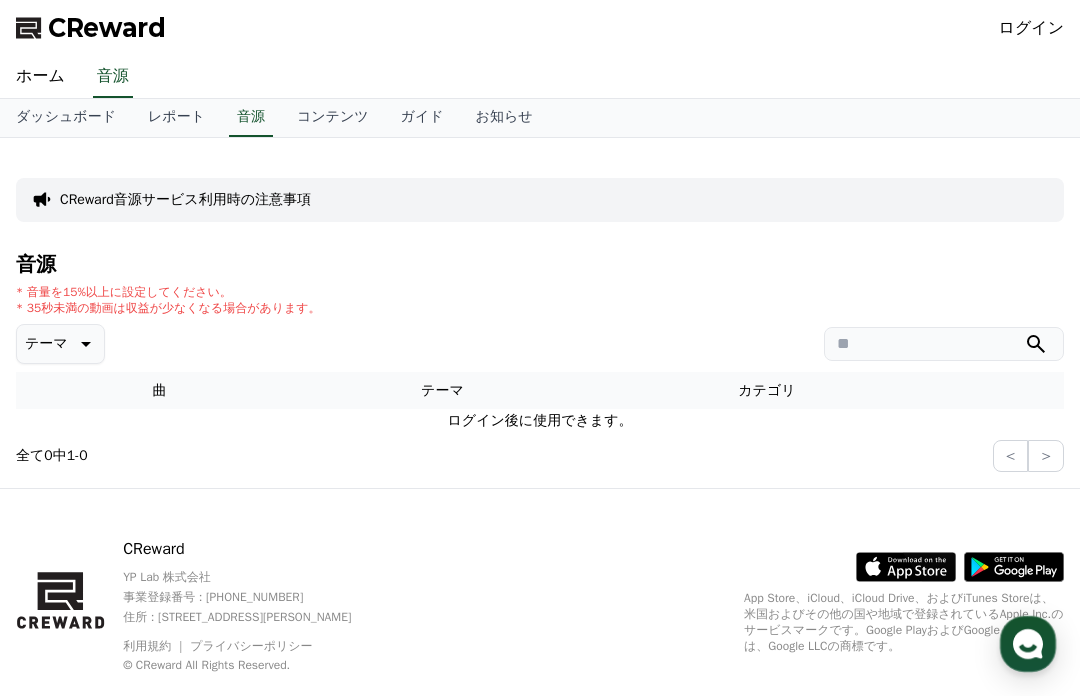 click on "レポート" at bounding box center [176, 118] 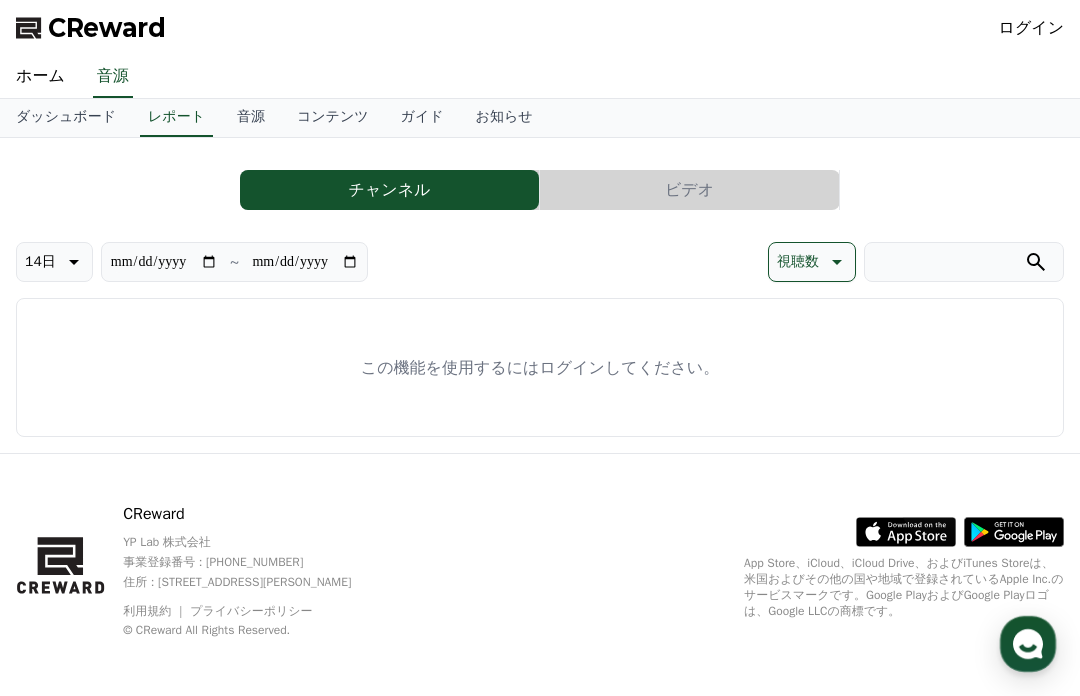 click on "音源" at bounding box center [251, 118] 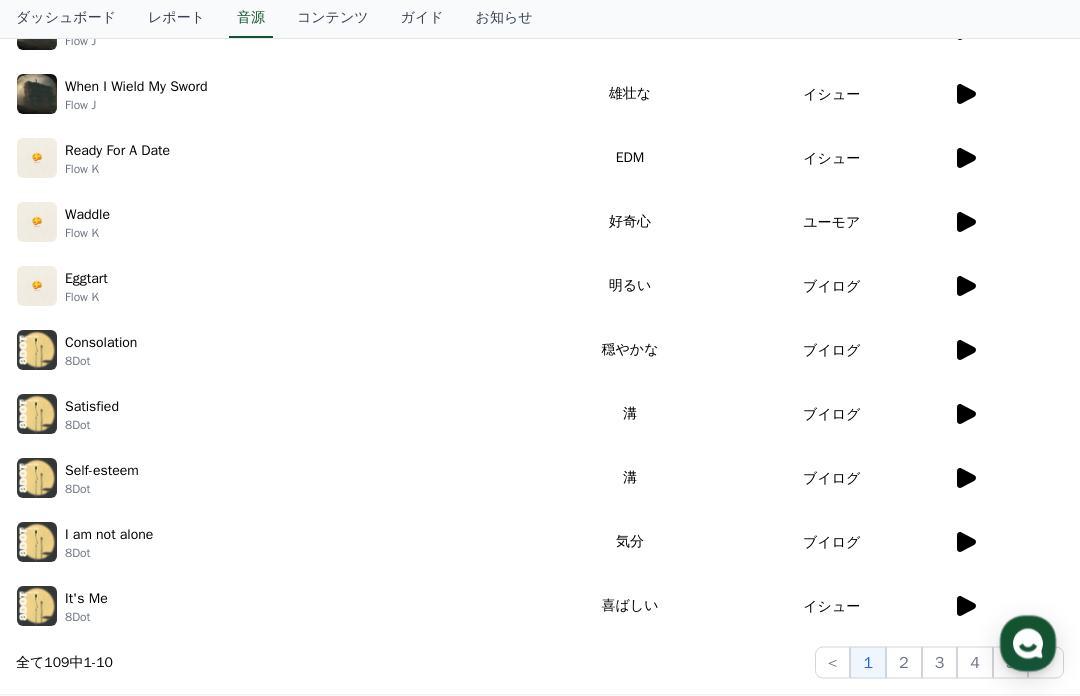 scroll, scrollTop: 589, scrollLeft: 0, axis: vertical 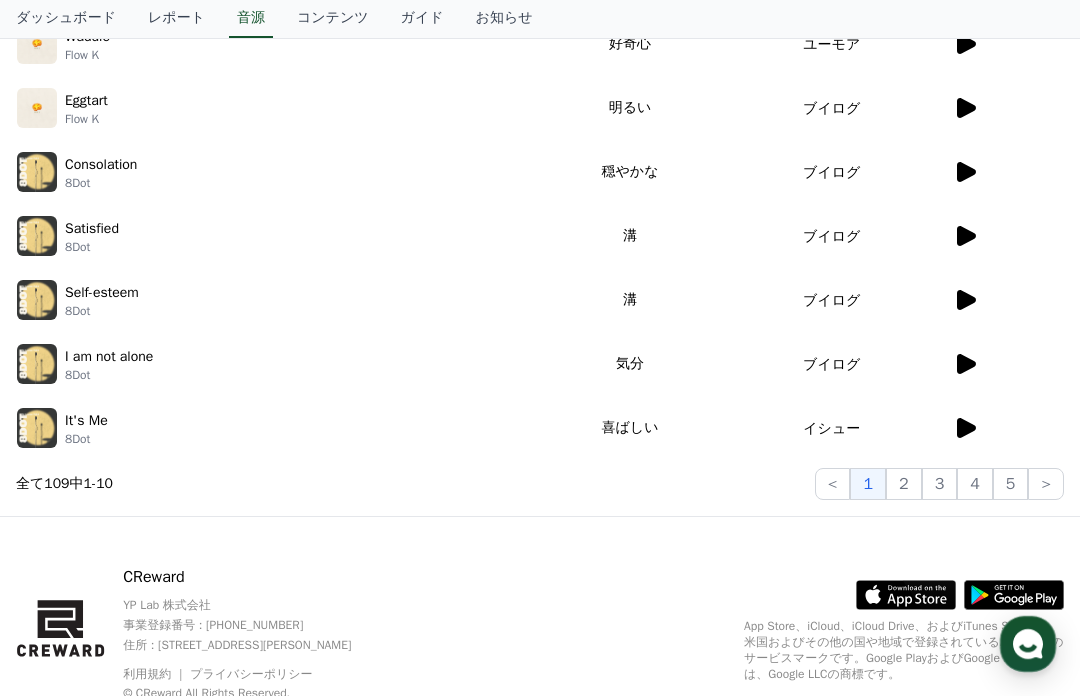 click on "2" 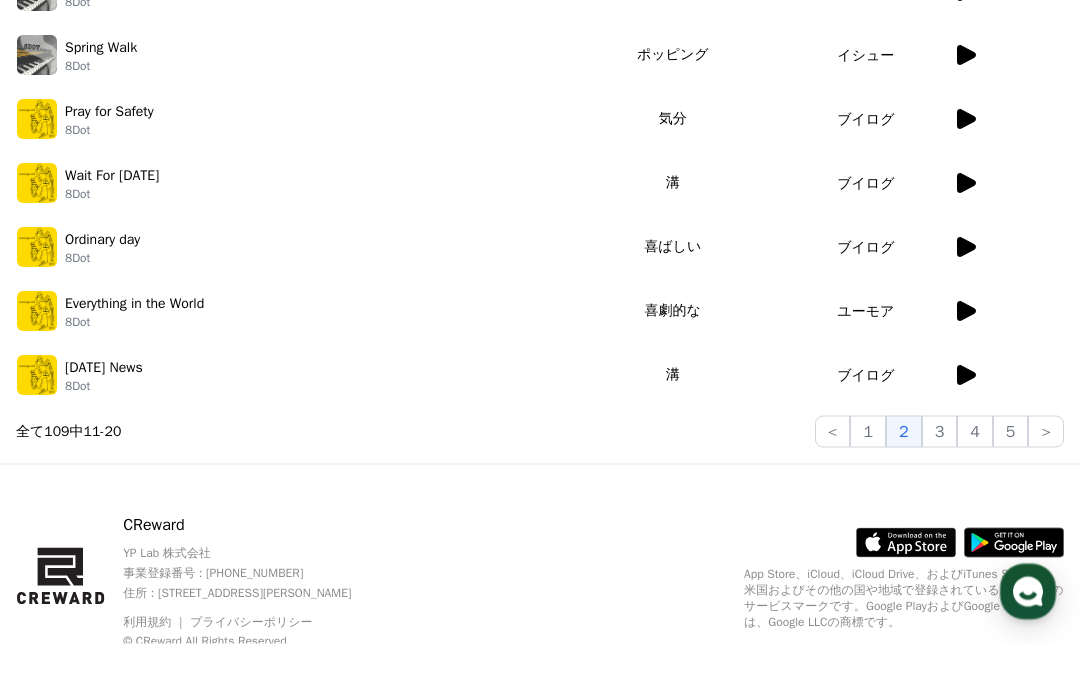 scroll, scrollTop: 589, scrollLeft: 0, axis: vertical 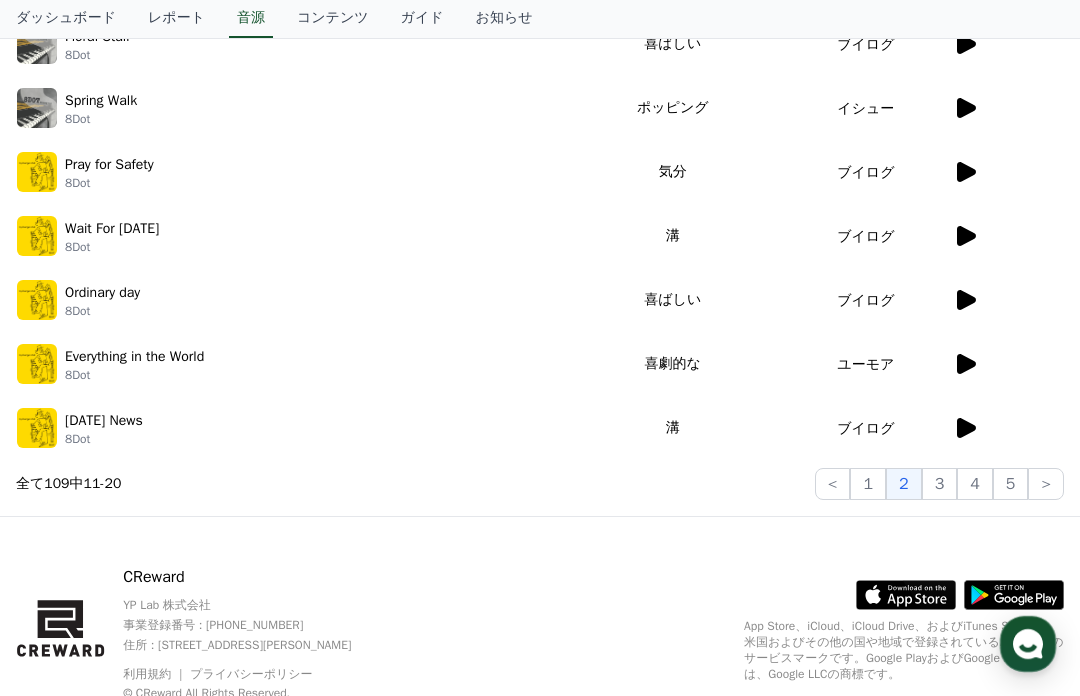 click on "3" 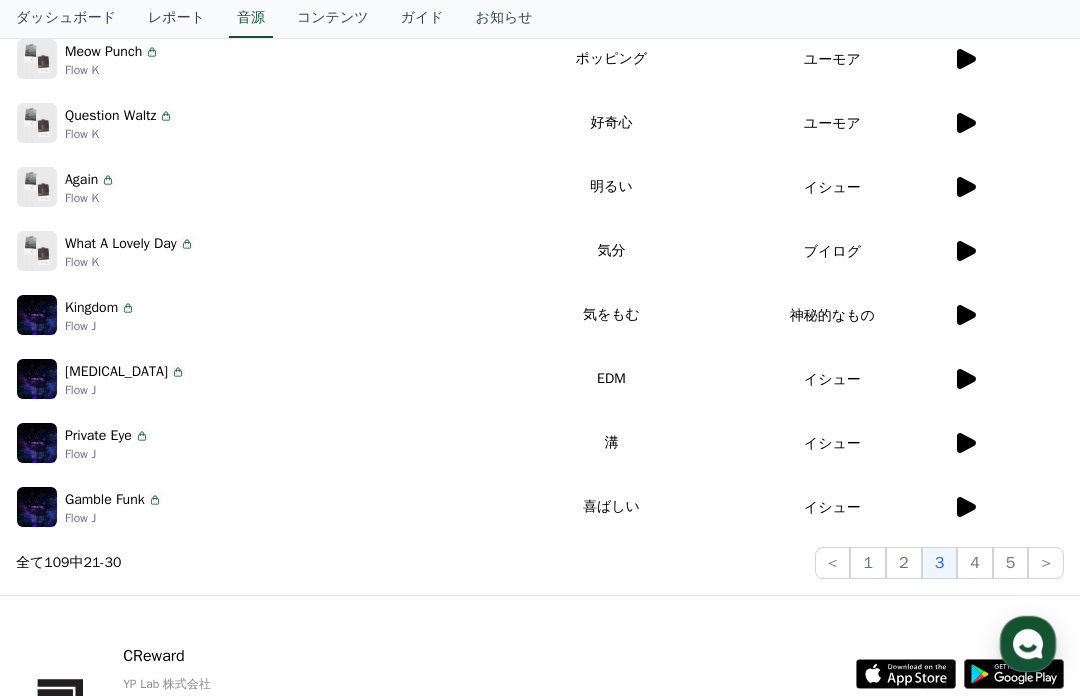 scroll, scrollTop: 589, scrollLeft: 0, axis: vertical 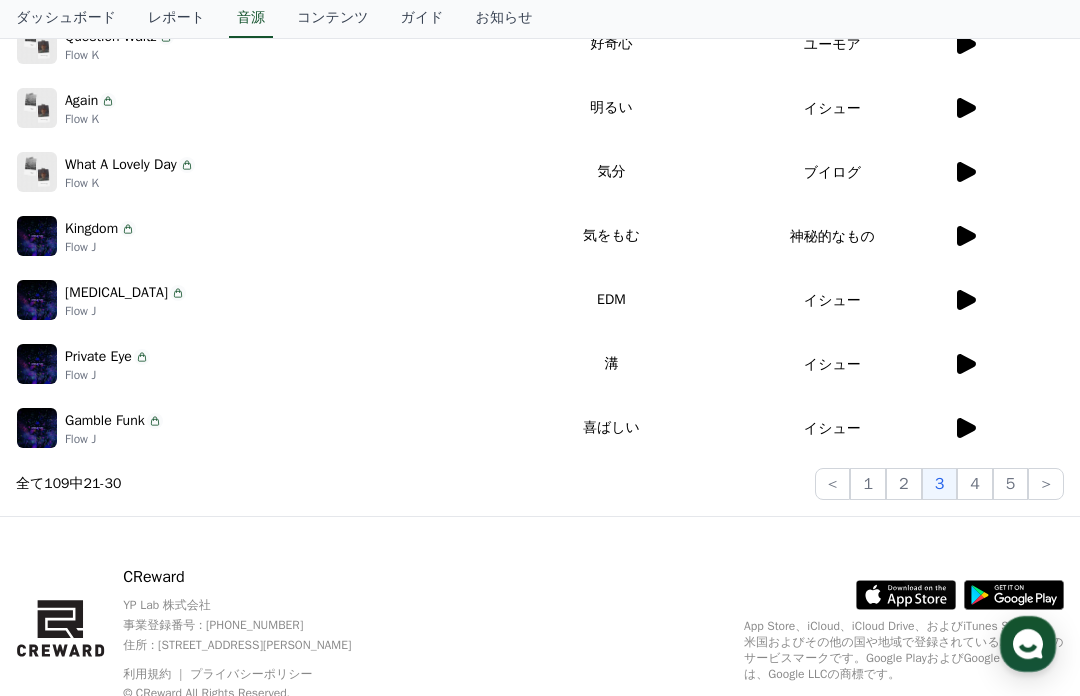 click on "4" 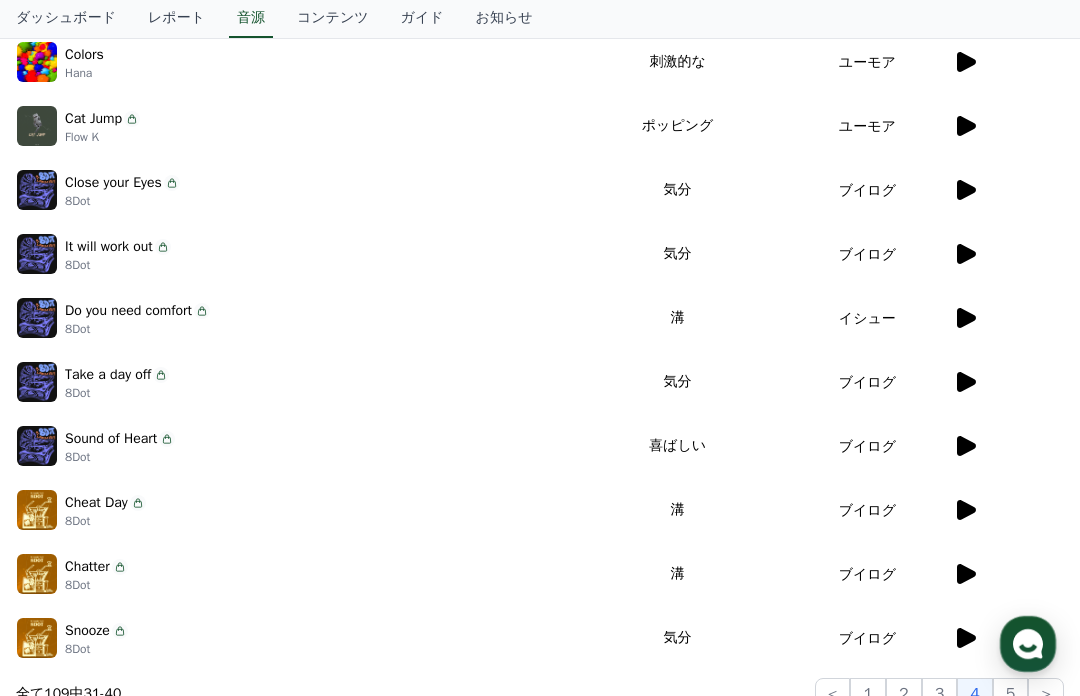 click on "1" at bounding box center (868, 694) 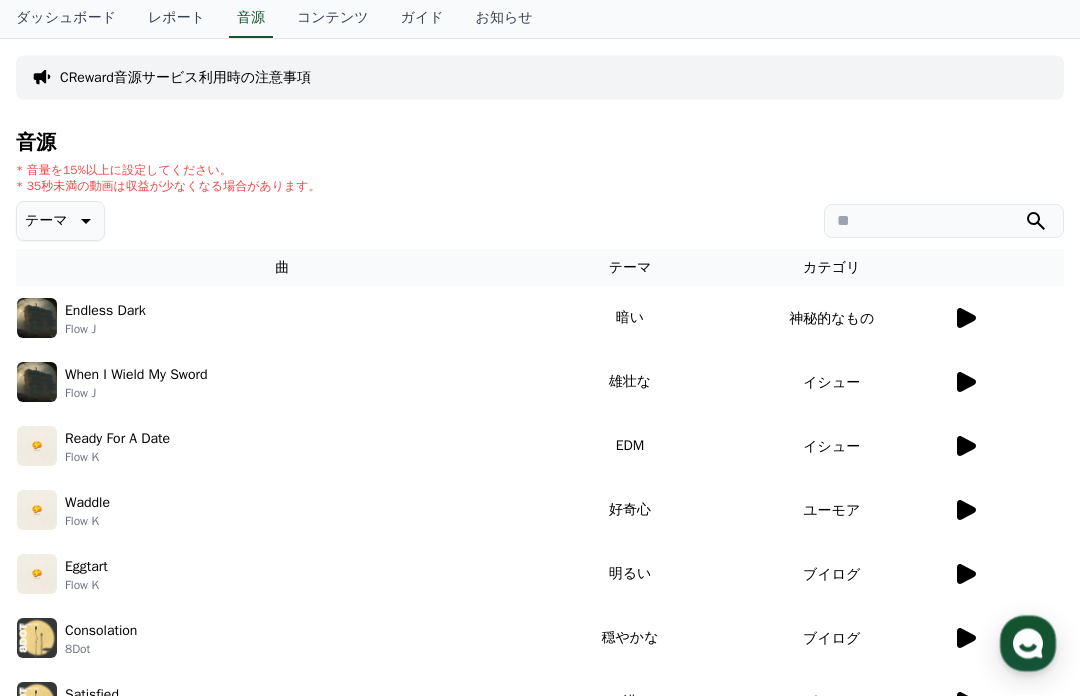 scroll, scrollTop: 123, scrollLeft: 0, axis: vertical 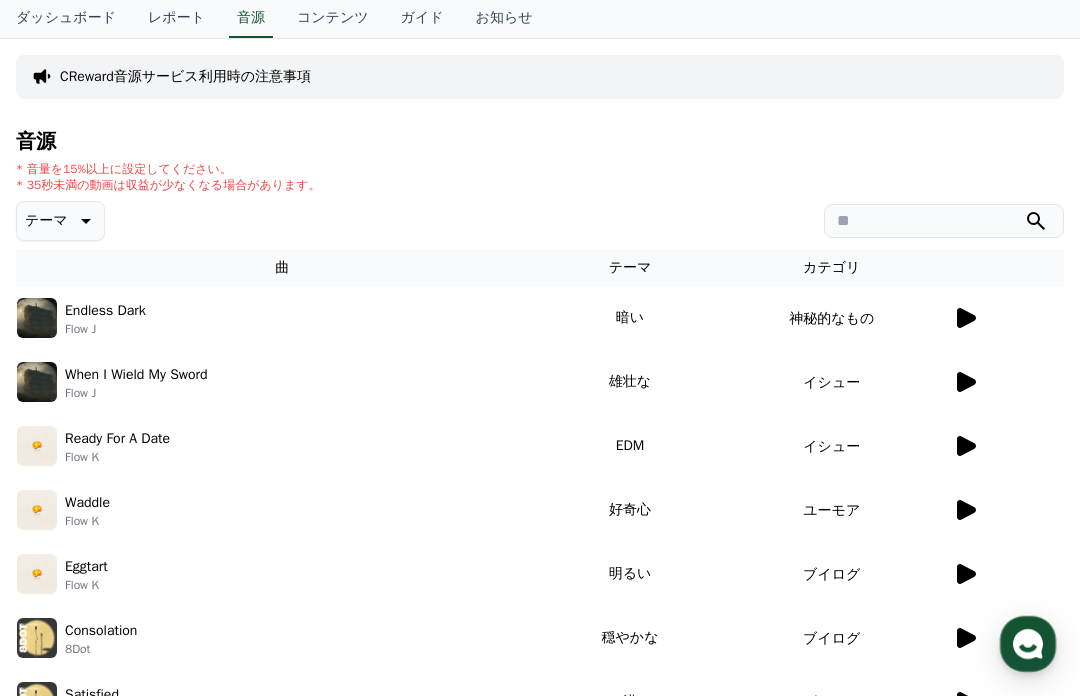 click 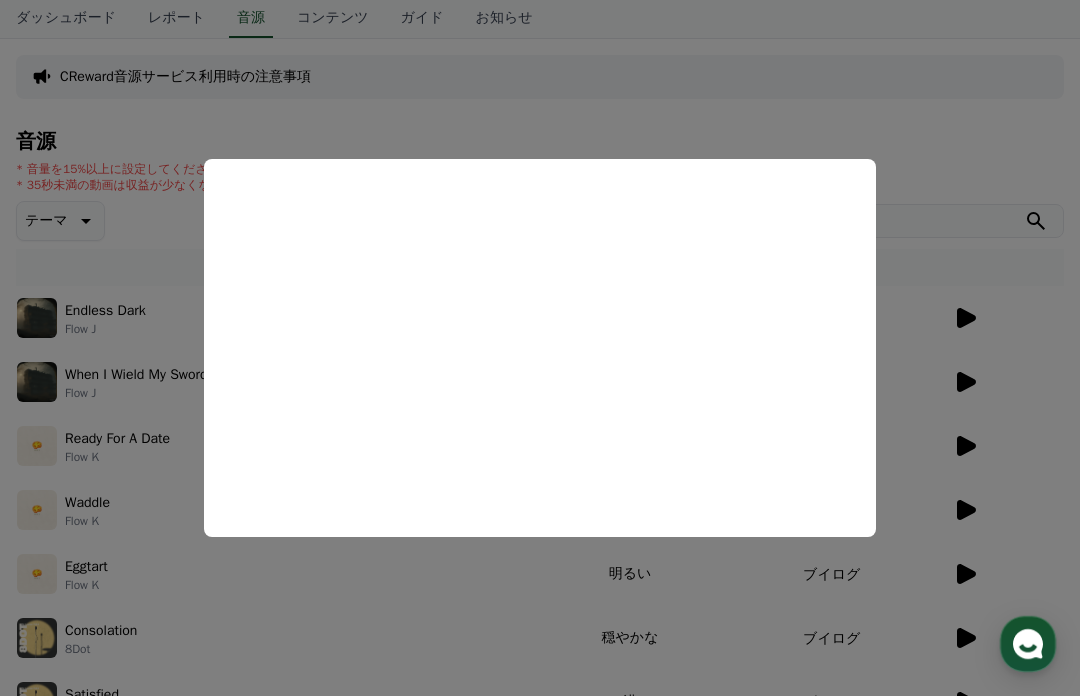 click at bounding box center [540, 348] 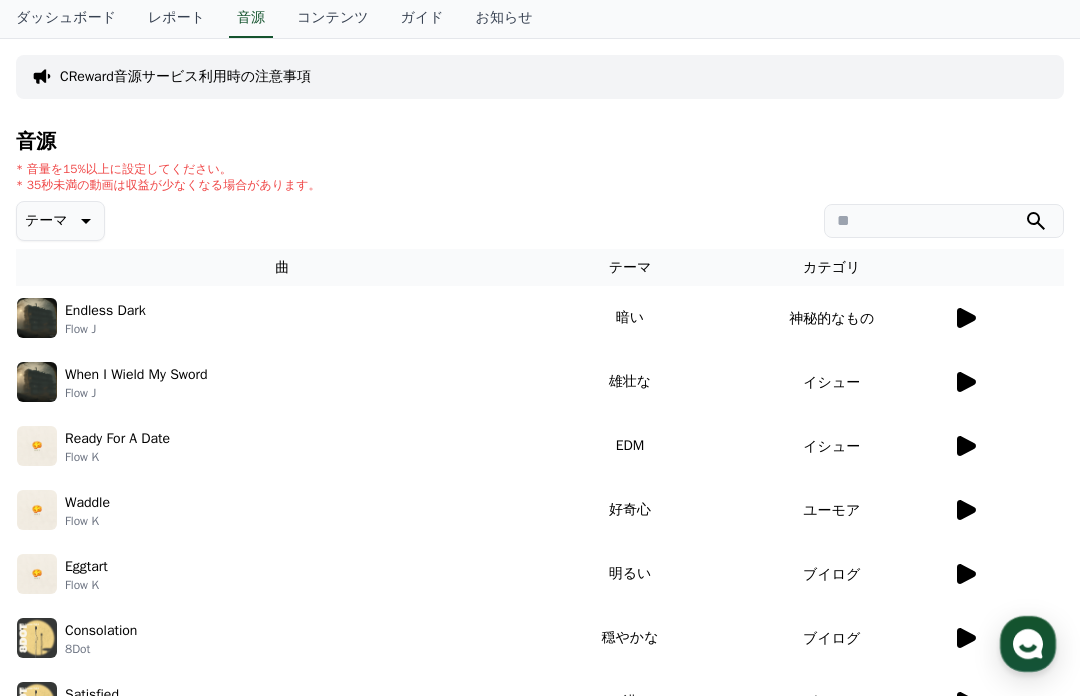 click on "イシュー" at bounding box center (832, 382) 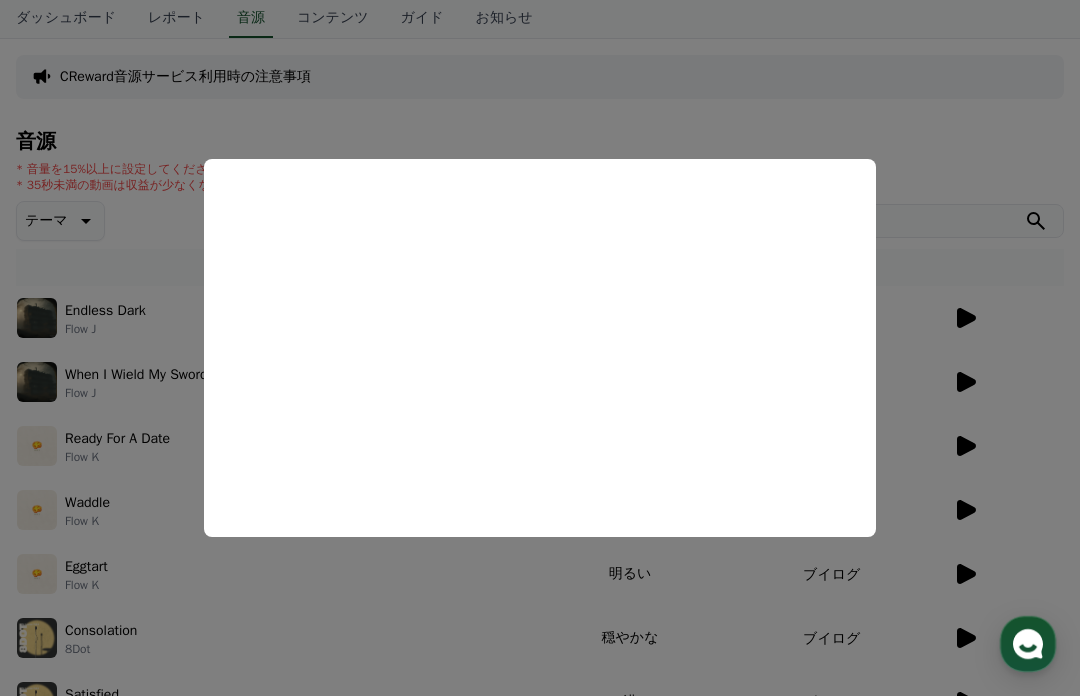 click at bounding box center [540, 348] 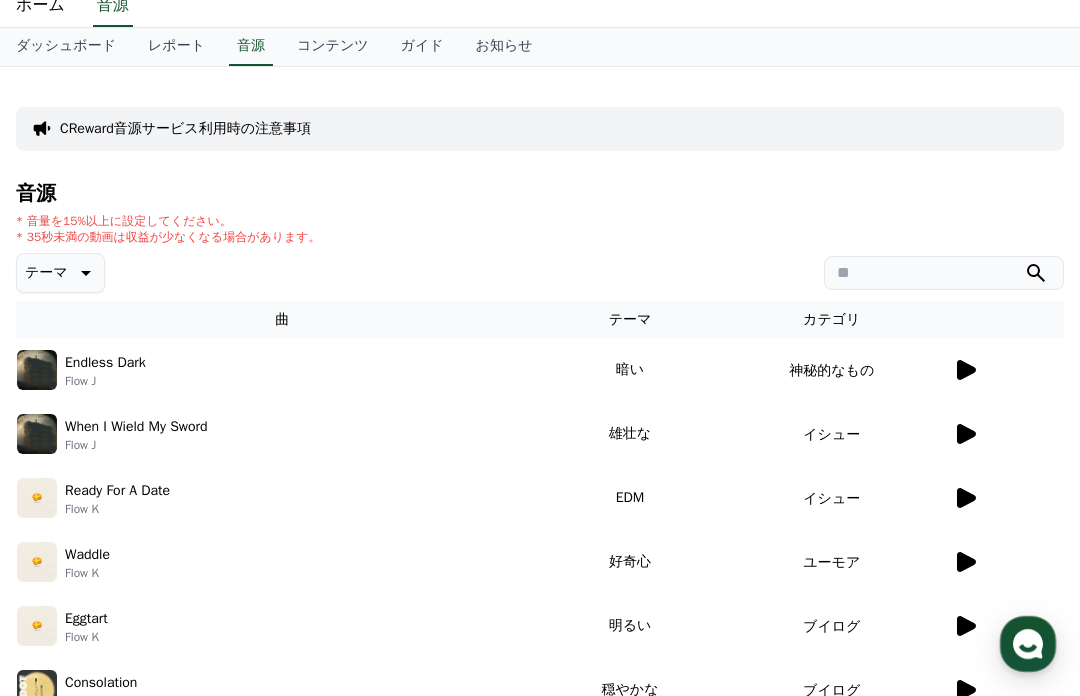 scroll, scrollTop: 0, scrollLeft: 0, axis: both 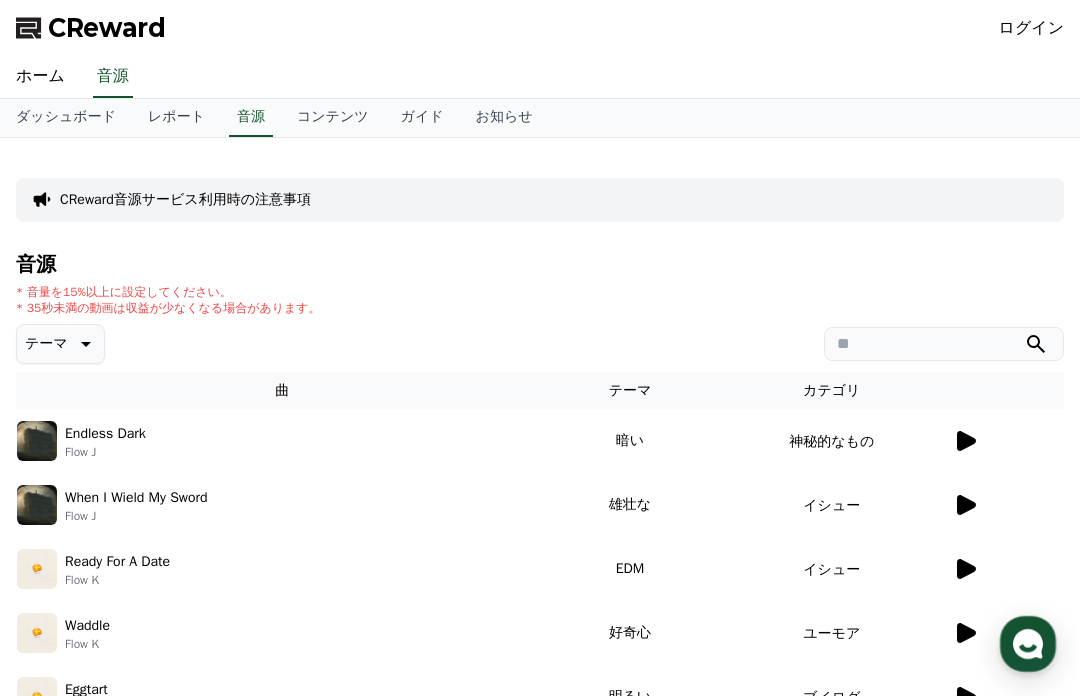 click on "ホーム 音源" at bounding box center [540, 77] 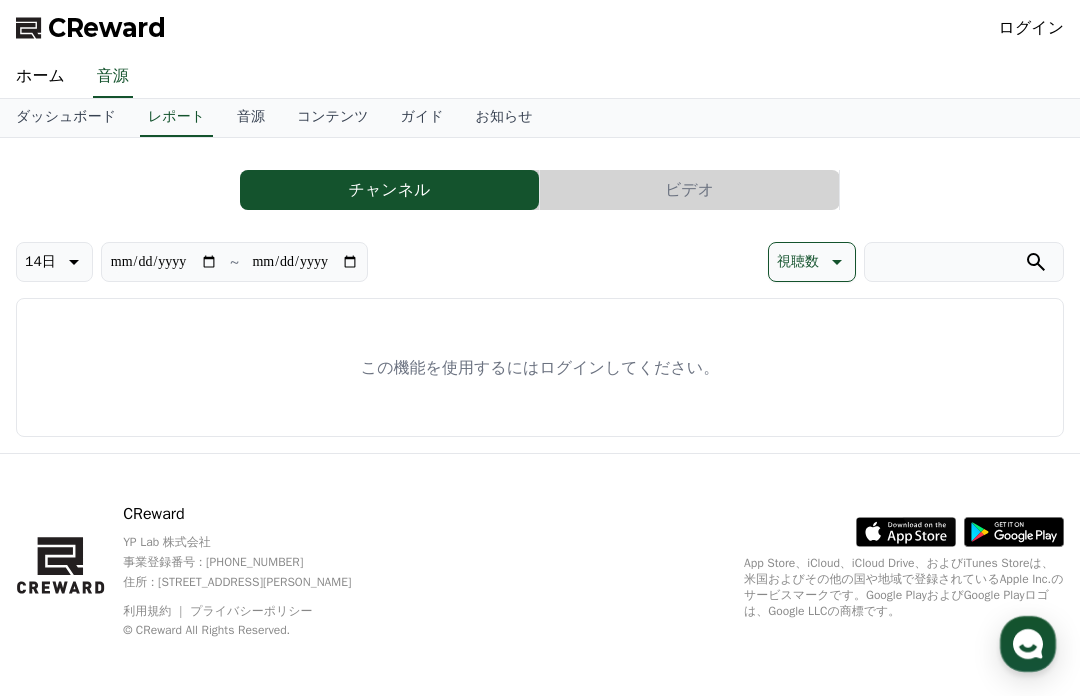 click on "コンテンツ" at bounding box center (333, 118) 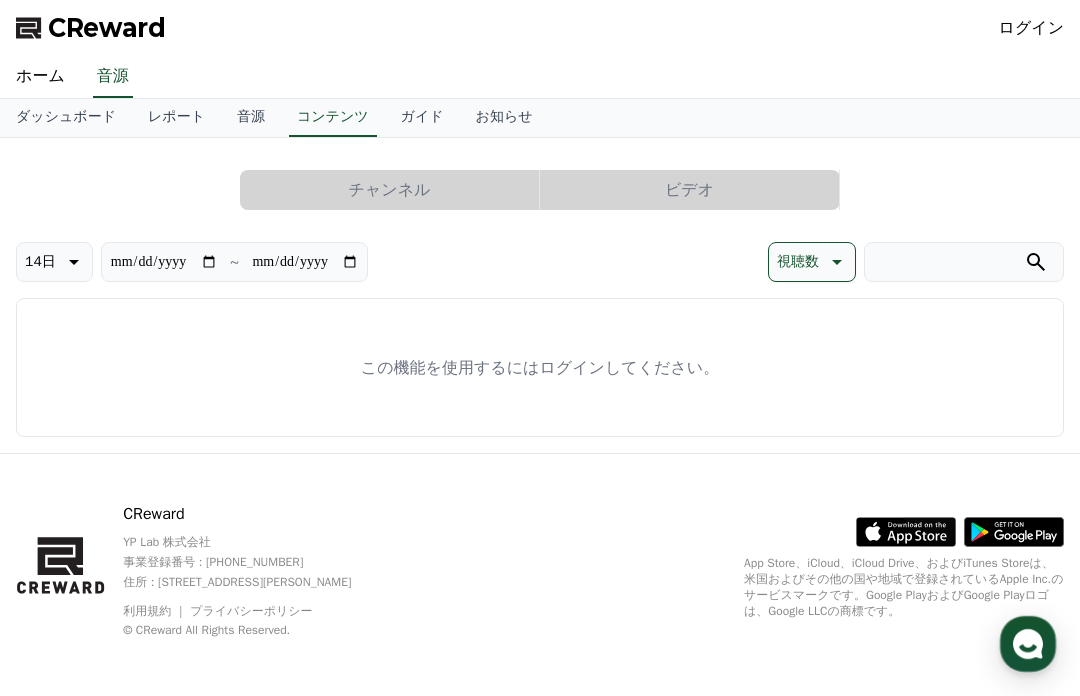 click on "ダッシュボード レポート 音源 コンテンツ ガイド お知らせ" at bounding box center (540, 118) 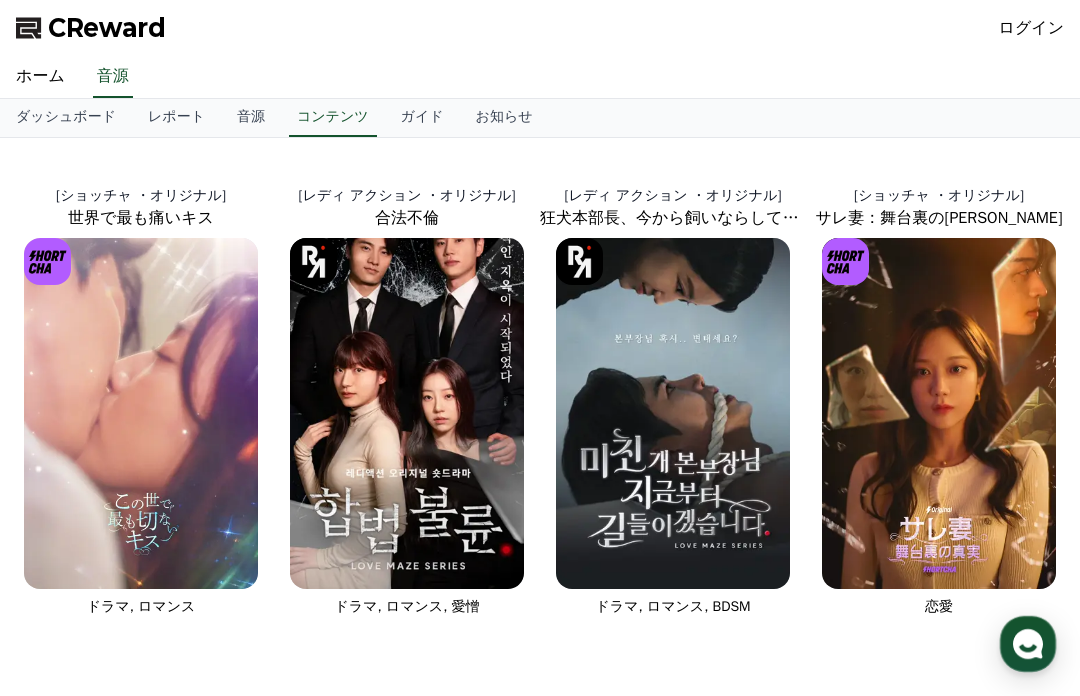click on "音源" at bounding box center [251, 118] 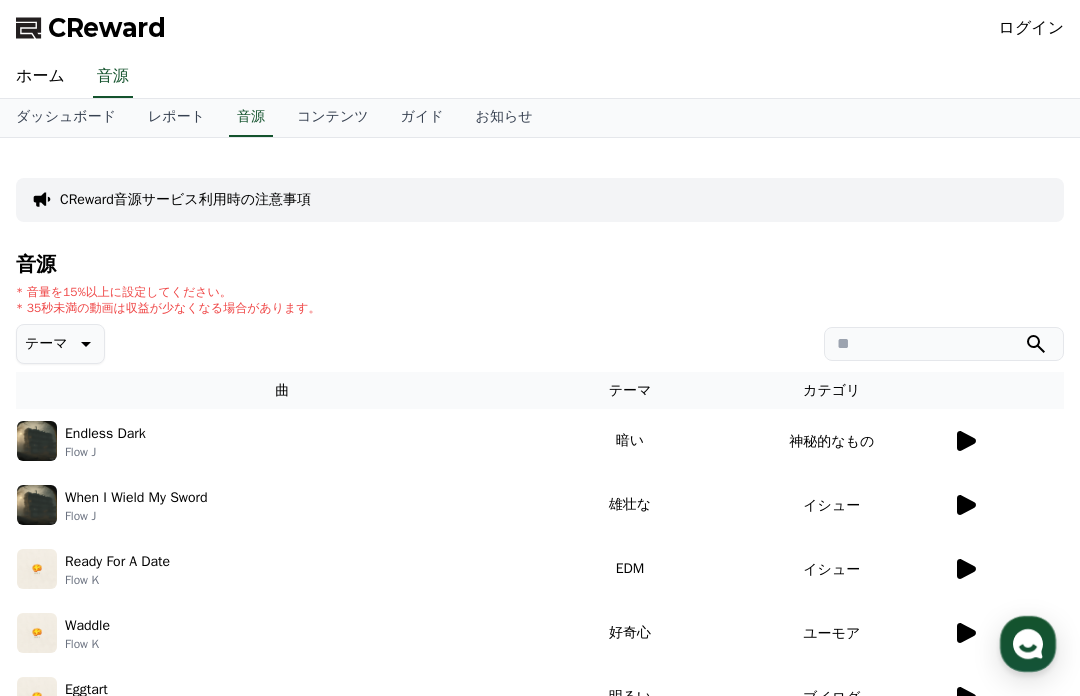 click on "レポート" at bounding box center [176, 118] 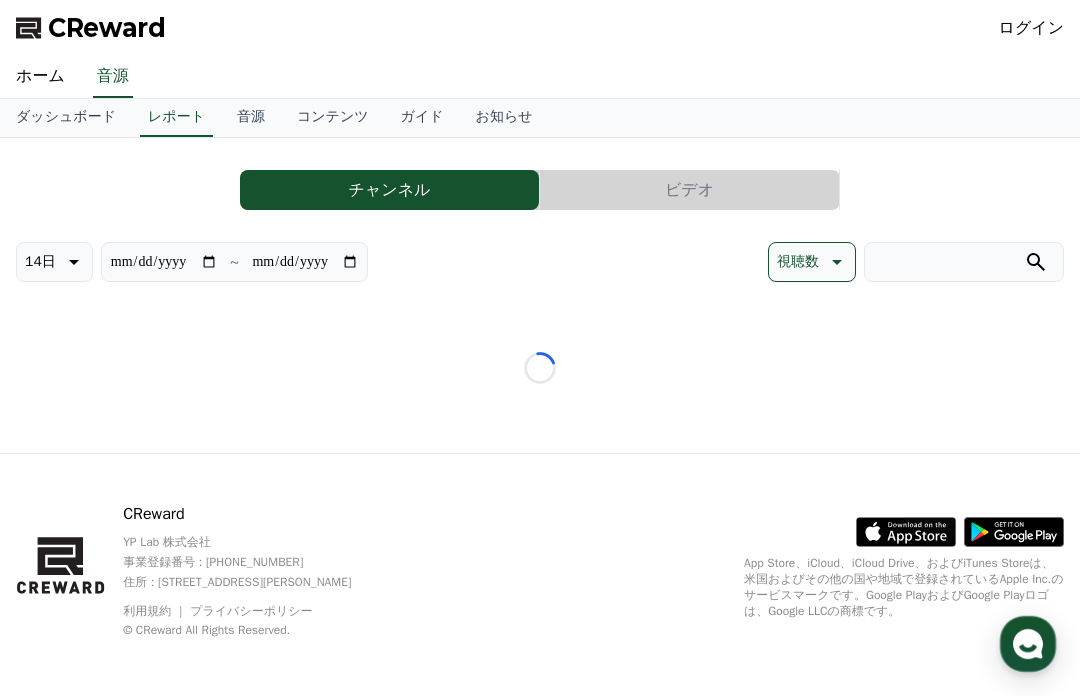 click on "レポート" at bounding box center (176, 118) 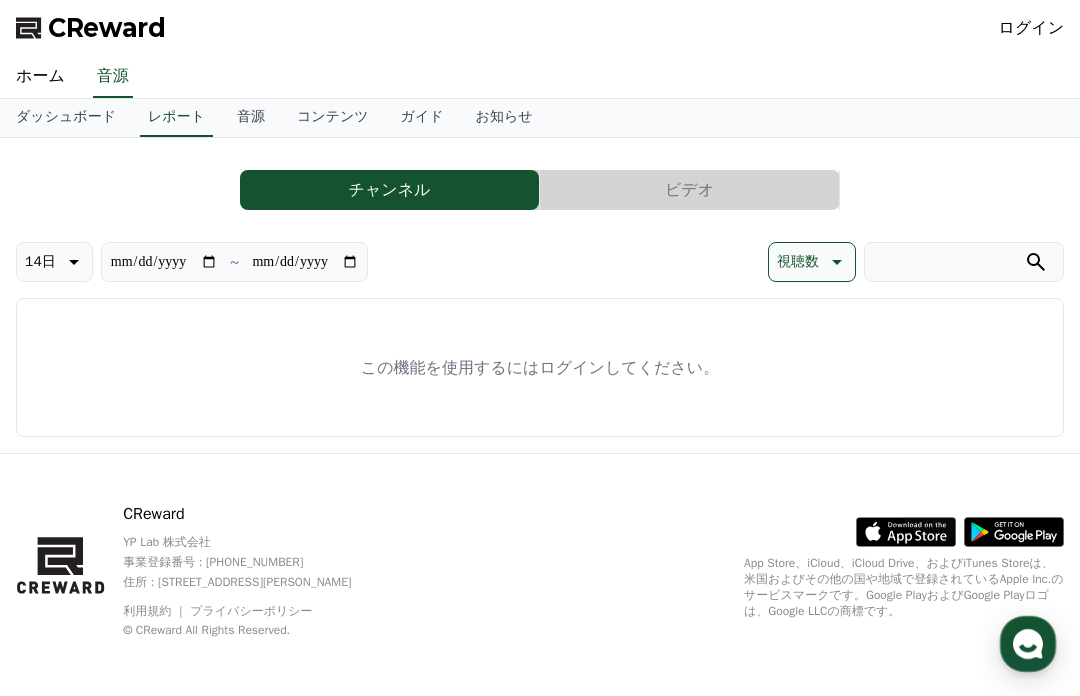 click on "ログイン" at bounding box center [1032, 28] 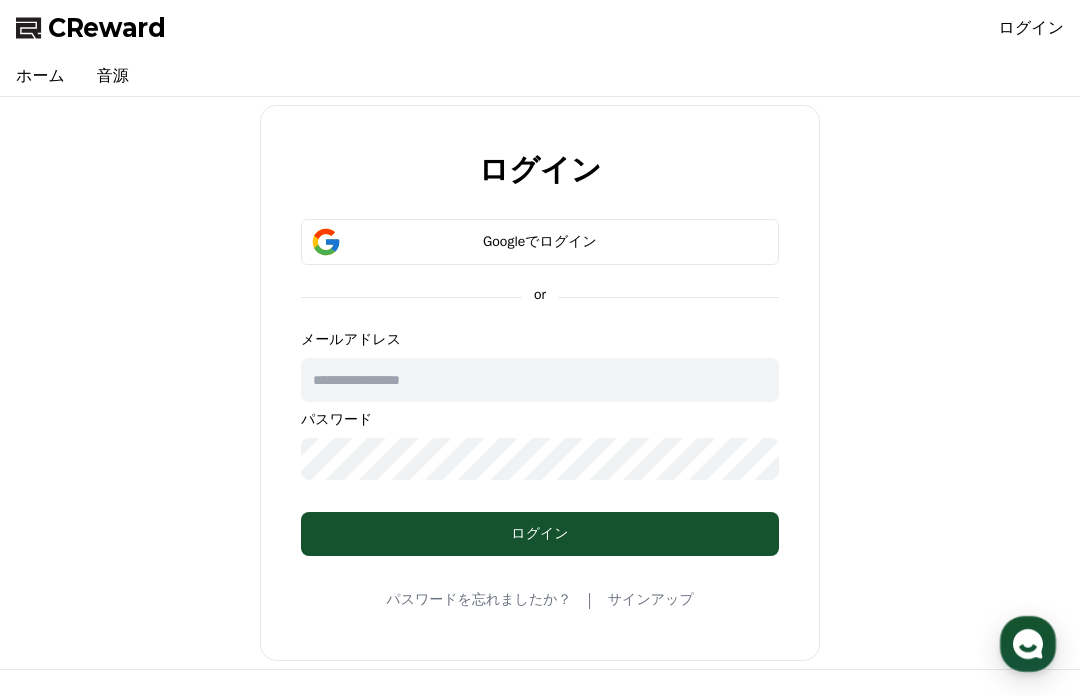 click at bounding box center (540, 380) 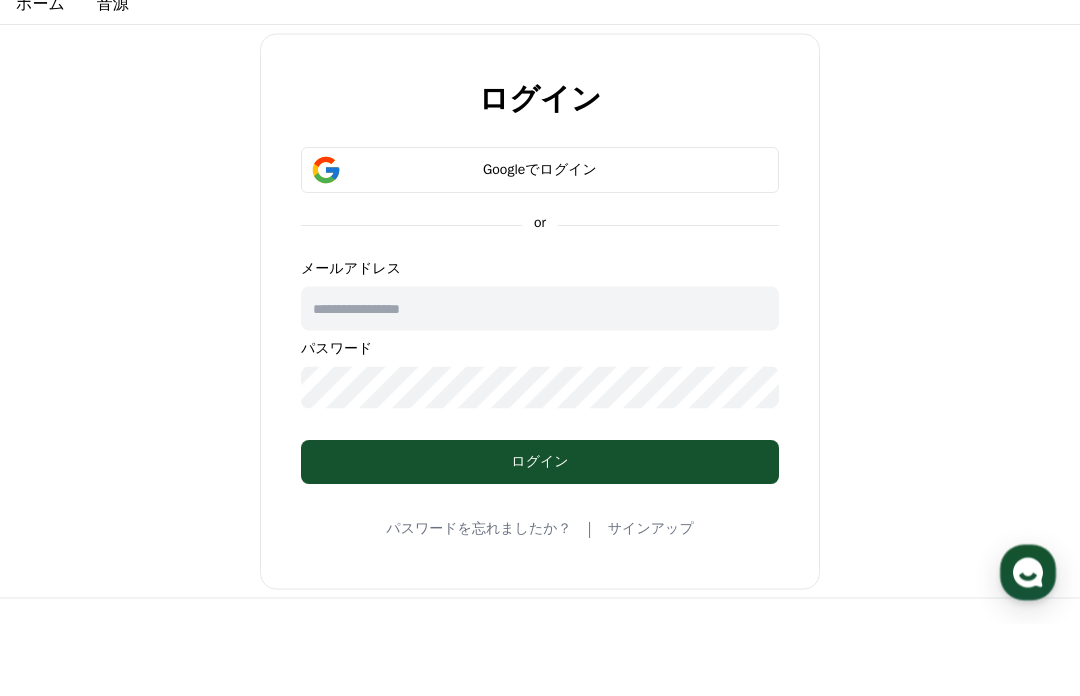 click on "or" at bounding box center [540, 297] 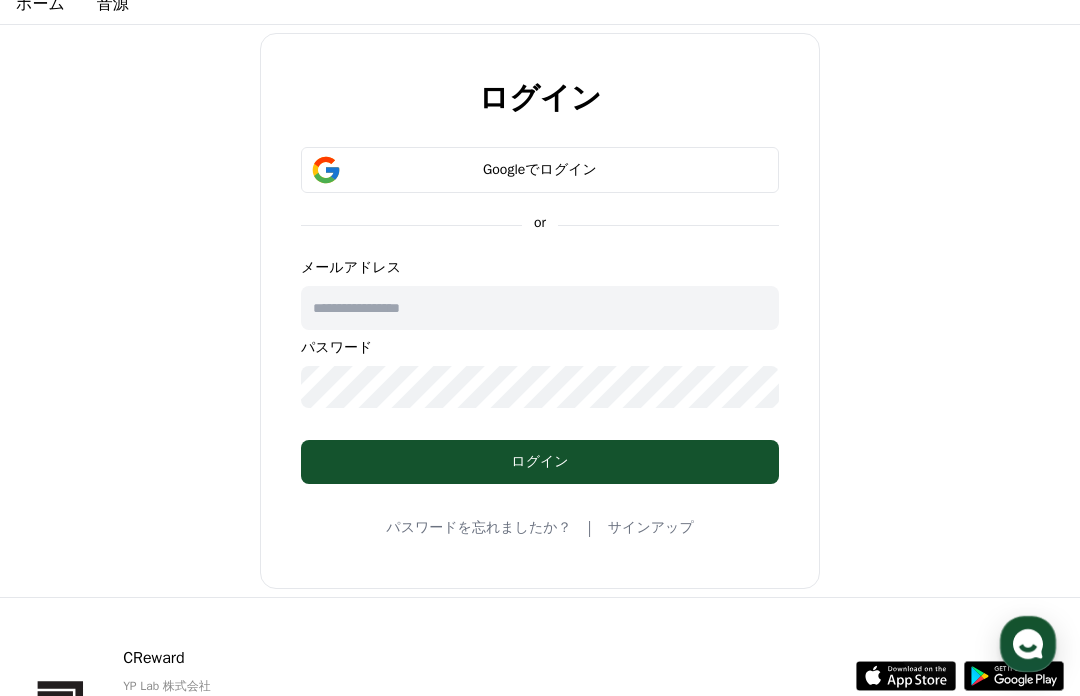 click on "ログイン      Googleでログイン     or   メールアドレス     パスワード       ログイン   パスワードを忘れましたか？   |   サインアップ" at bounding box center [540, 311] 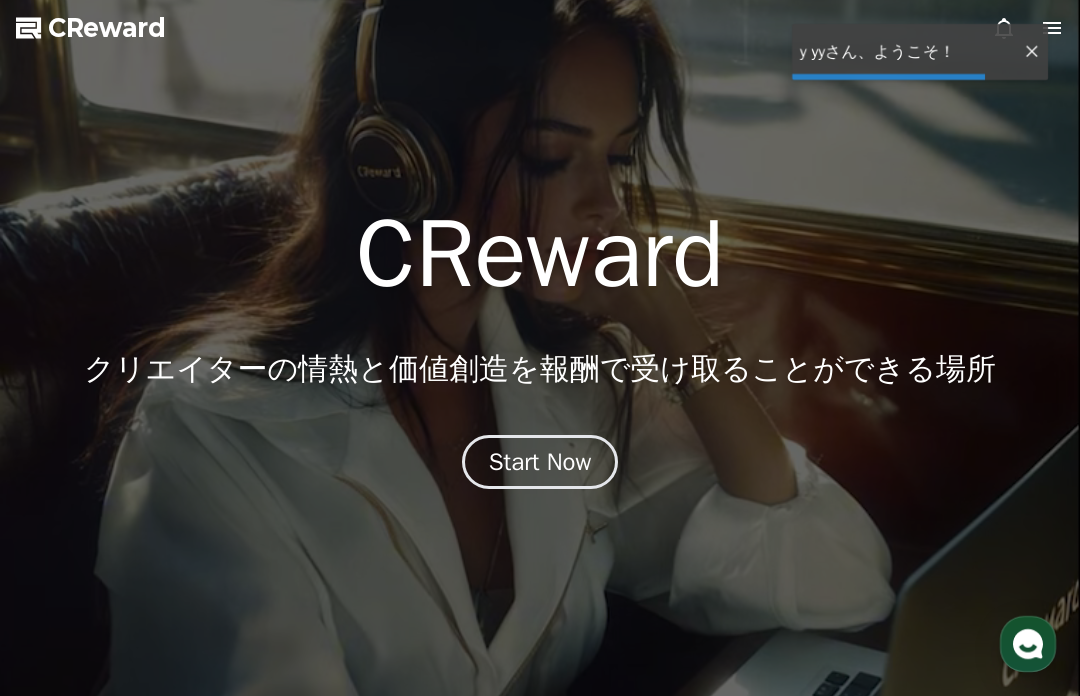 scroll, scrollTop: 0, scrollLeft: 0, axis: both 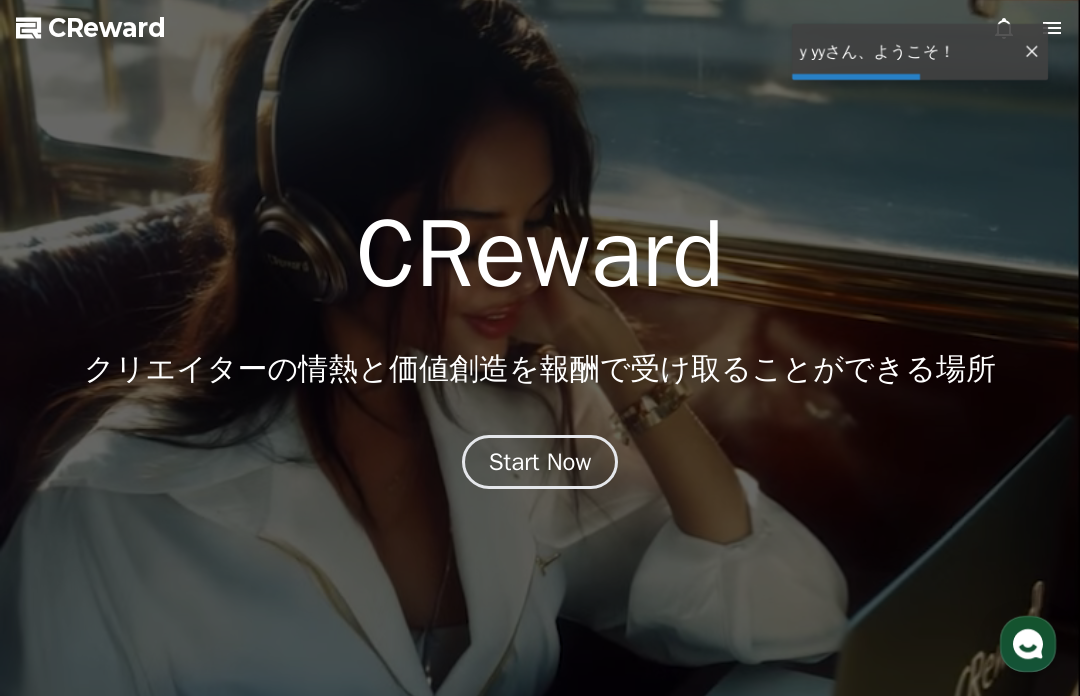 click on "Start Now" at bounding box center (540, 462) 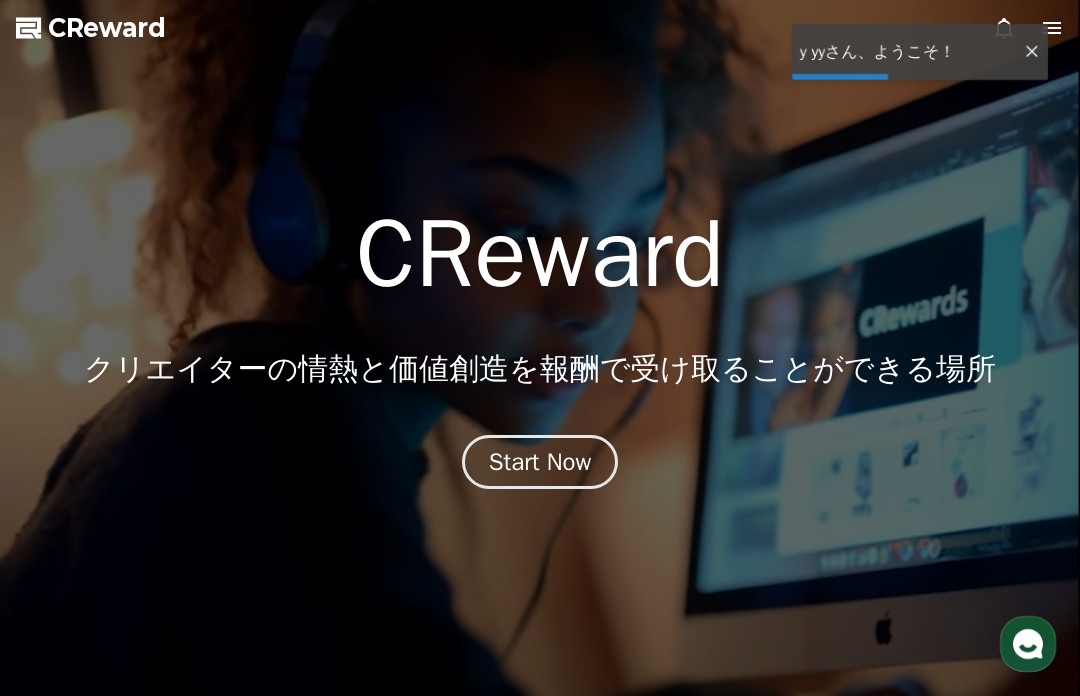 click on "Start Now" at bounding box center [540, 462] 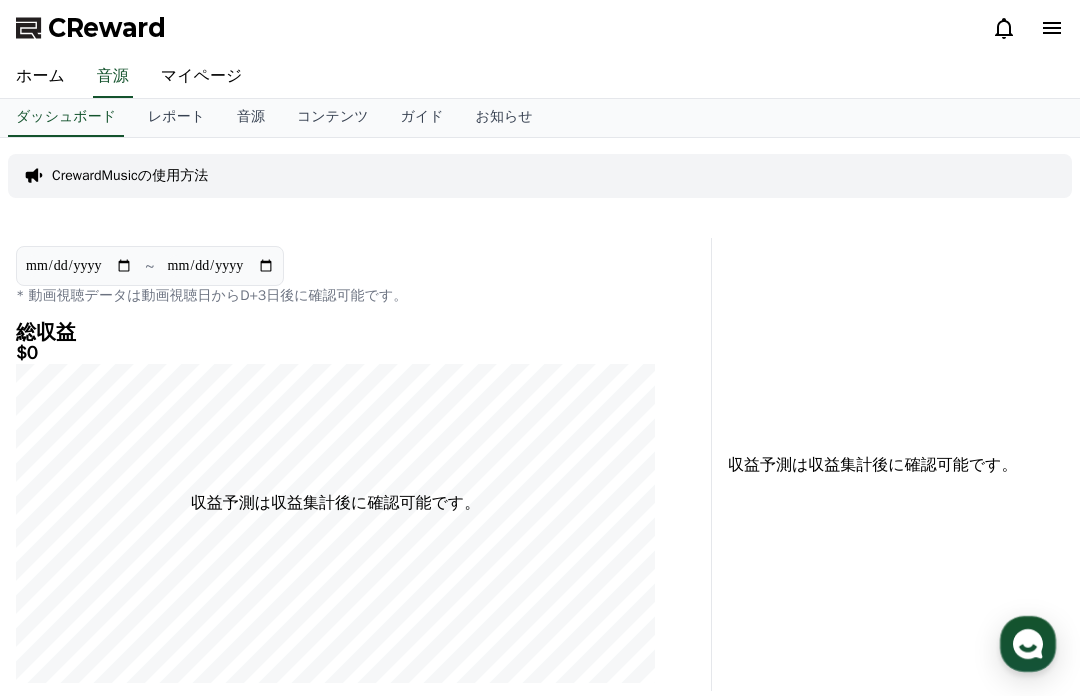 click on "音源" at bounding box center (251, 118) 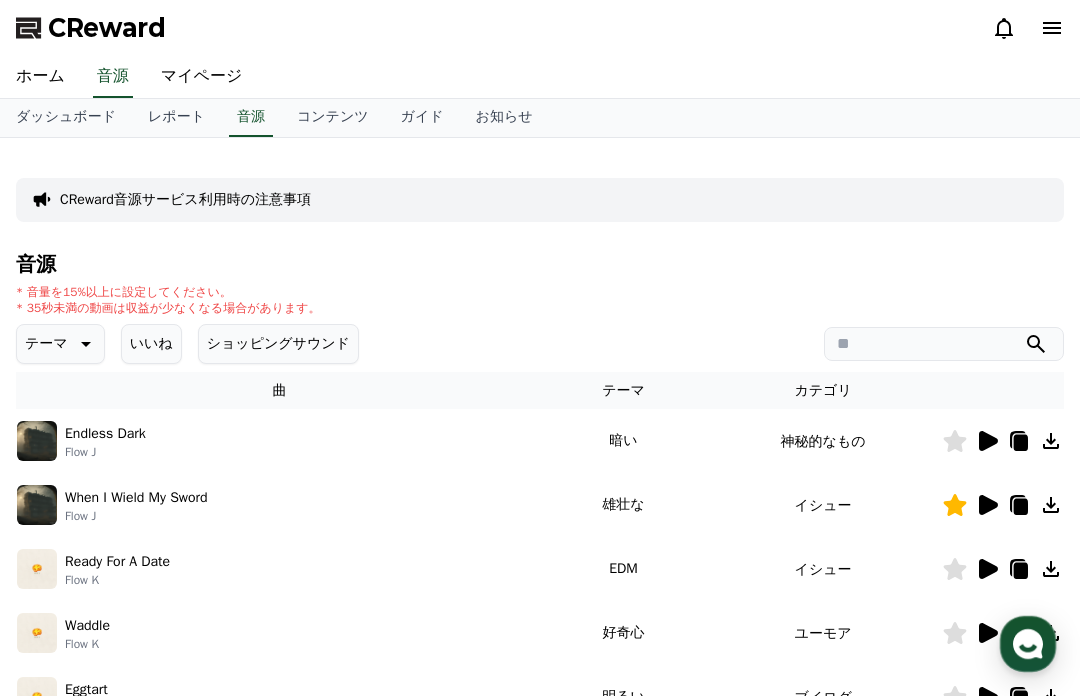 click 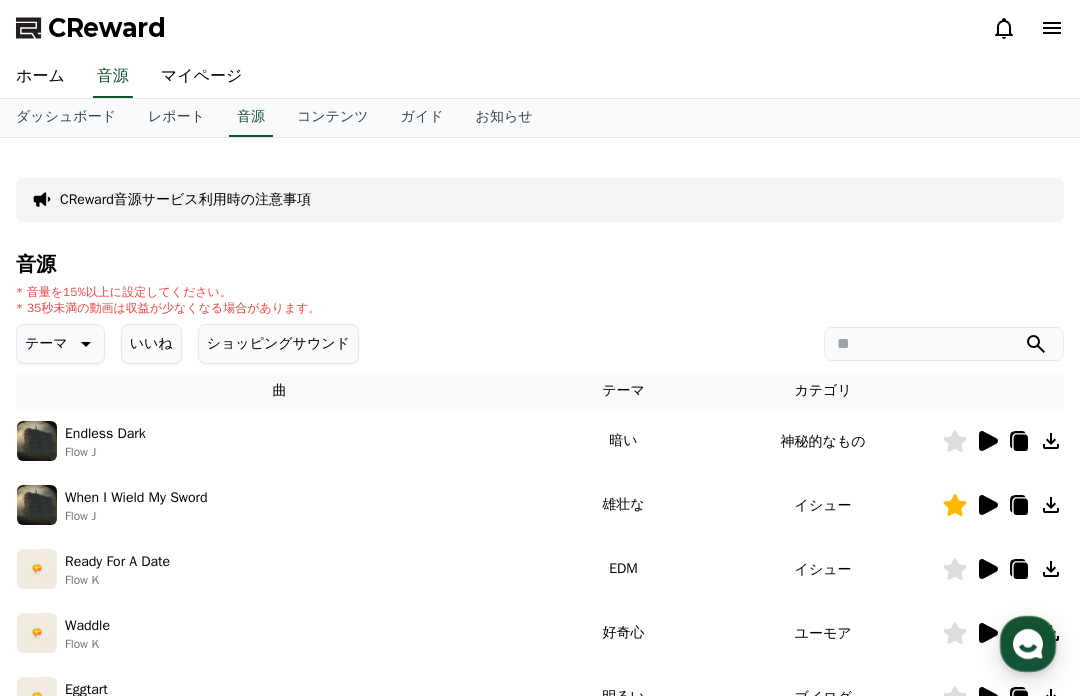 click 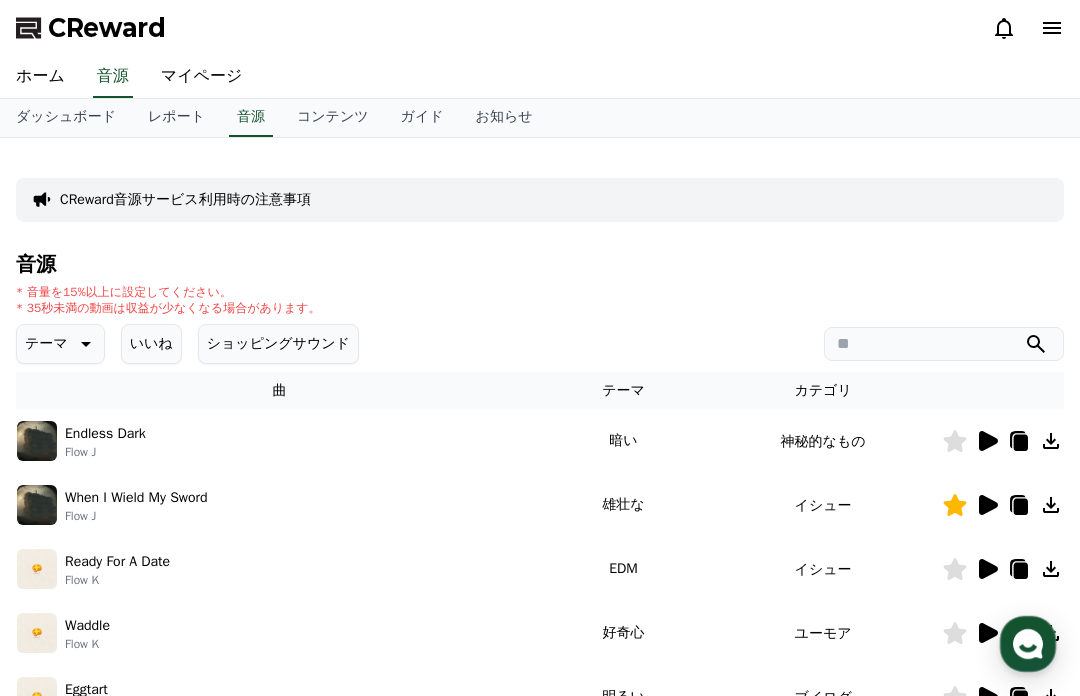 click 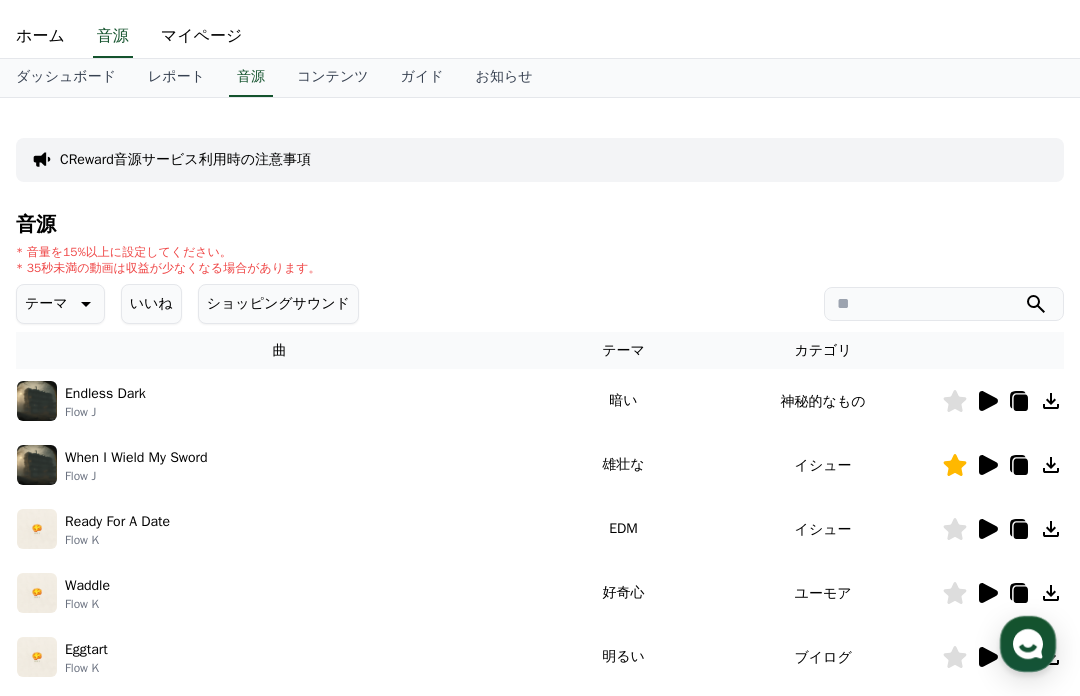 scroll, scrollTop: 42, scrollLeft: 0, axis: vertical 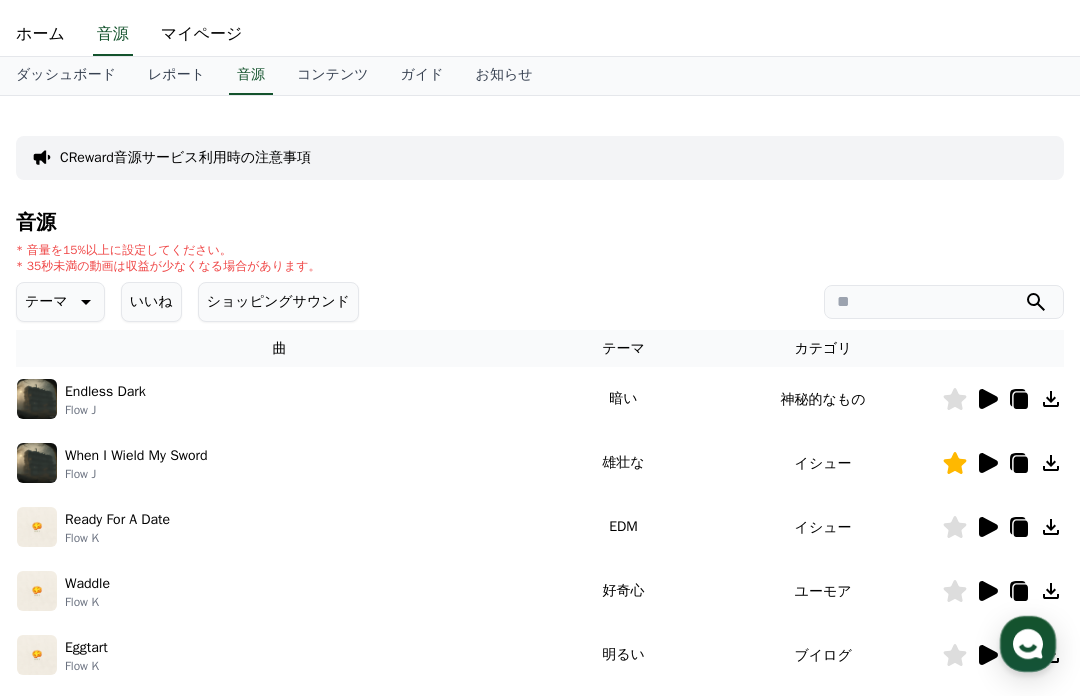 click 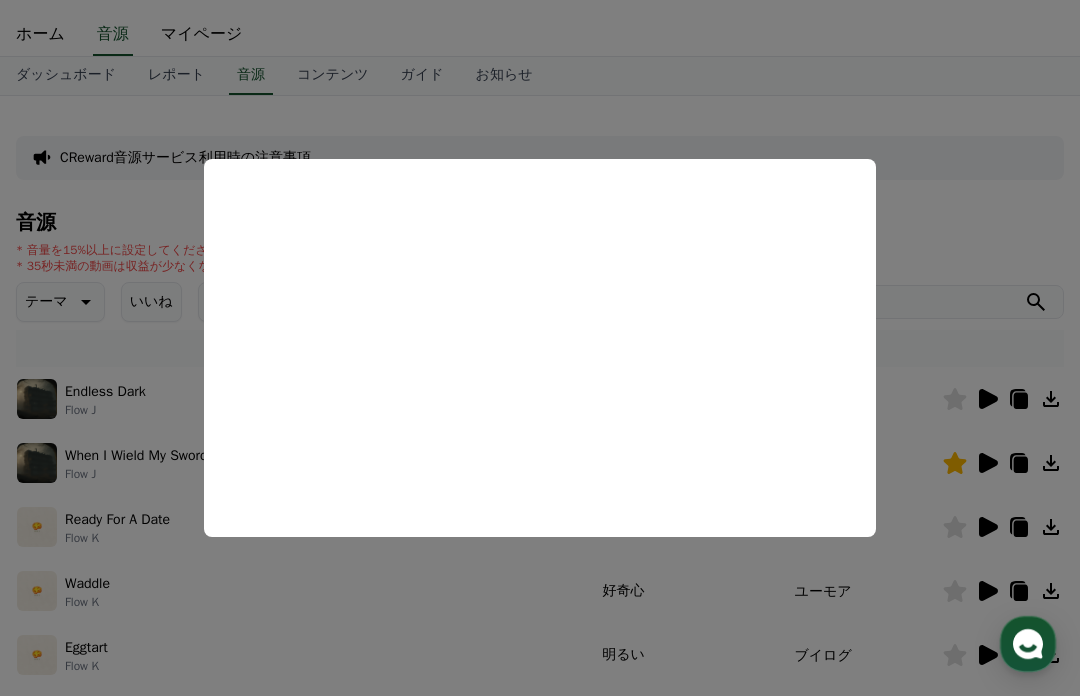 click at bounding box center (540, 348) 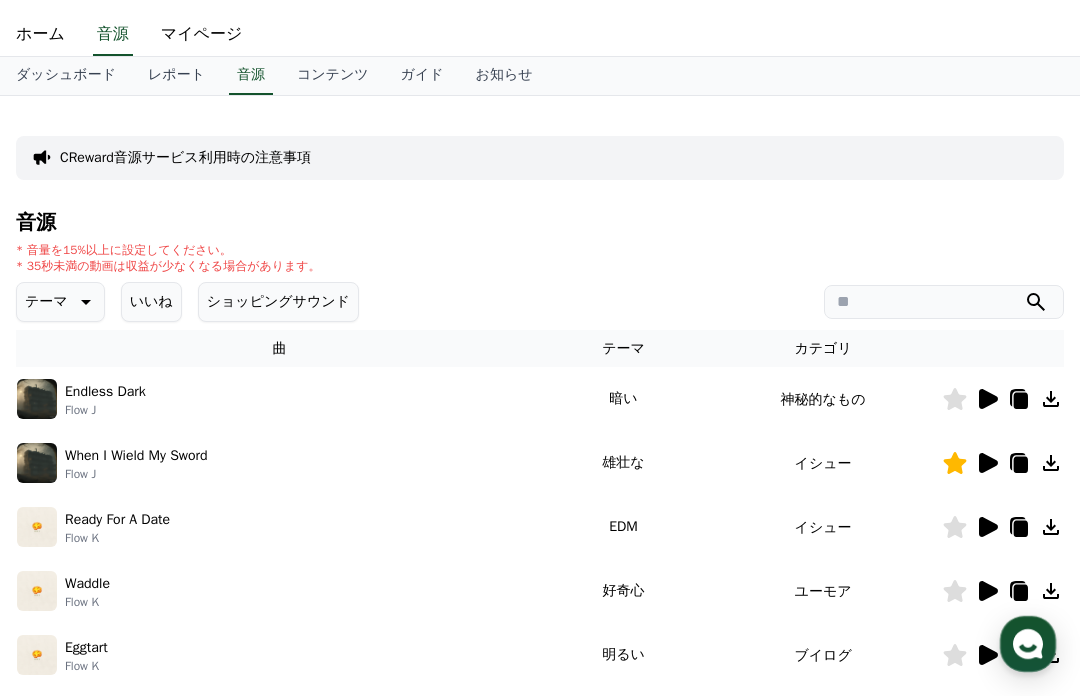 click 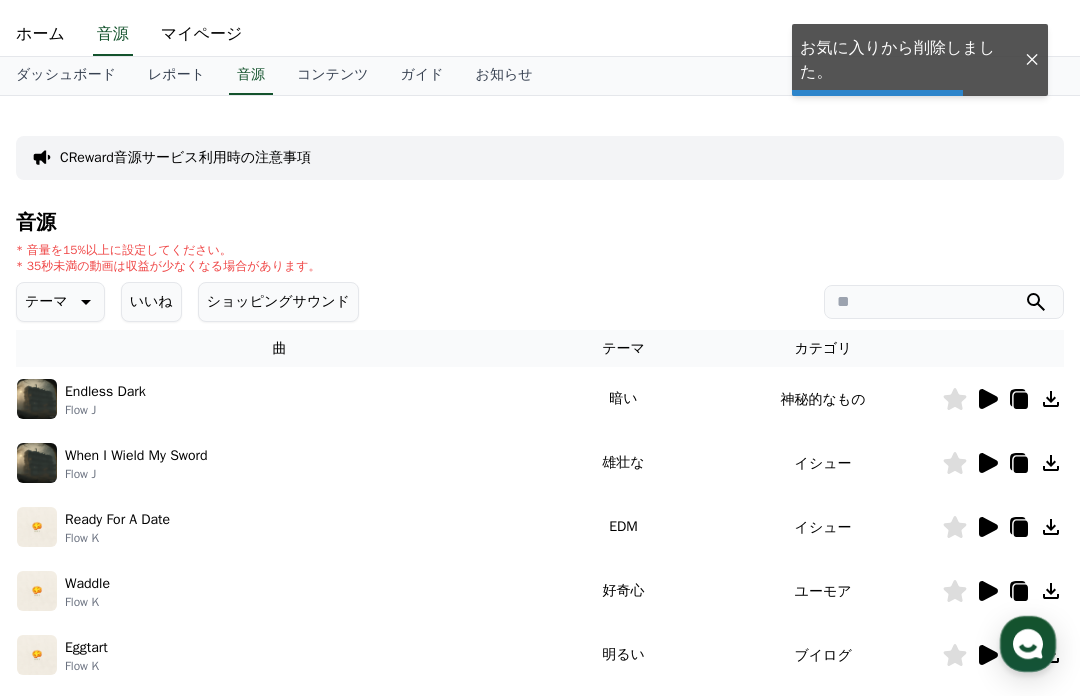 click 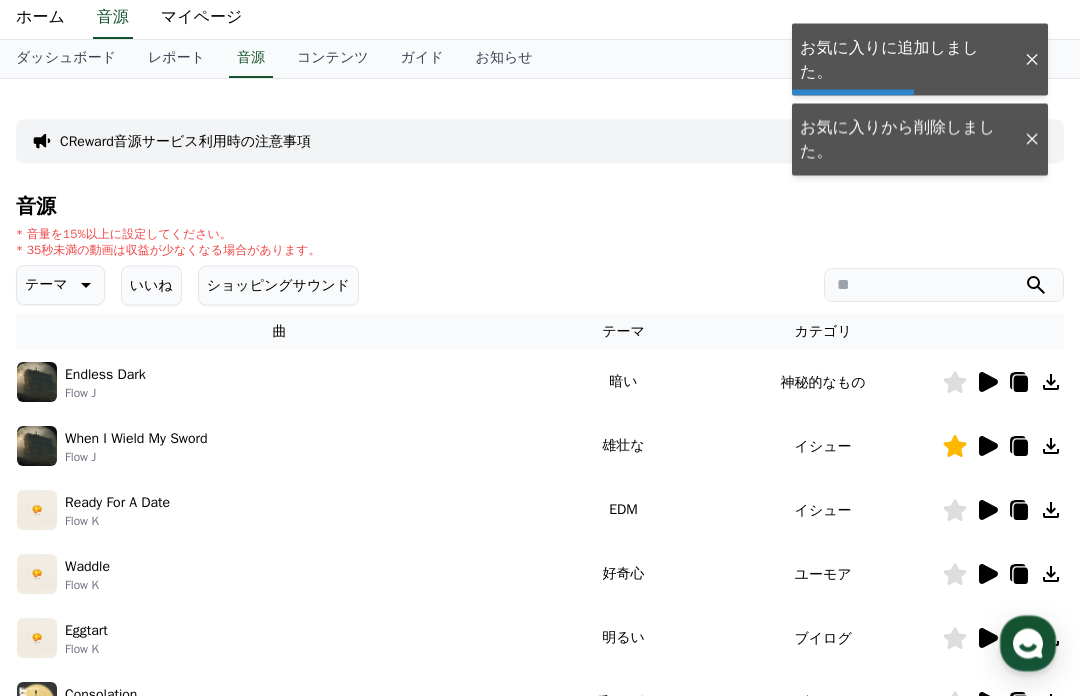 scroll, scrollTop: 60, scrollLeft: 0, axis: vertical 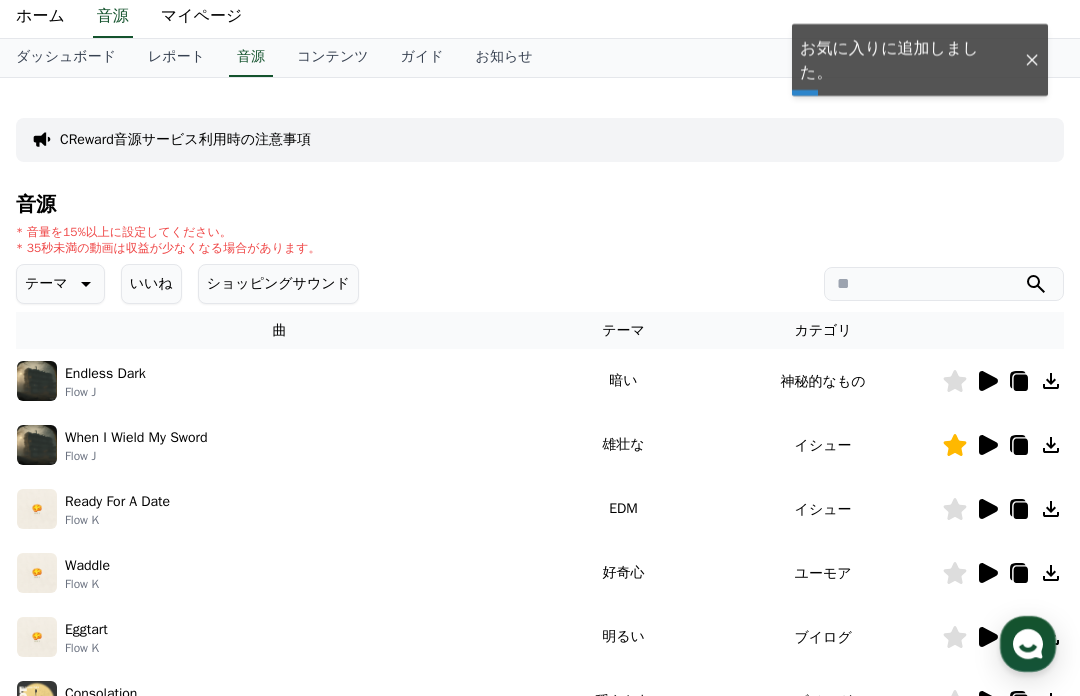 click on "ショッピングサウンド" at bounding box center (278, 284) 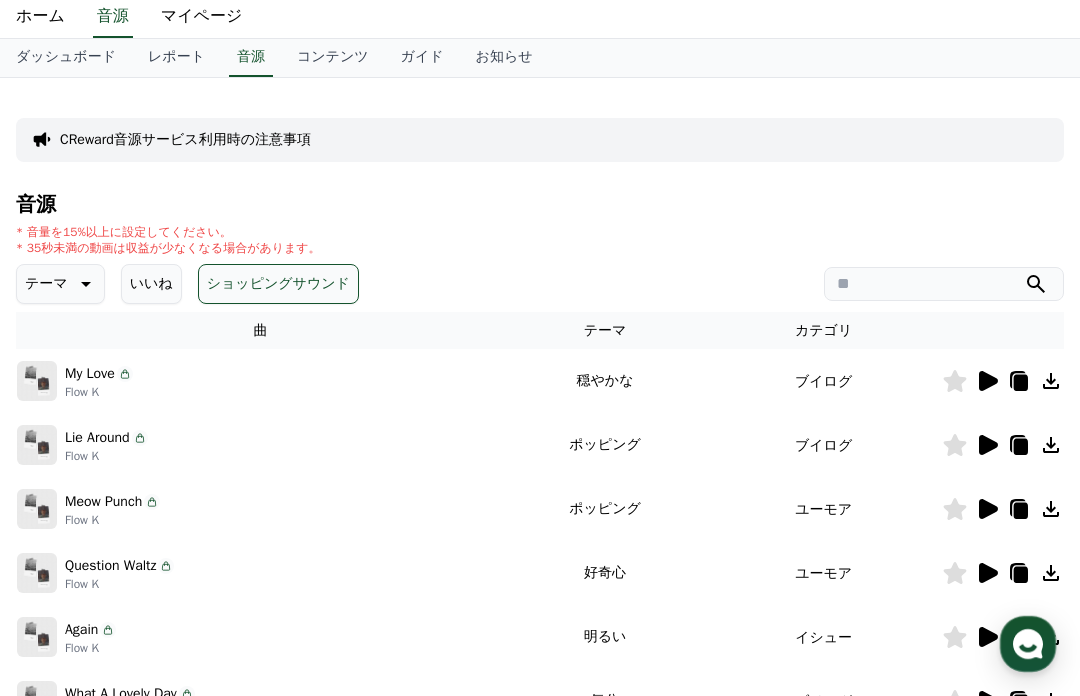 click 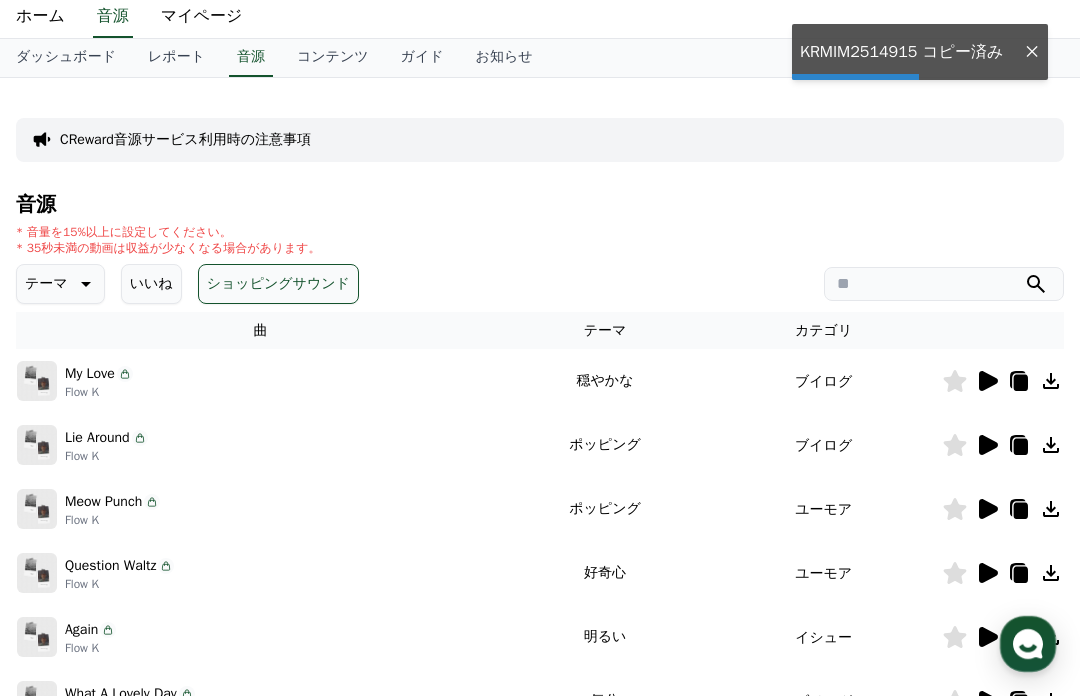 click 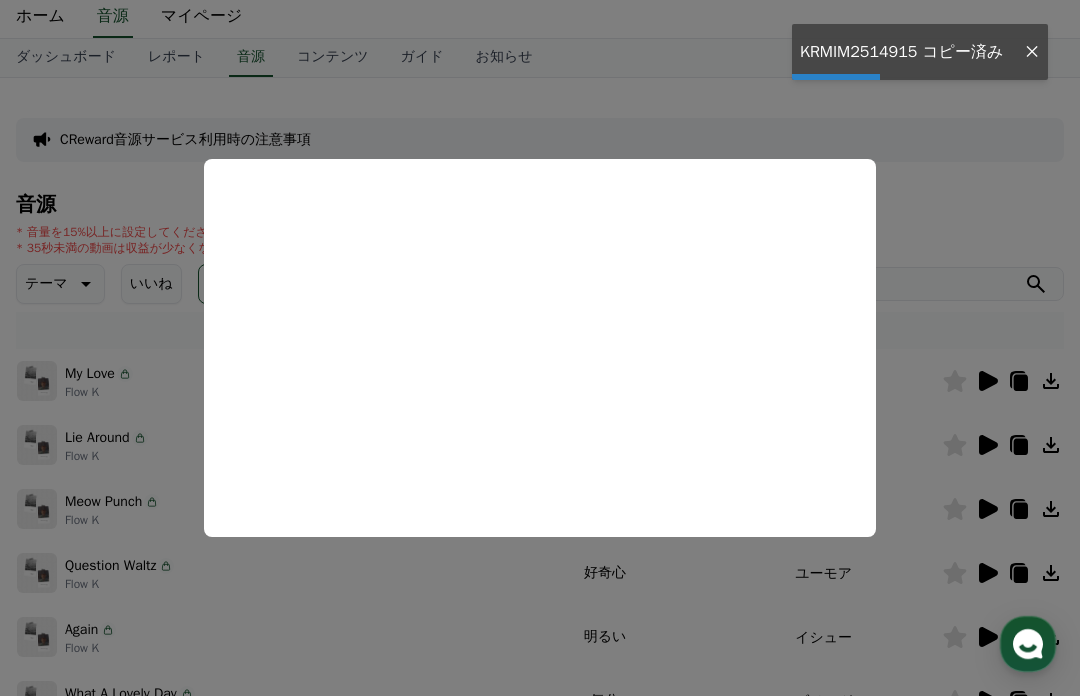 scroll, scrollTop: 129, scrollLeft: 0, axis: vertical 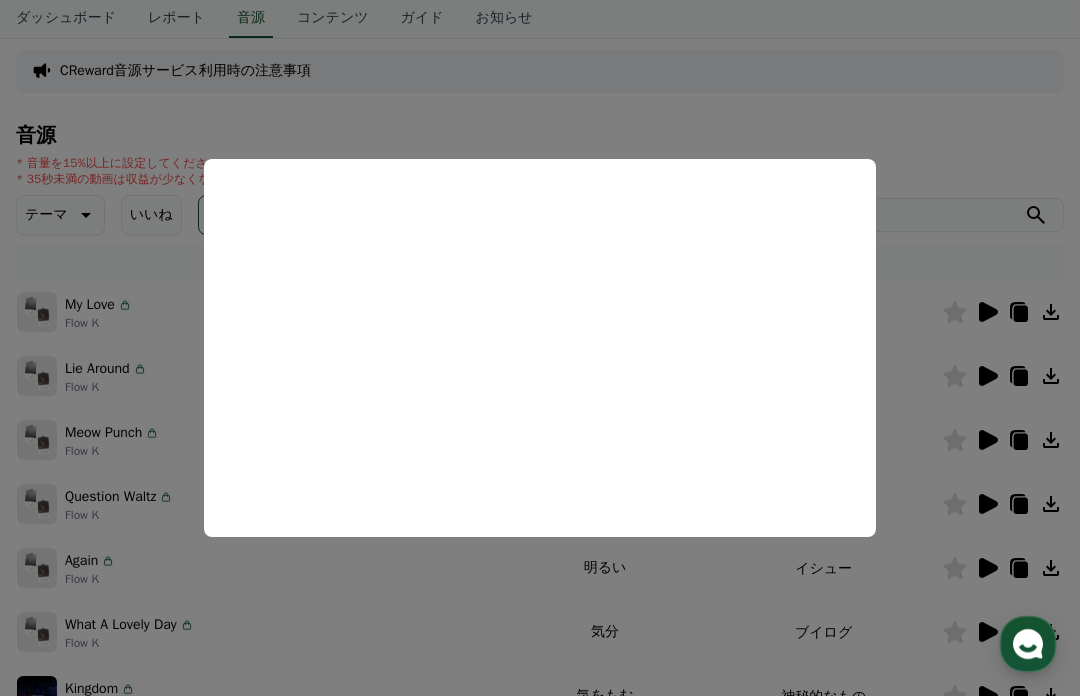 click at bounding box center (540, 348) 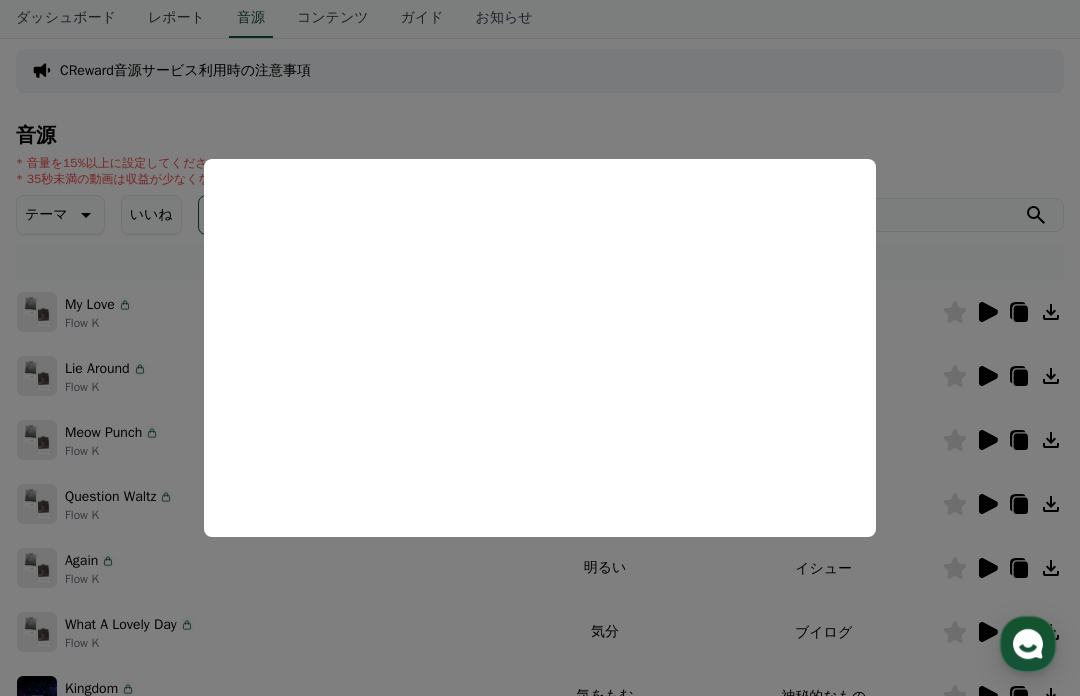 click at bounding box center (540, 348) 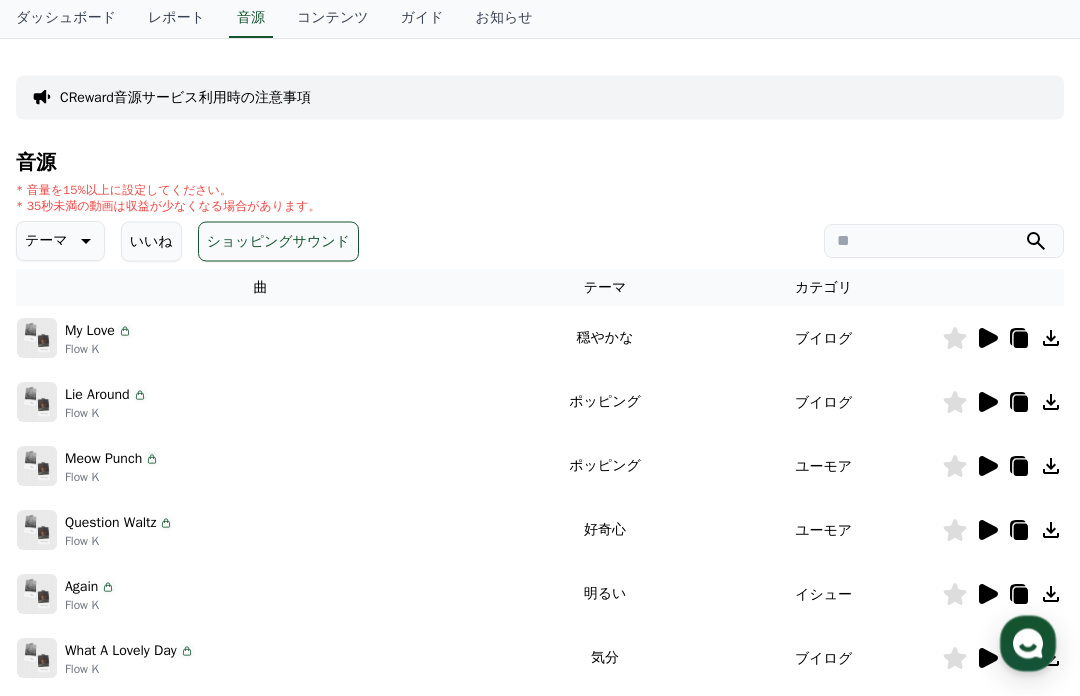 scroll, scrollTop: 0, scrollLeft: 0, axis: both 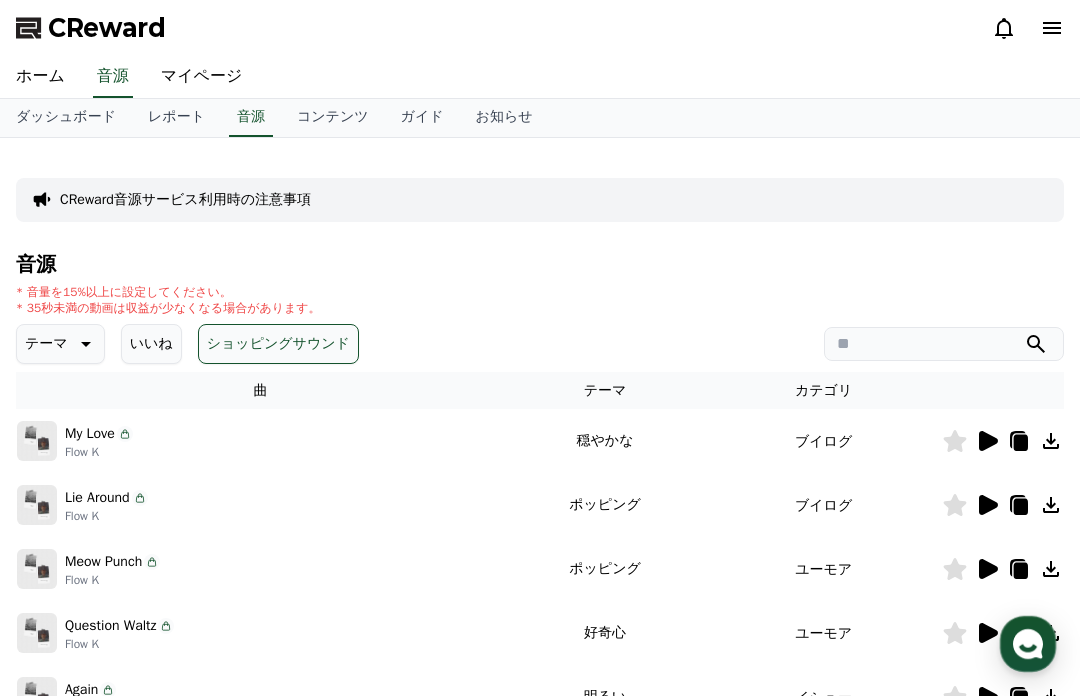 click on "レポート" at bounding box center (176, 118) 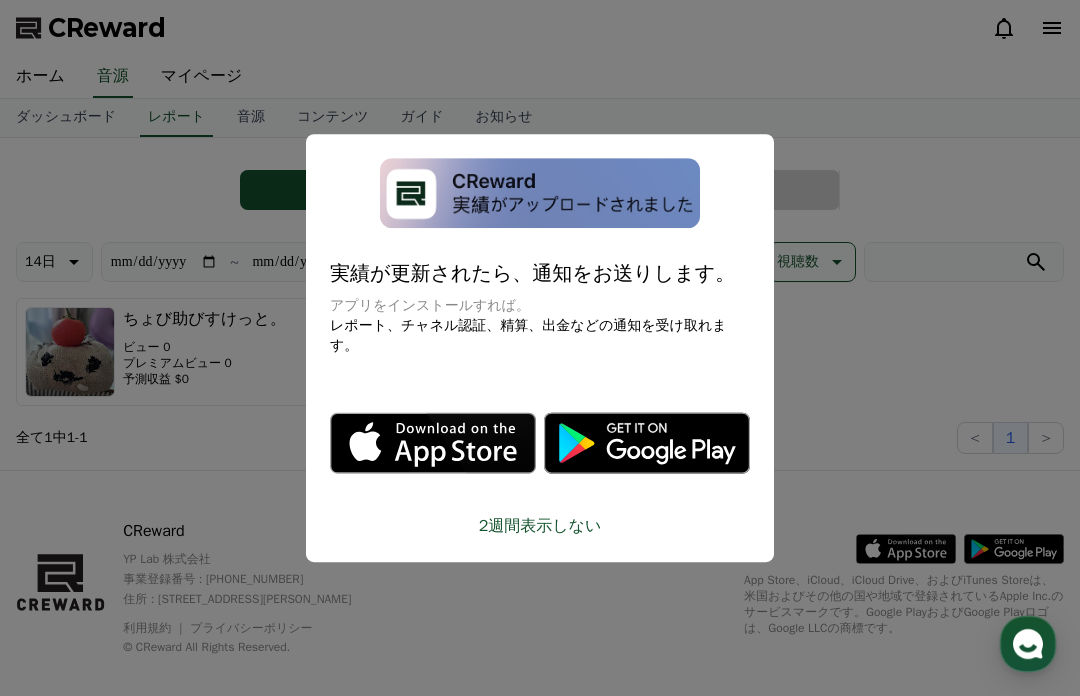 click at bounding box center (540, 348) 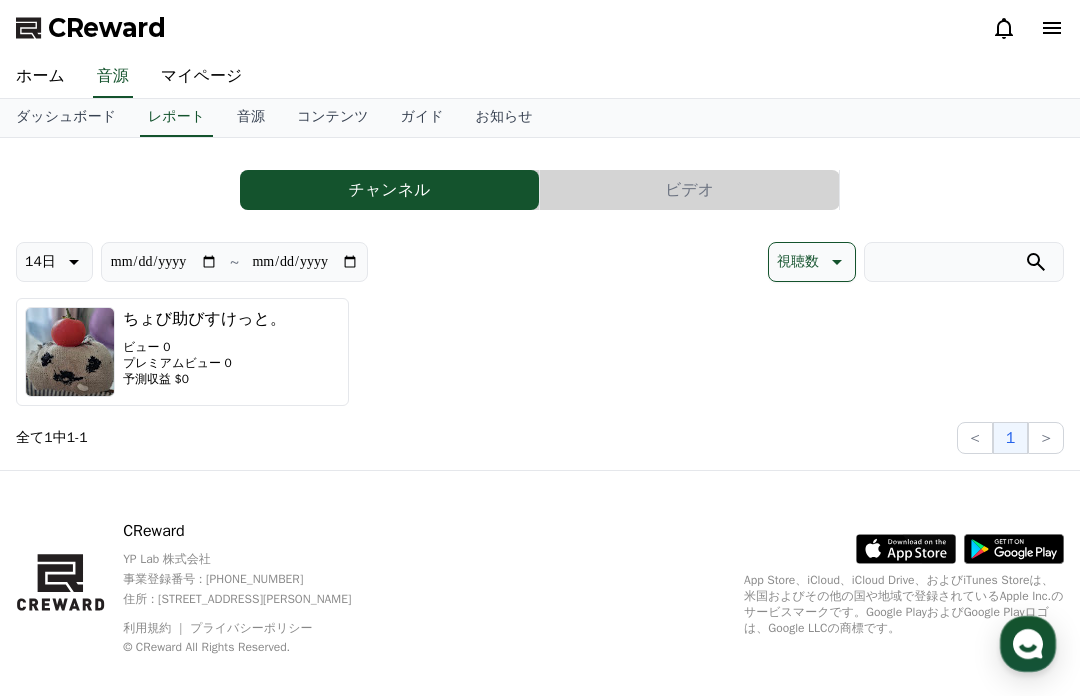 click on "ちょび助びすけっと。   ビュー 0   プレミアムビュー 0   予測収益 $0" at bounding box center (540, 352) 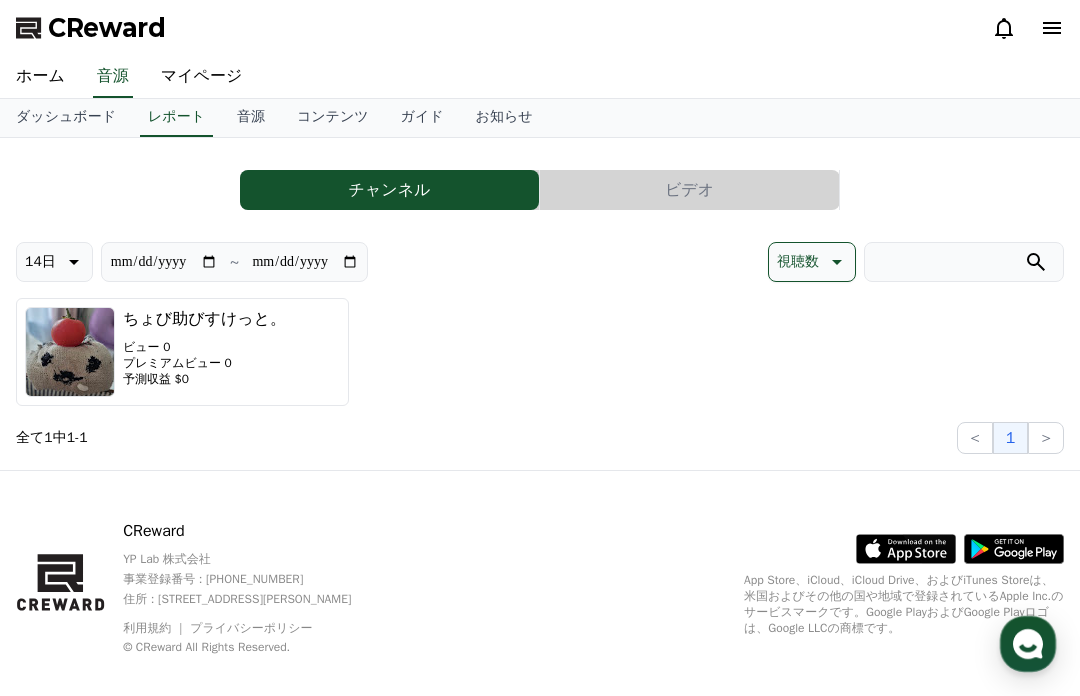 click at bounding box center (70, 352) 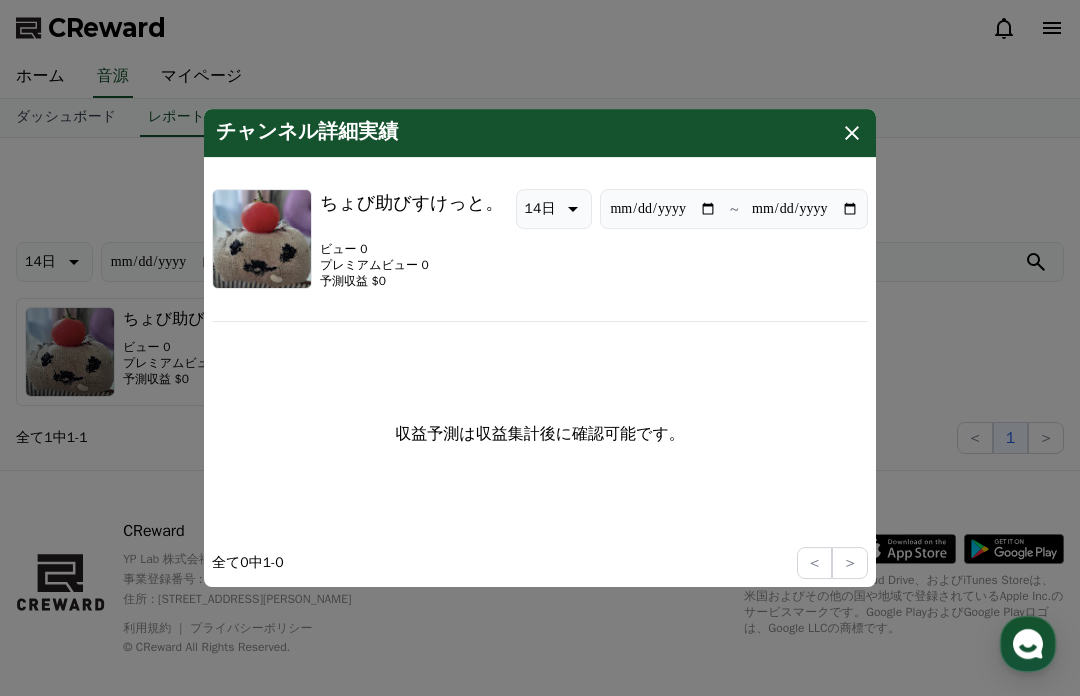 click 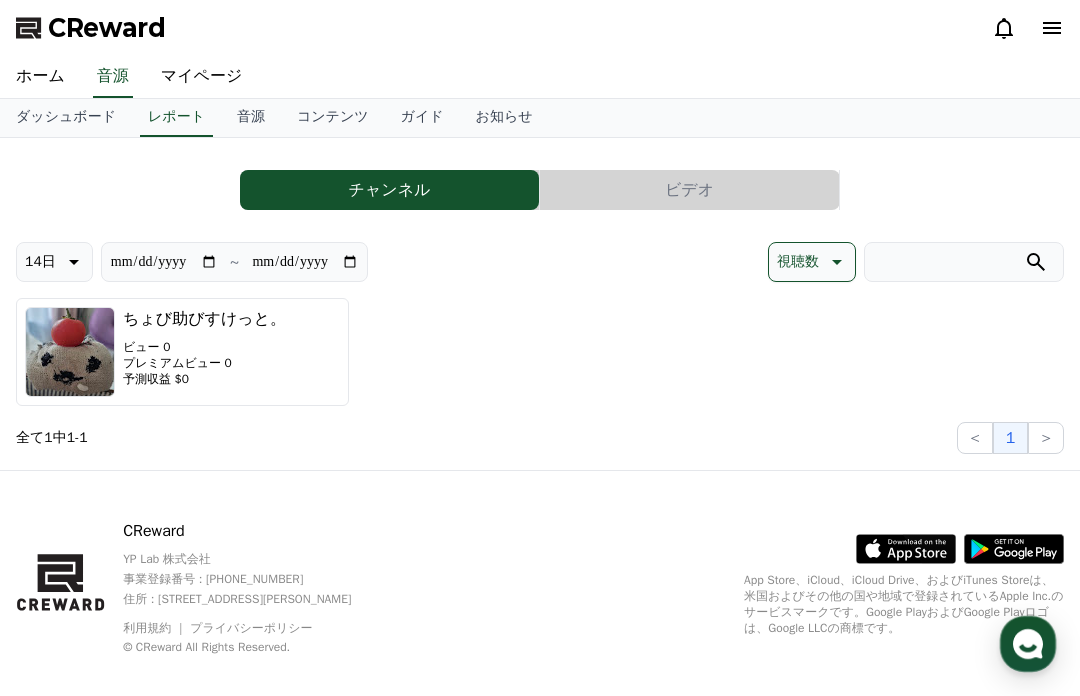 click on "マイページ" at bounding box center (202, 77) 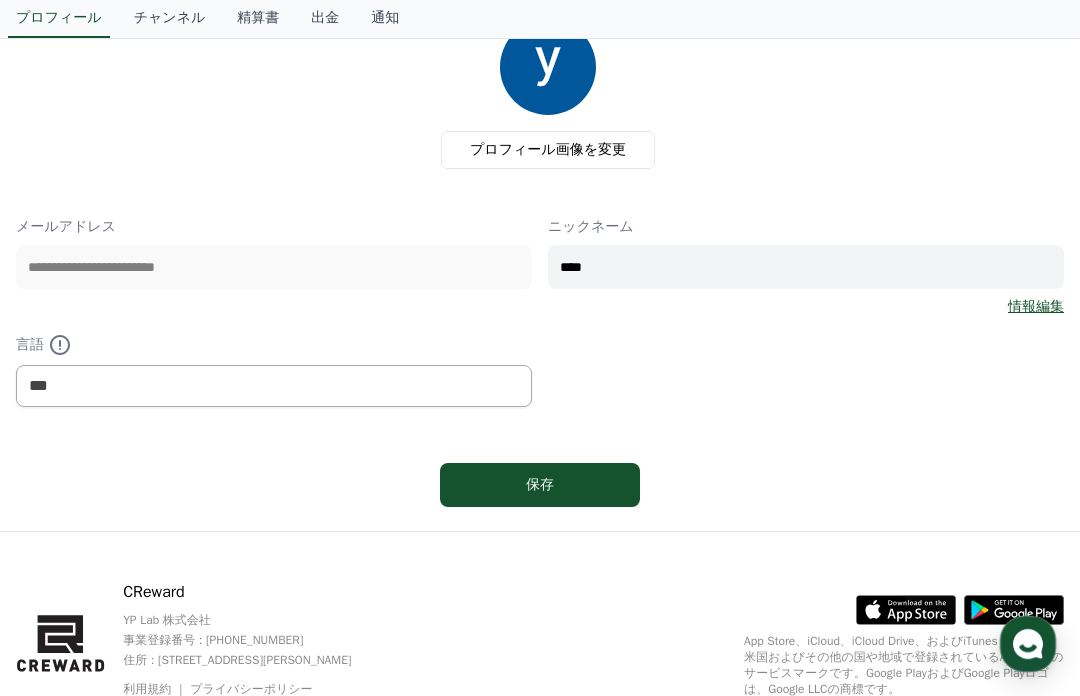 scroll, scrollTop: 148, scrollLeft: 0, axis: vertical 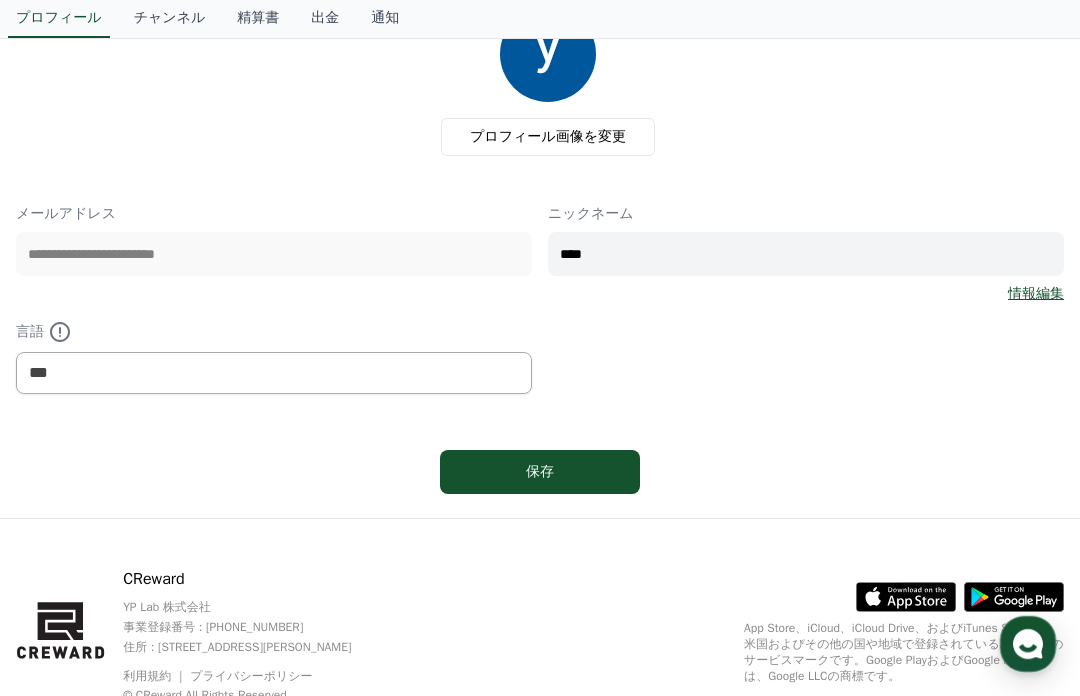 click on "**********" at bounding box center (540, 254) 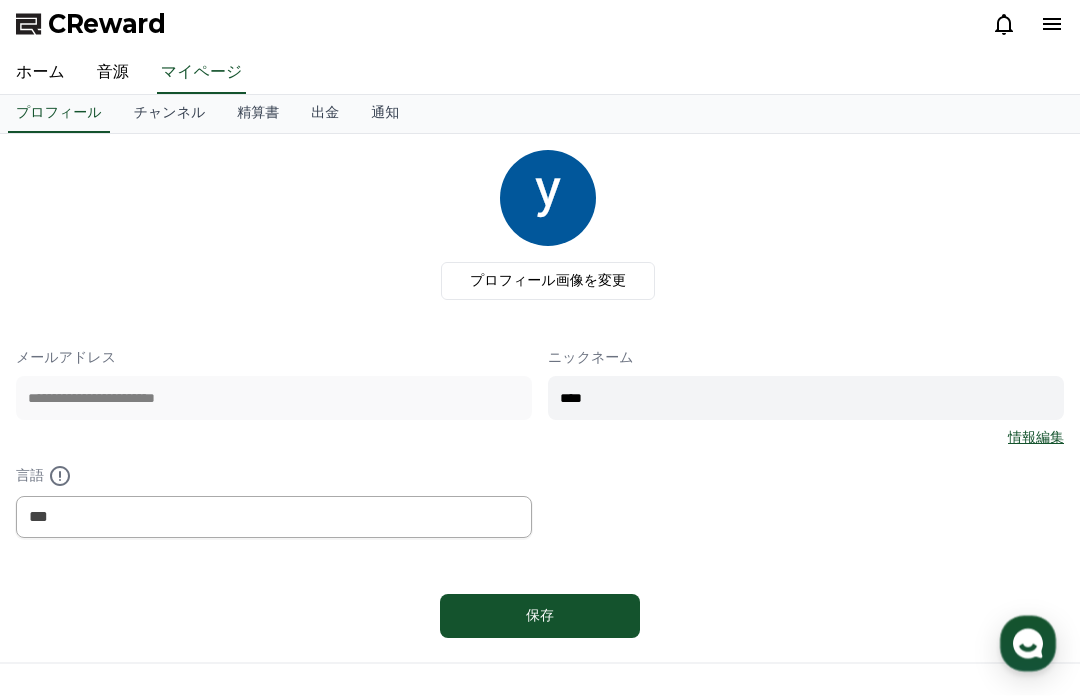 scroll, scrollTop: 0, scrollLeft: 0, axis: both 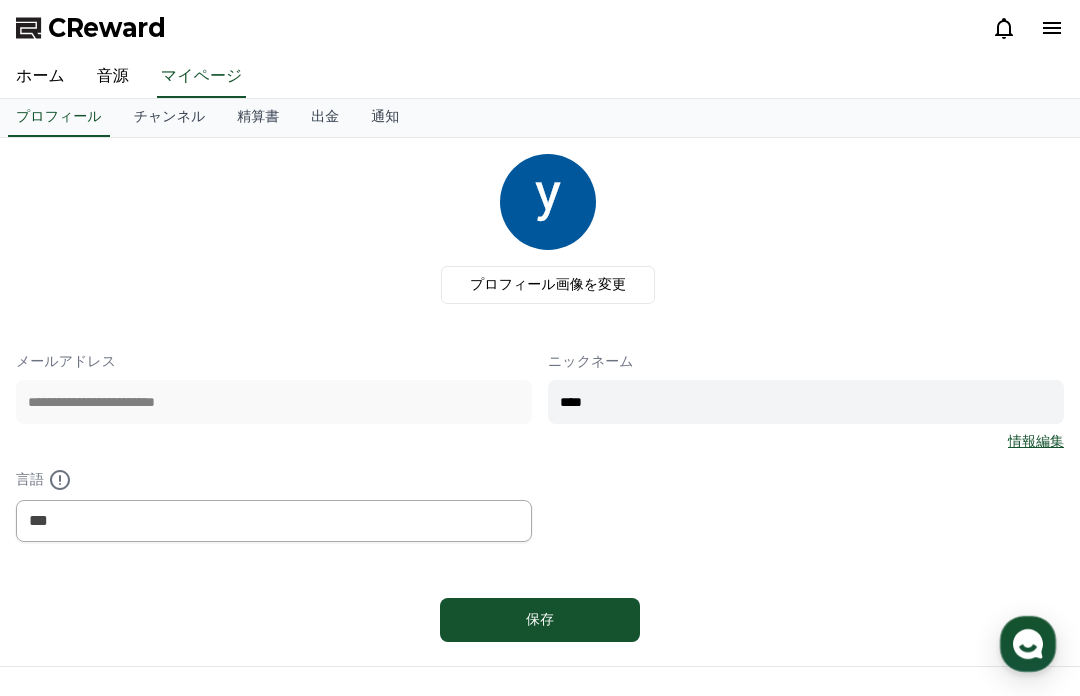 click on "精算書" at bounding box center (258, 118) 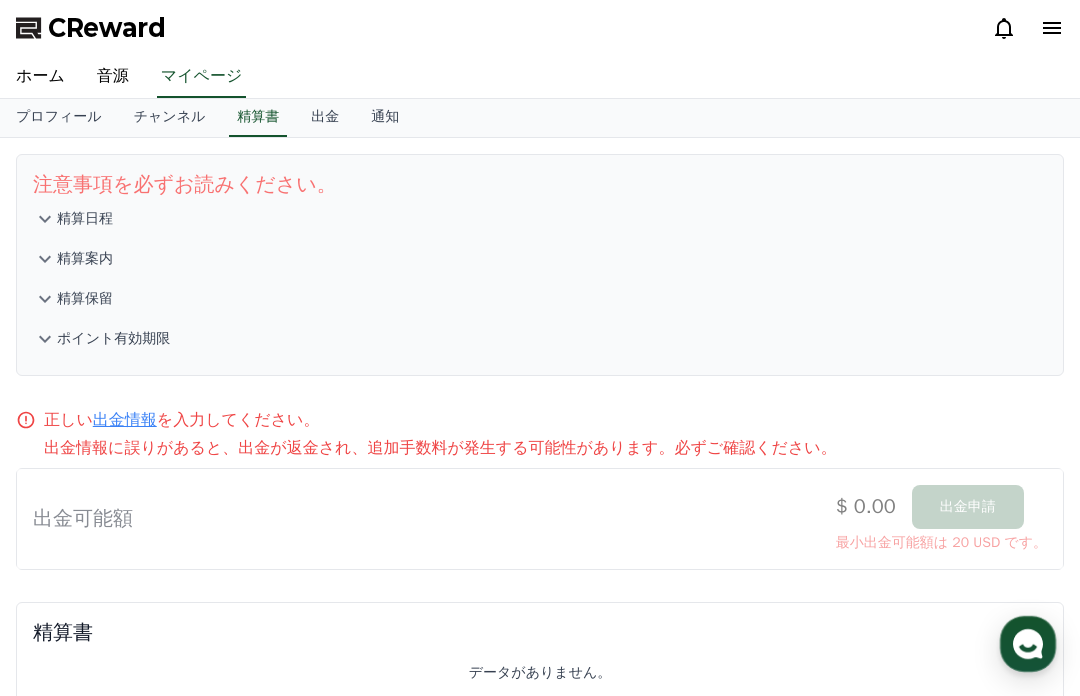 click on "チャンネル" at bounding box center [170, 118] 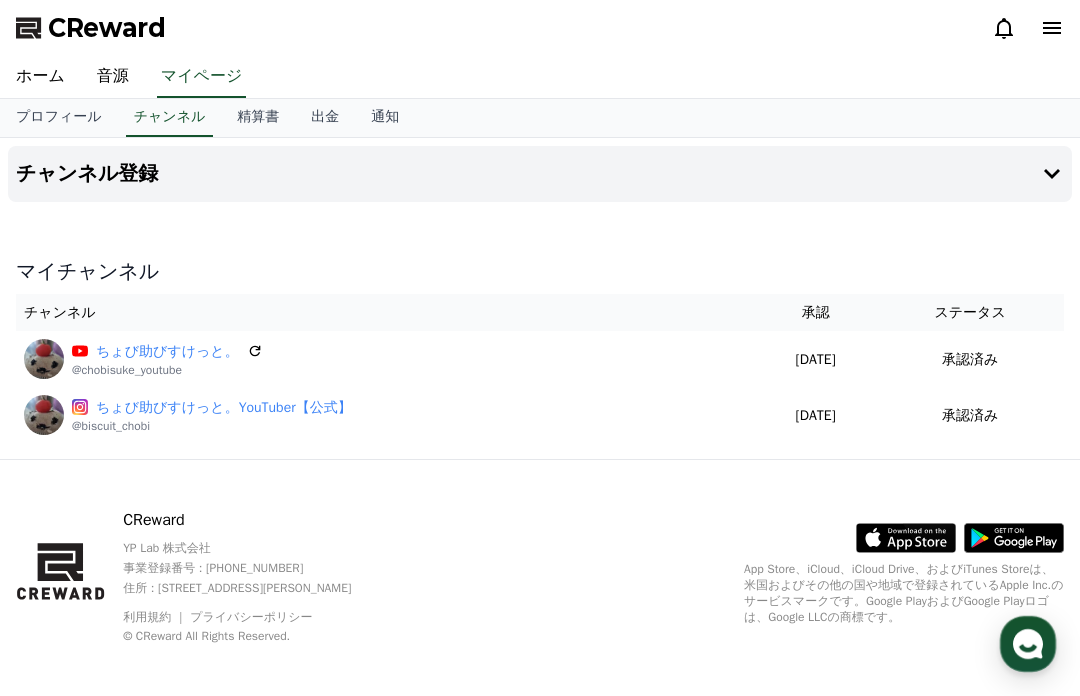 click on "チャンネル" at bounding box center (170, 118) 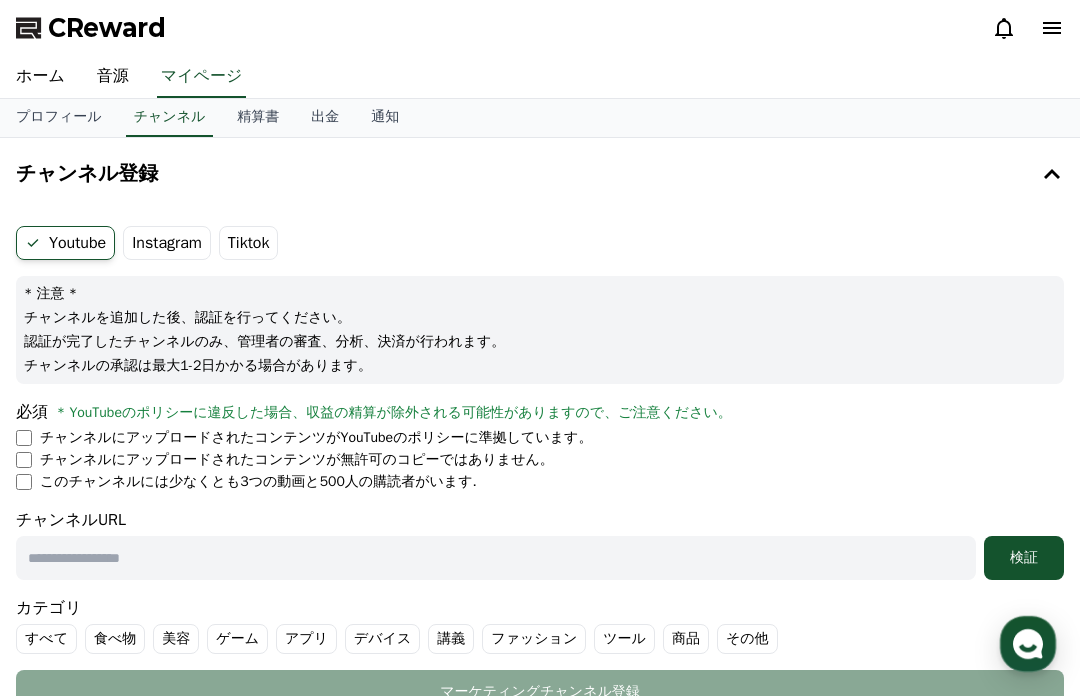 click on "Instagram" at bounding box center [167, 243] 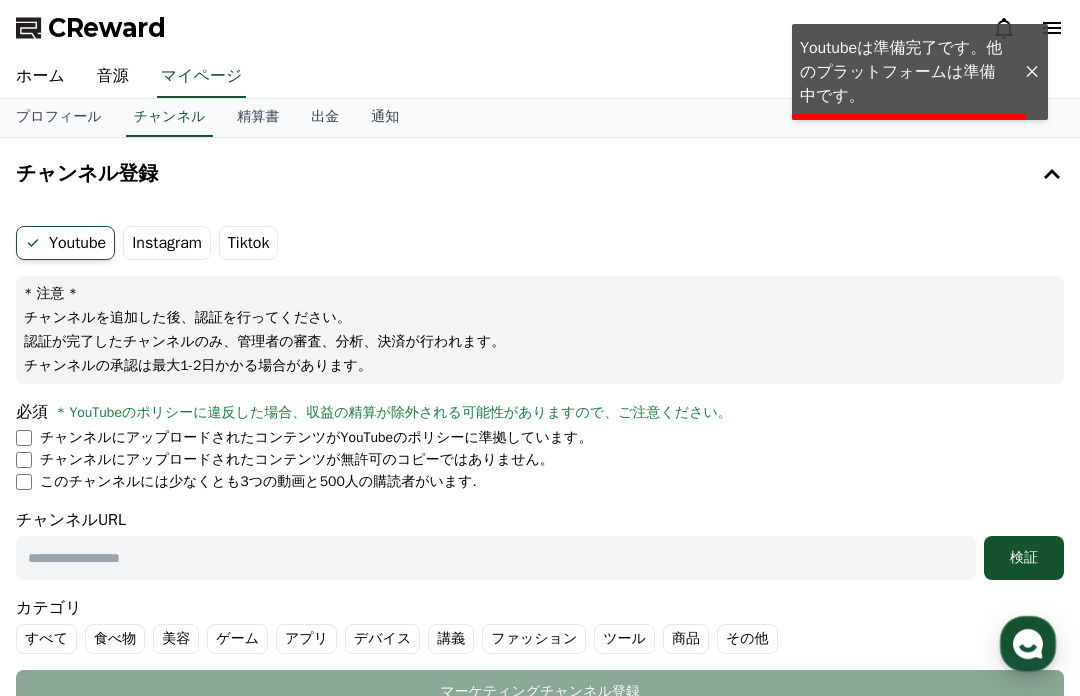click on "Instagram" at bounding box center (167, 243) 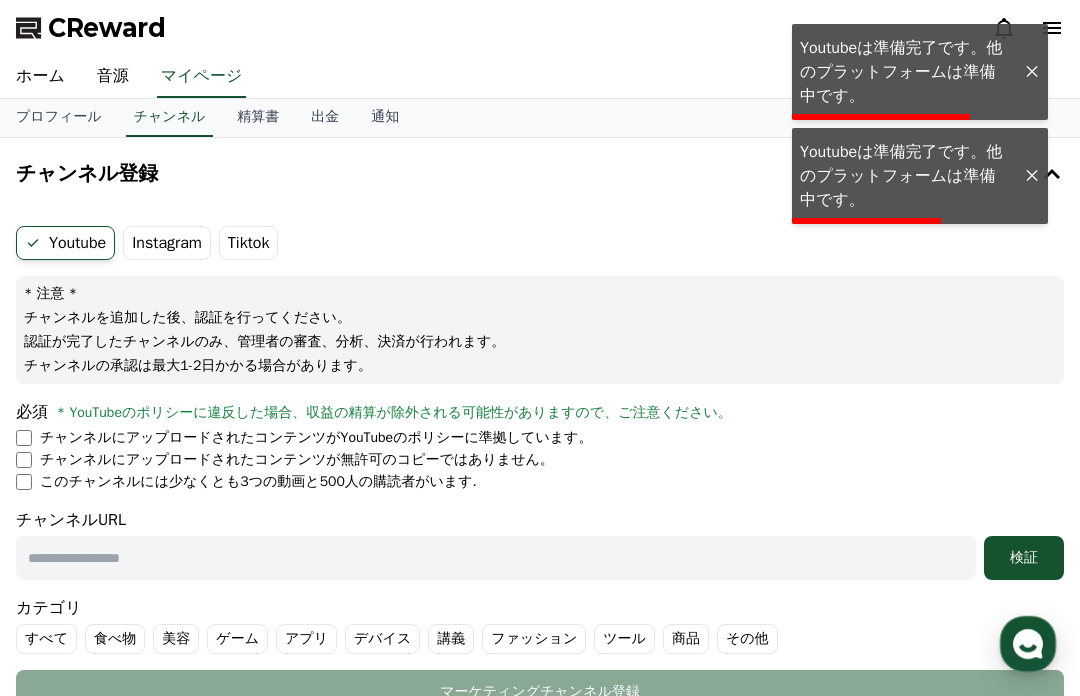 click on "Instagram" at bounding box center [167, 243] 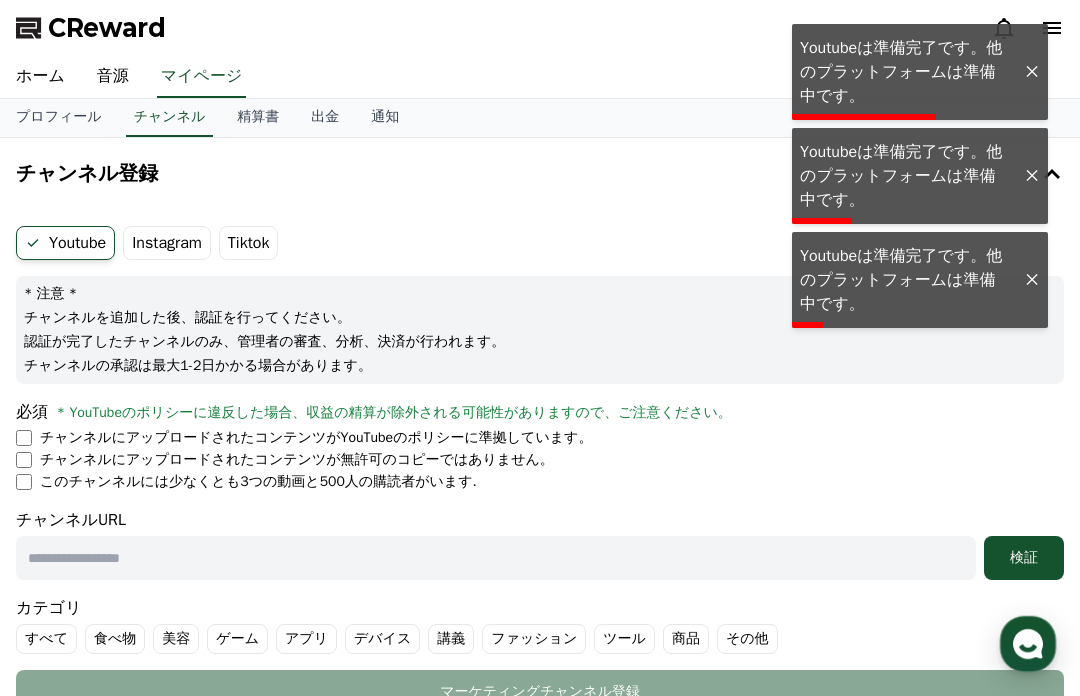 click at bounding box center (1032, 176) 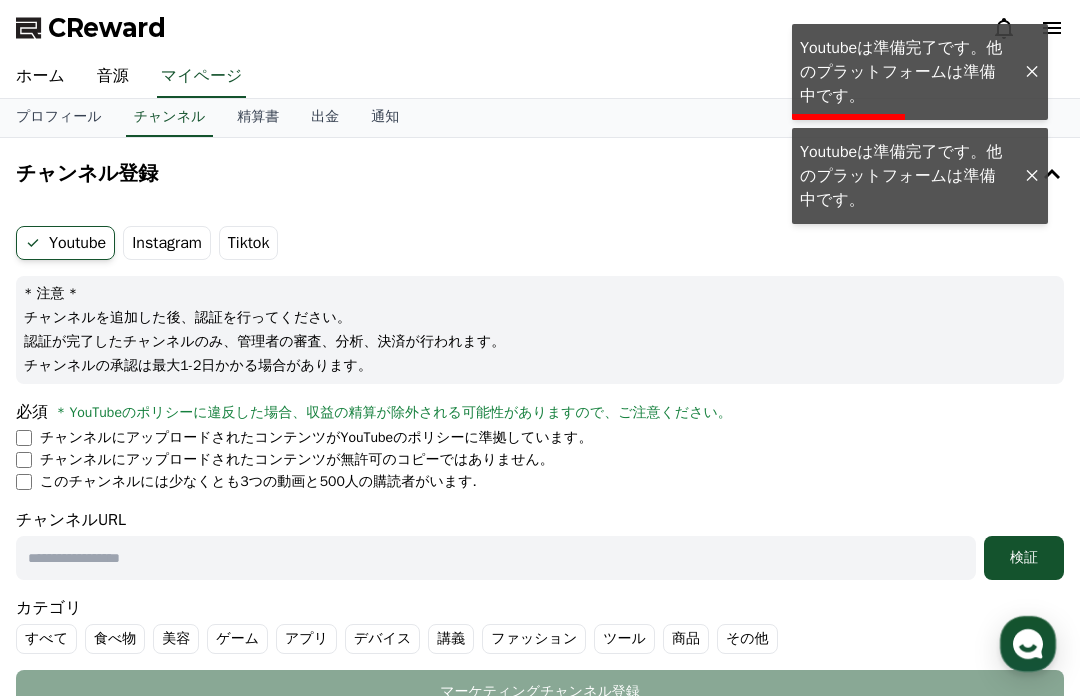 click on "チャンネル登録" at bounding box center [540, 174] 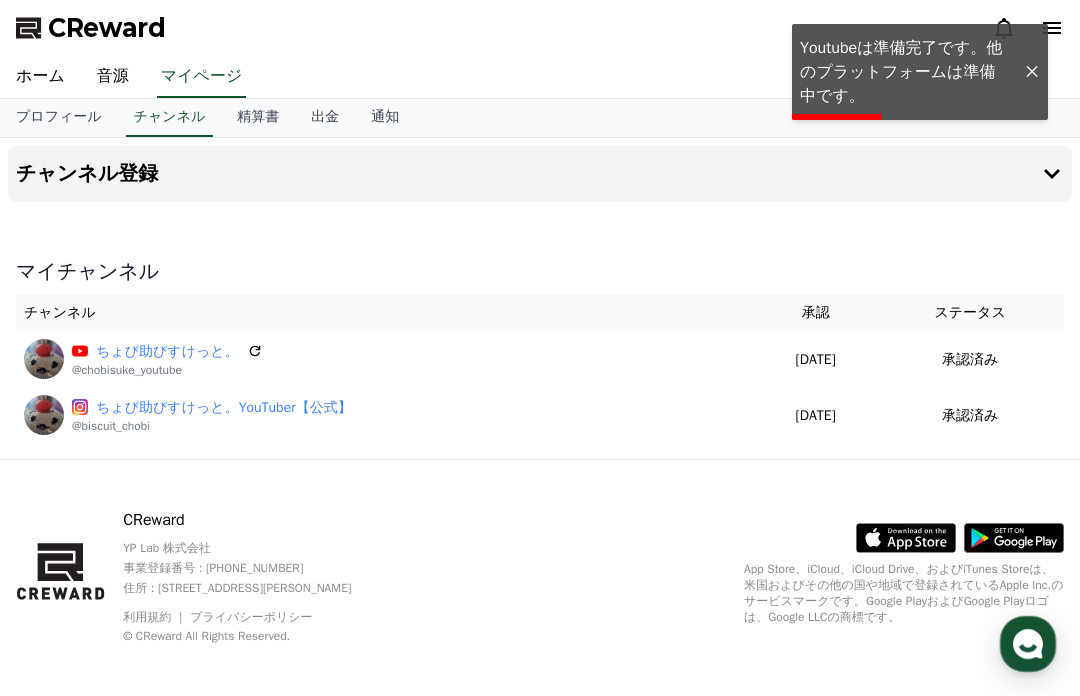 click at bounding box center [1032, 72] 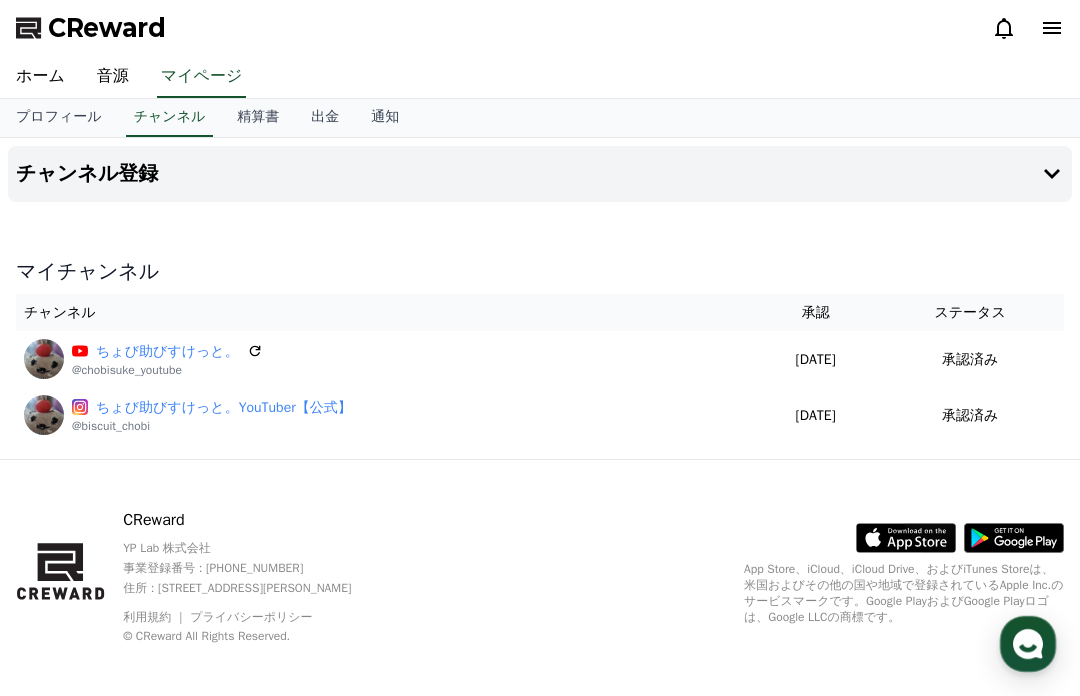 click on "音源" at bounding box center (113, 77) 